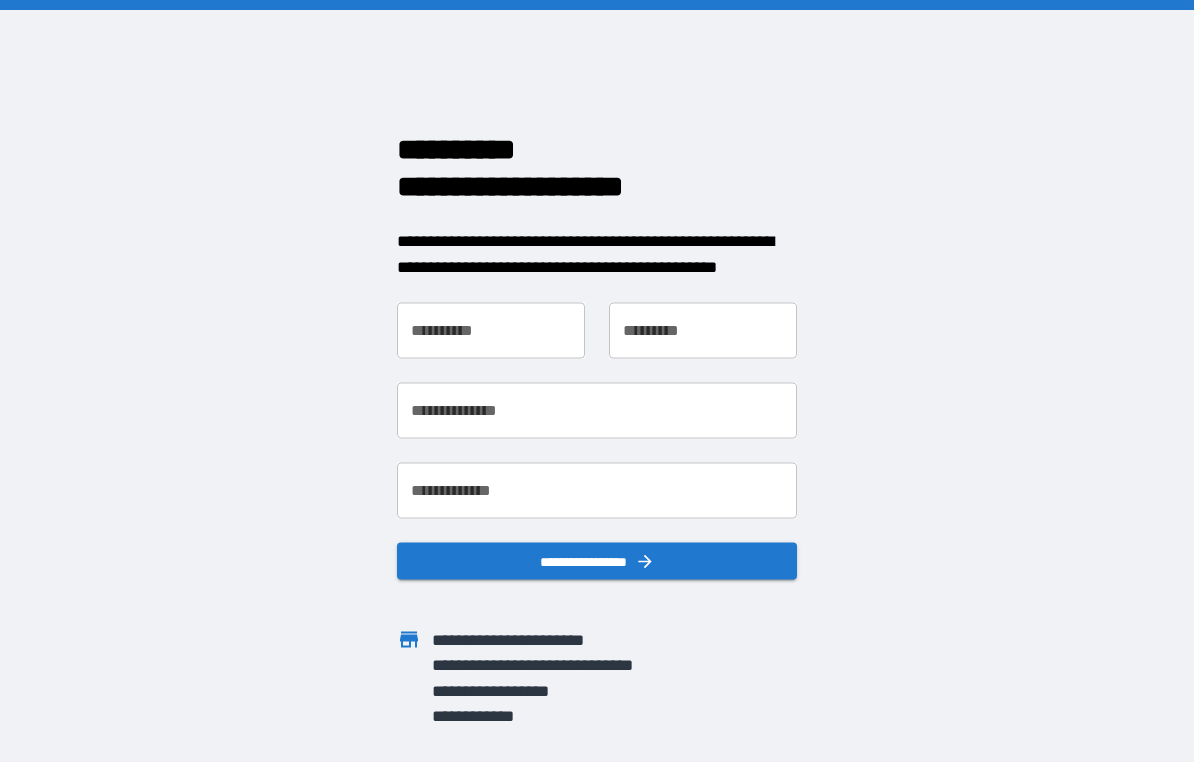 scroll, scrollTop: 0, scrollLeft: 0, axis: both 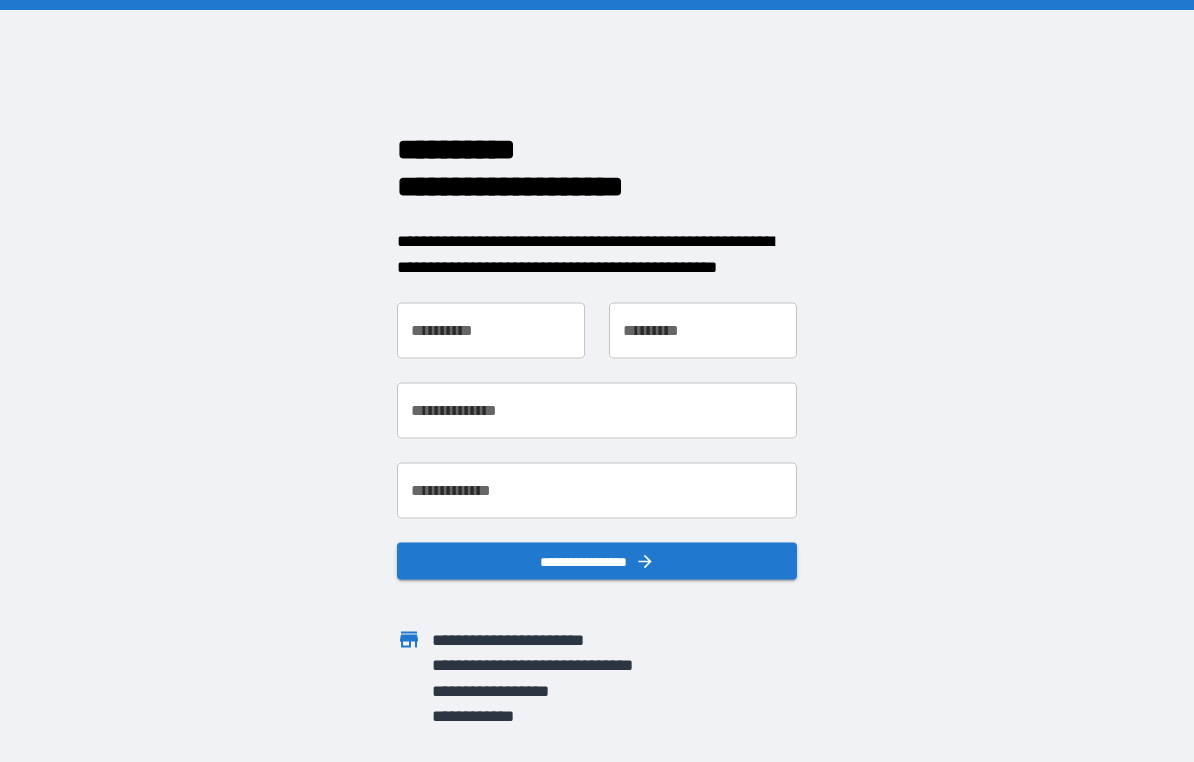 click on "**********" at bounding box center (491, 331) 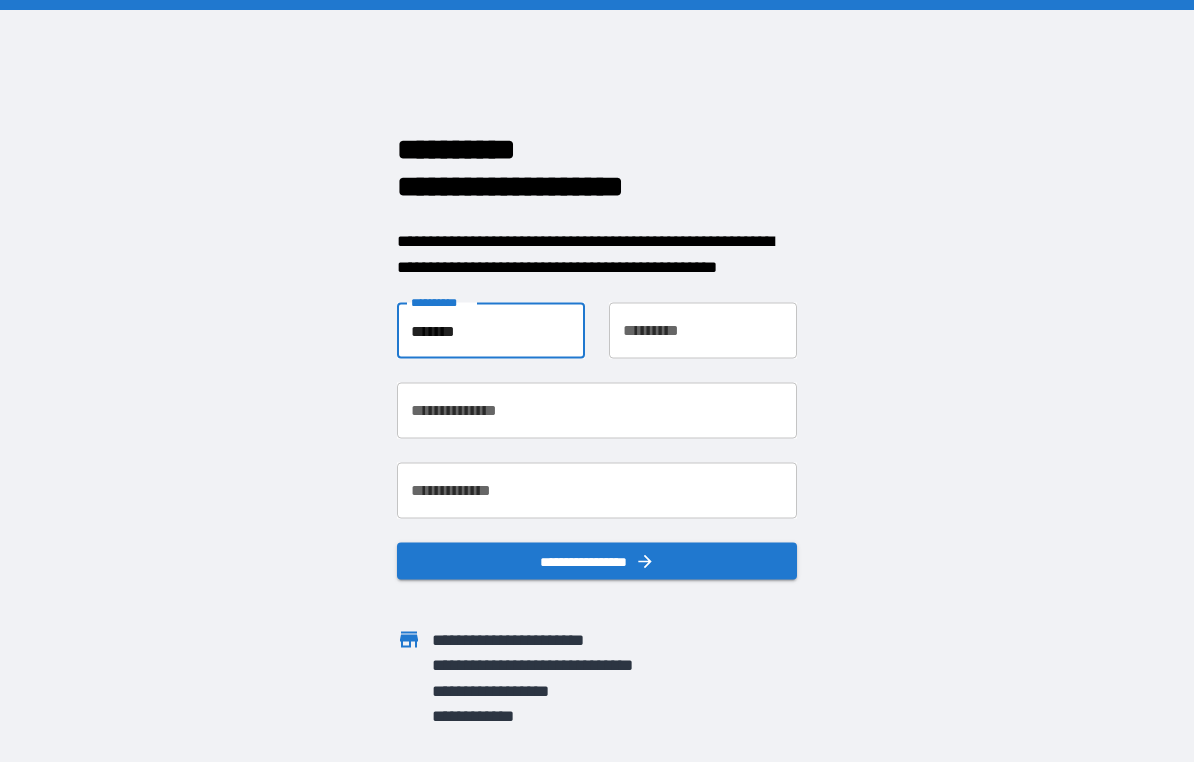type on "*******" 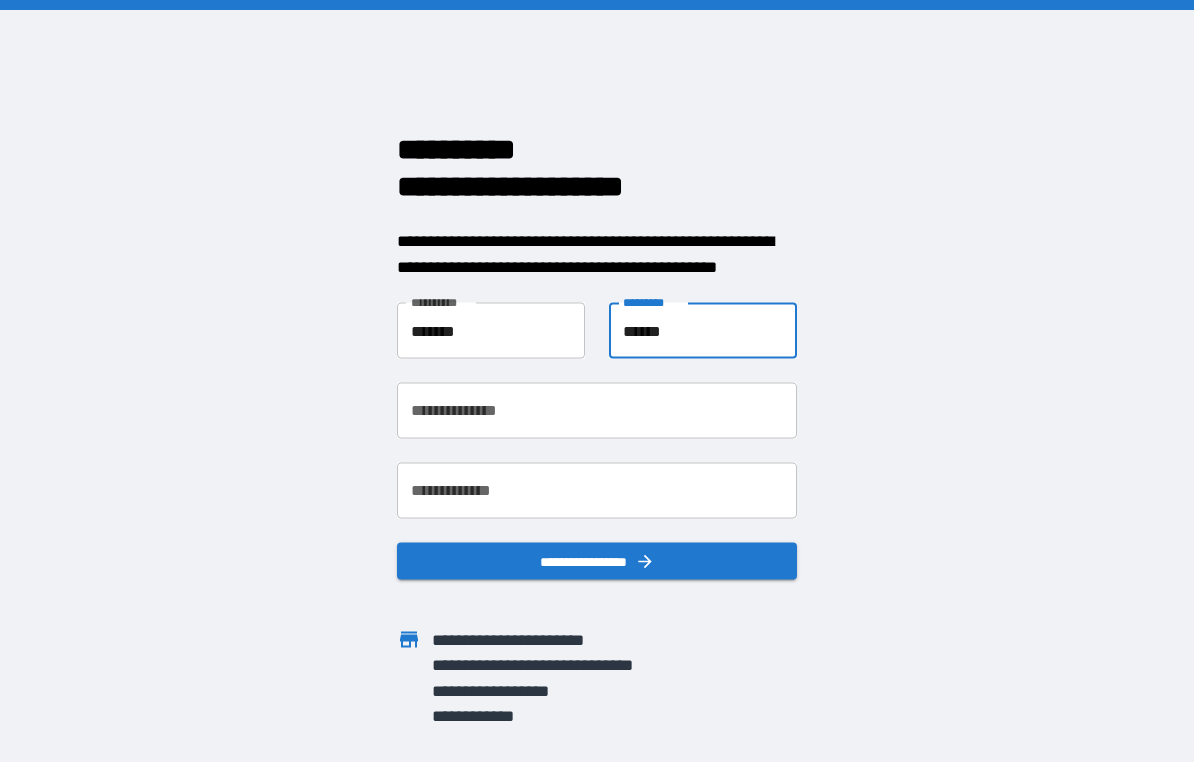 type on "******" 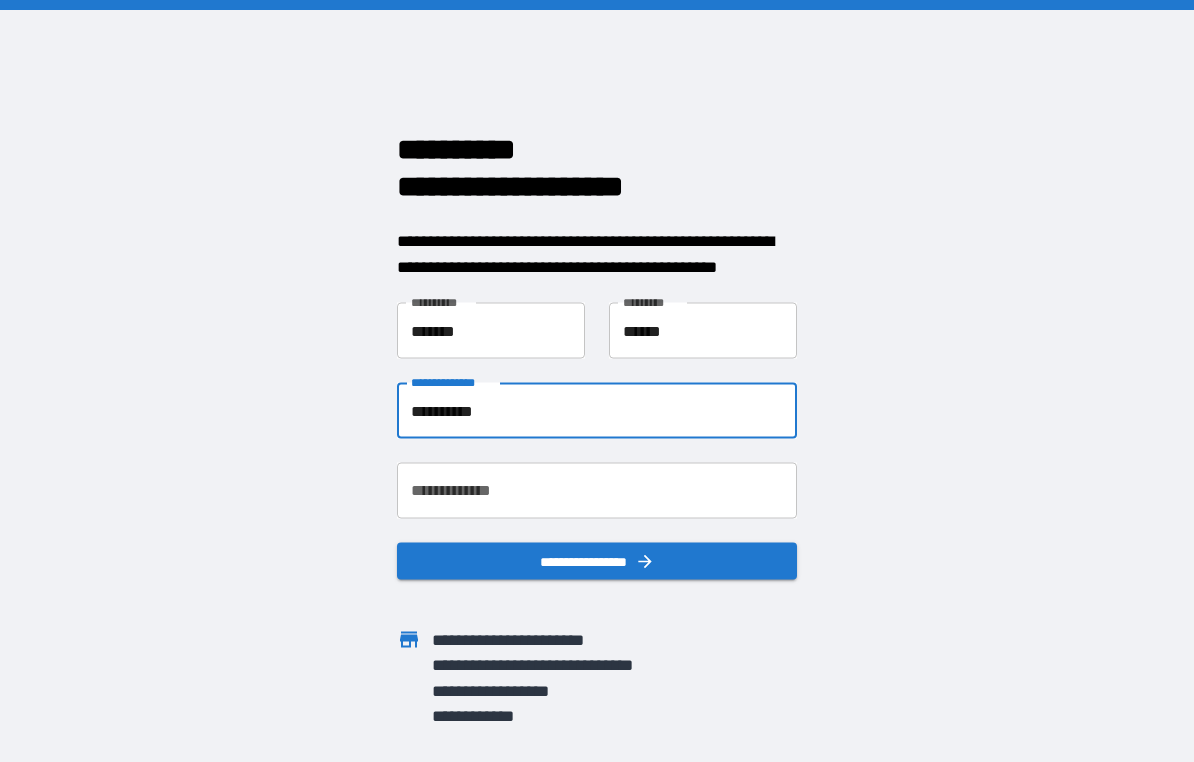 type on "**********" 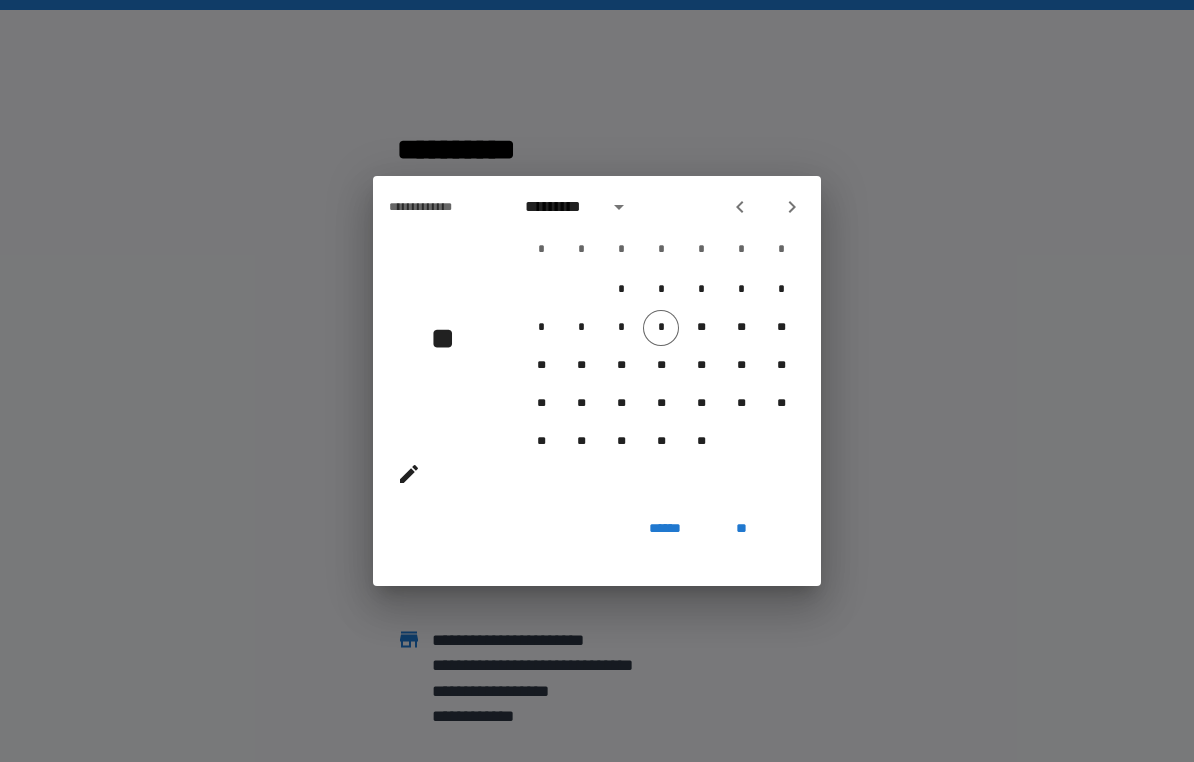 click 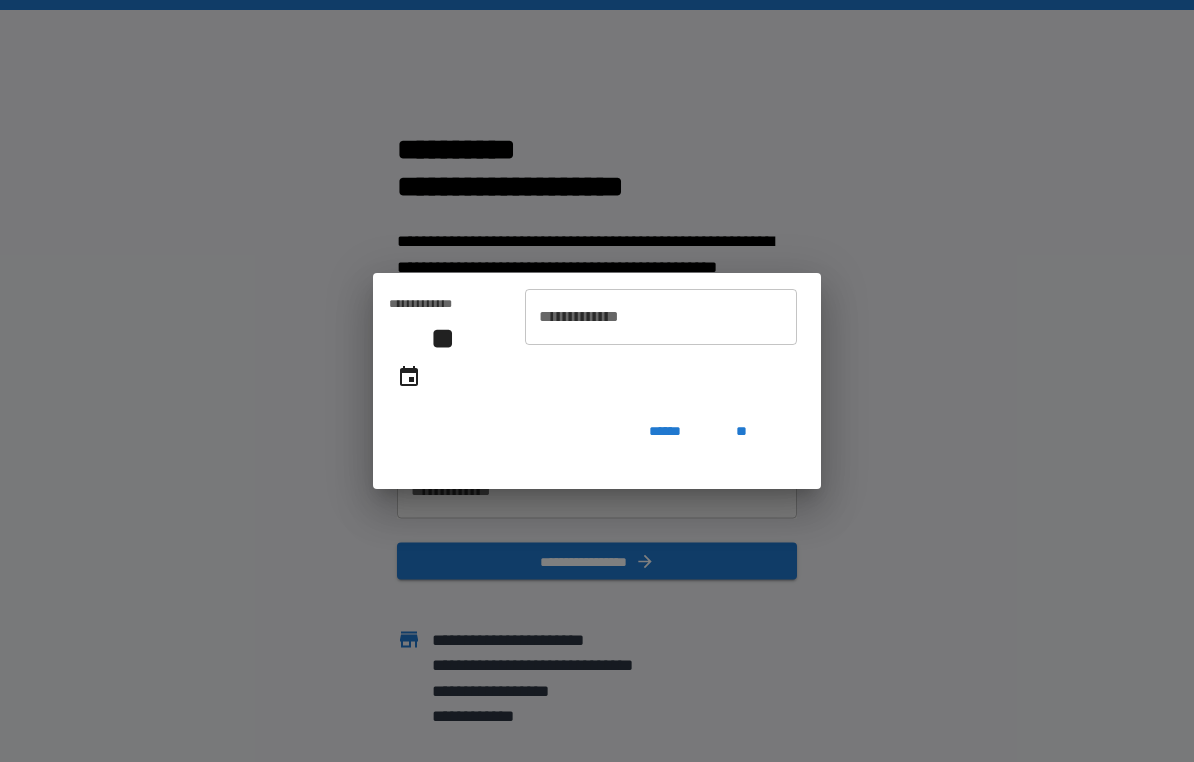 click on "**********" at bounding box center (661, 317) 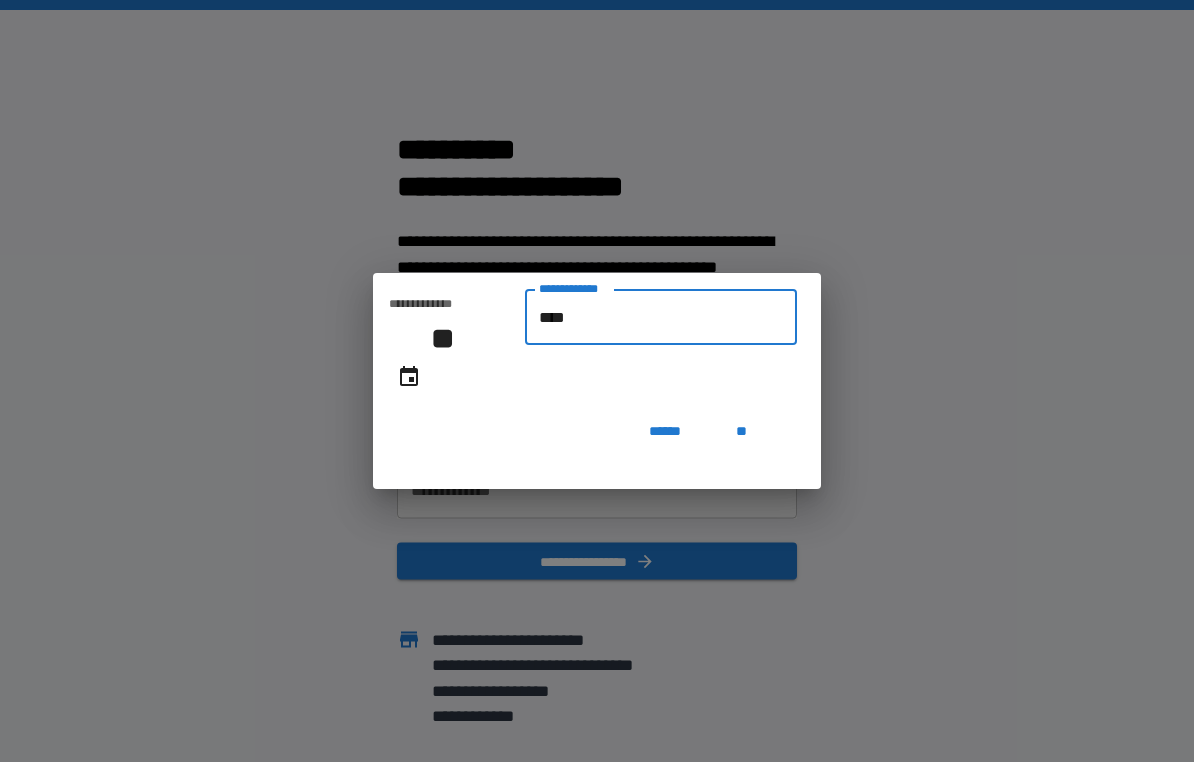 type on "******" 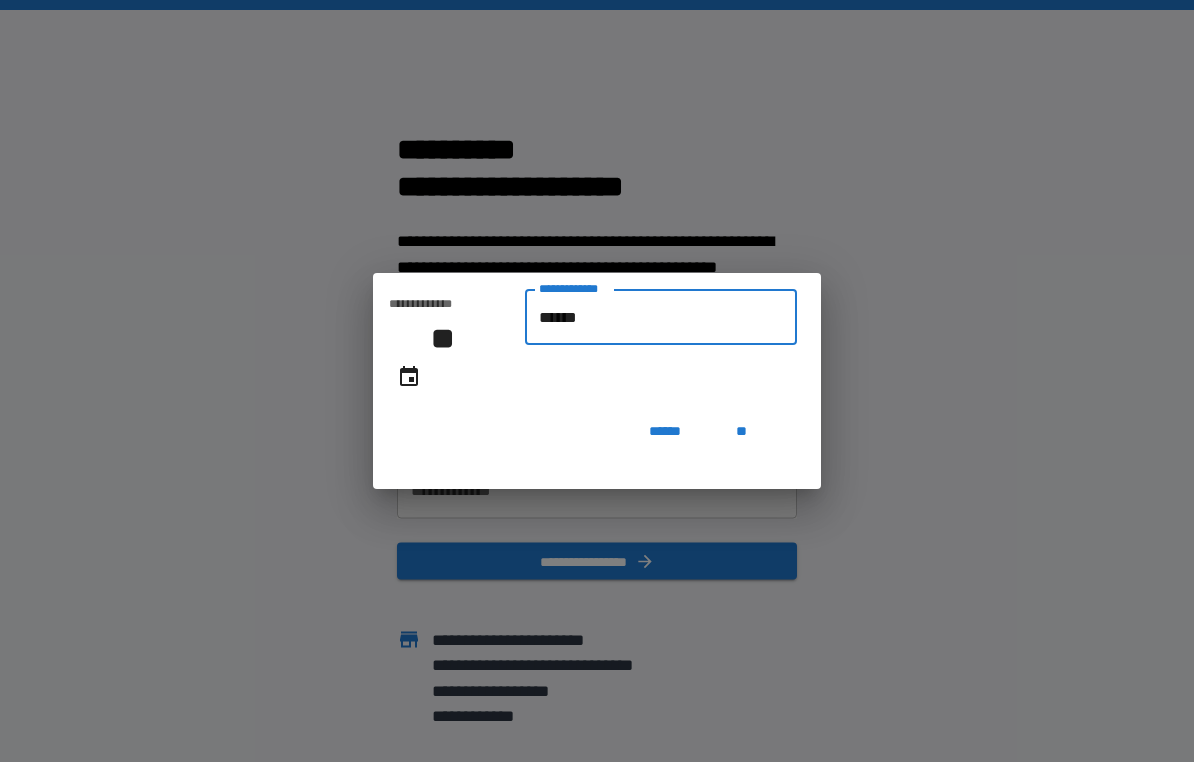 type on "**********" 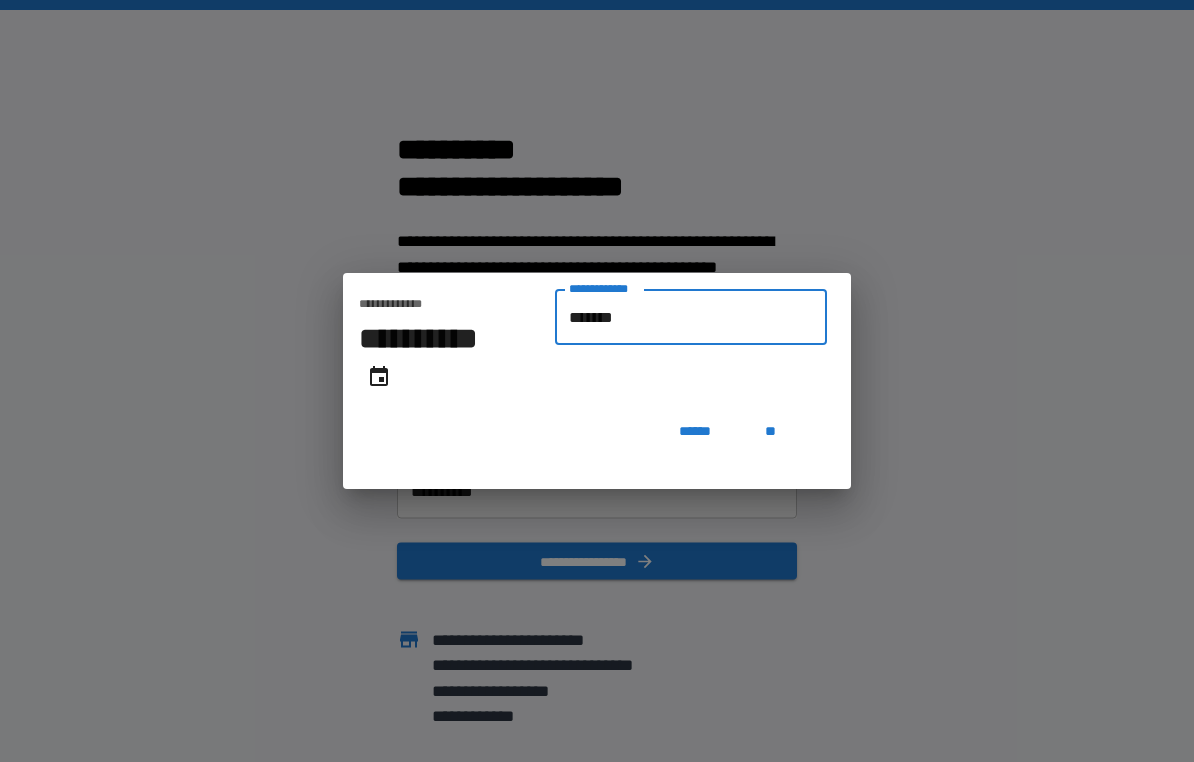 type on "**********" 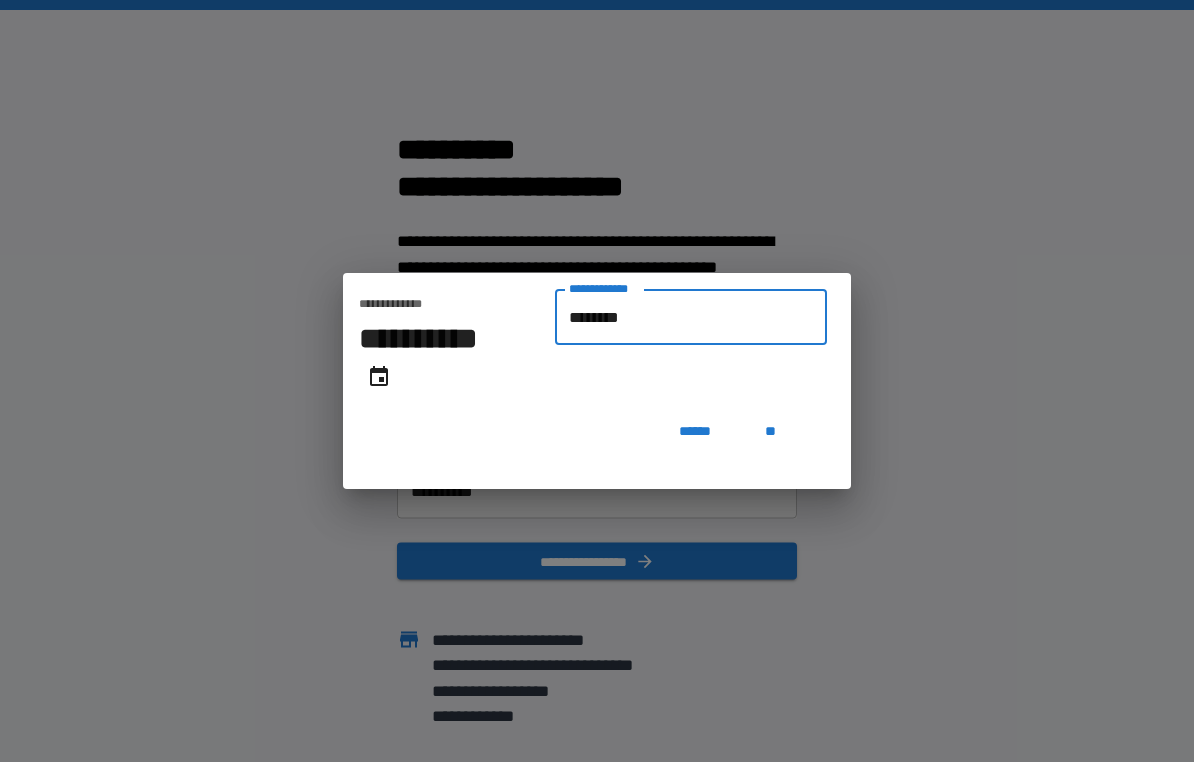 type on "**********" 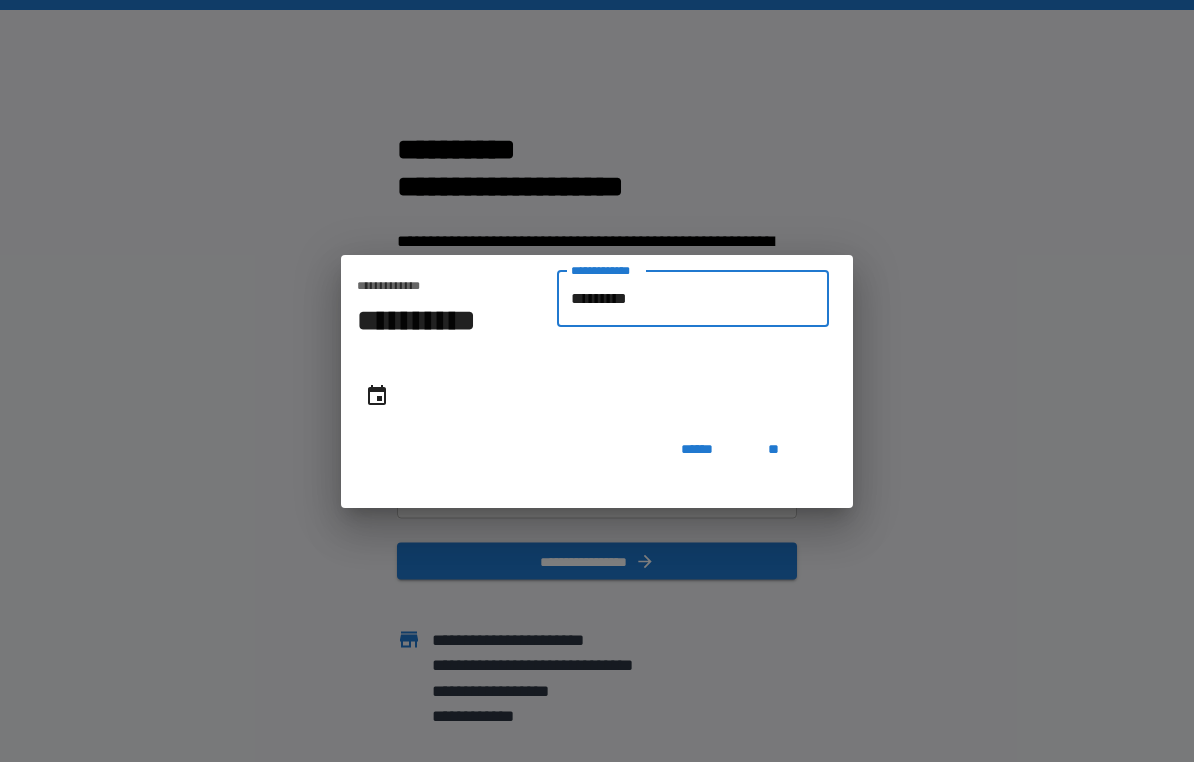 type on "**********" 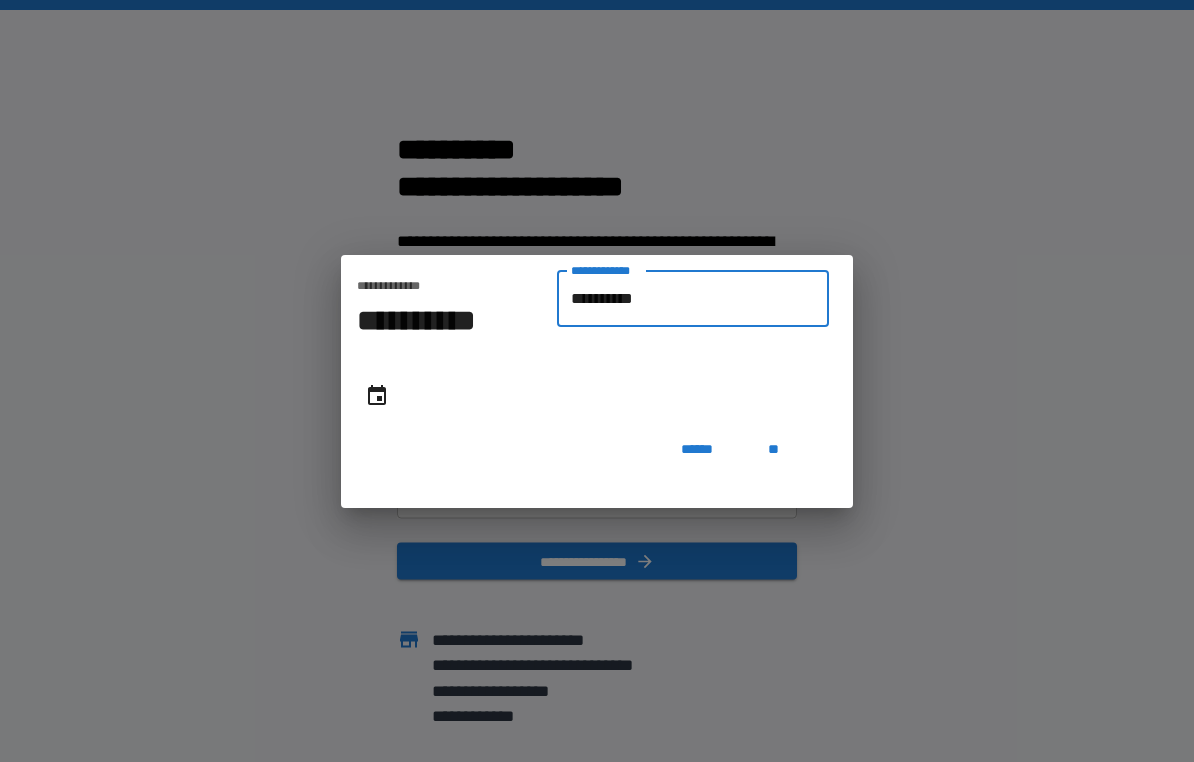 type on "**********" 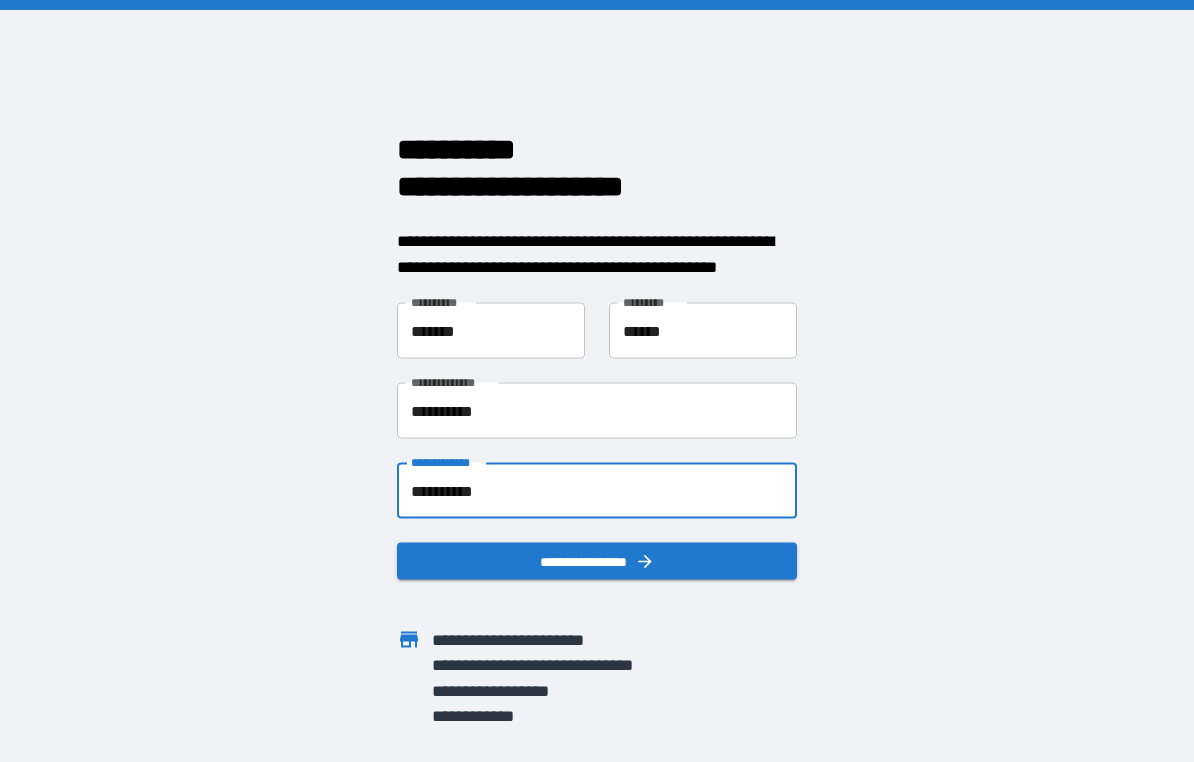 click on "**********" at bounding box center [597, 381] 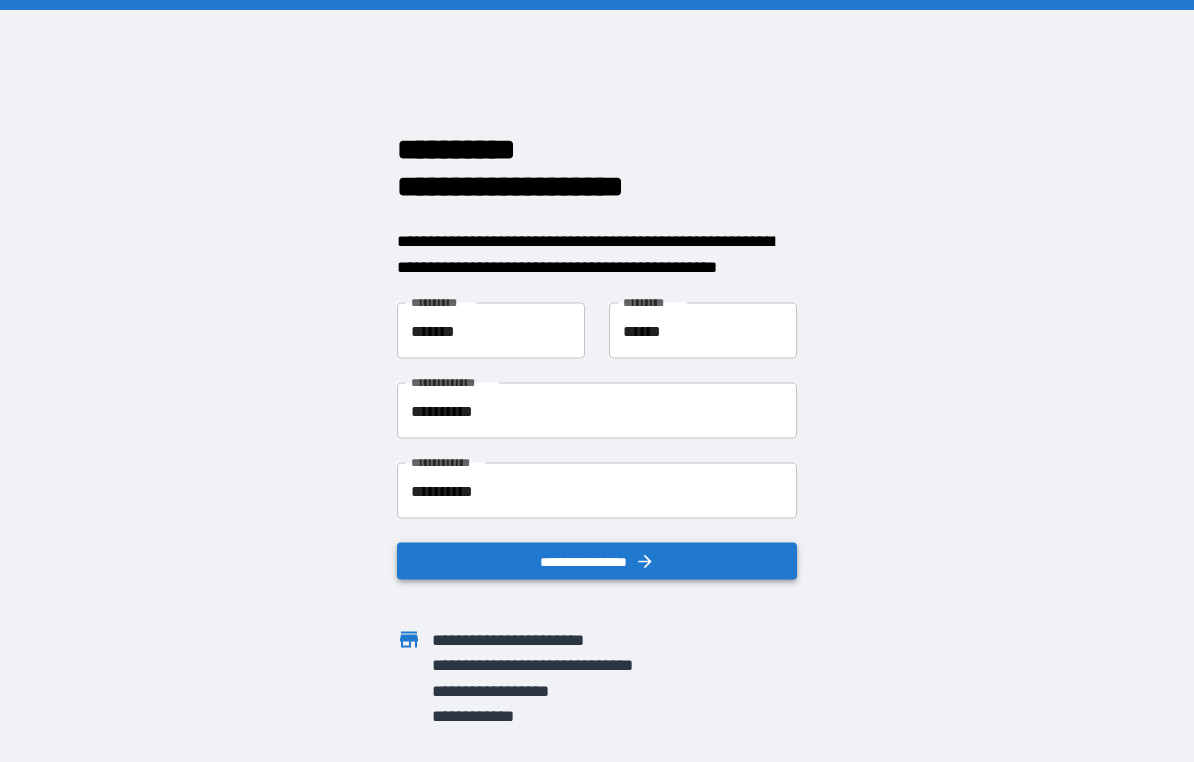 click on "**********" at bounding box center (597, 561) 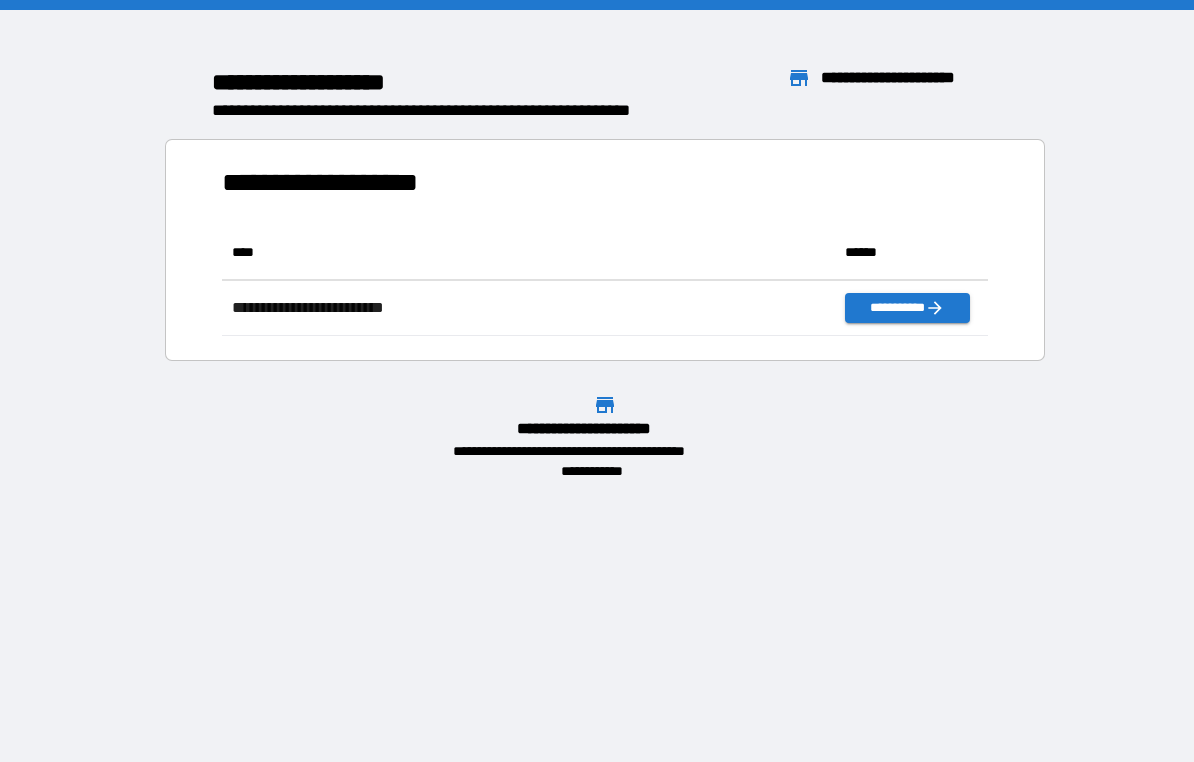scroll, scrollTop: 1, scrollLeft: 1, axis: both 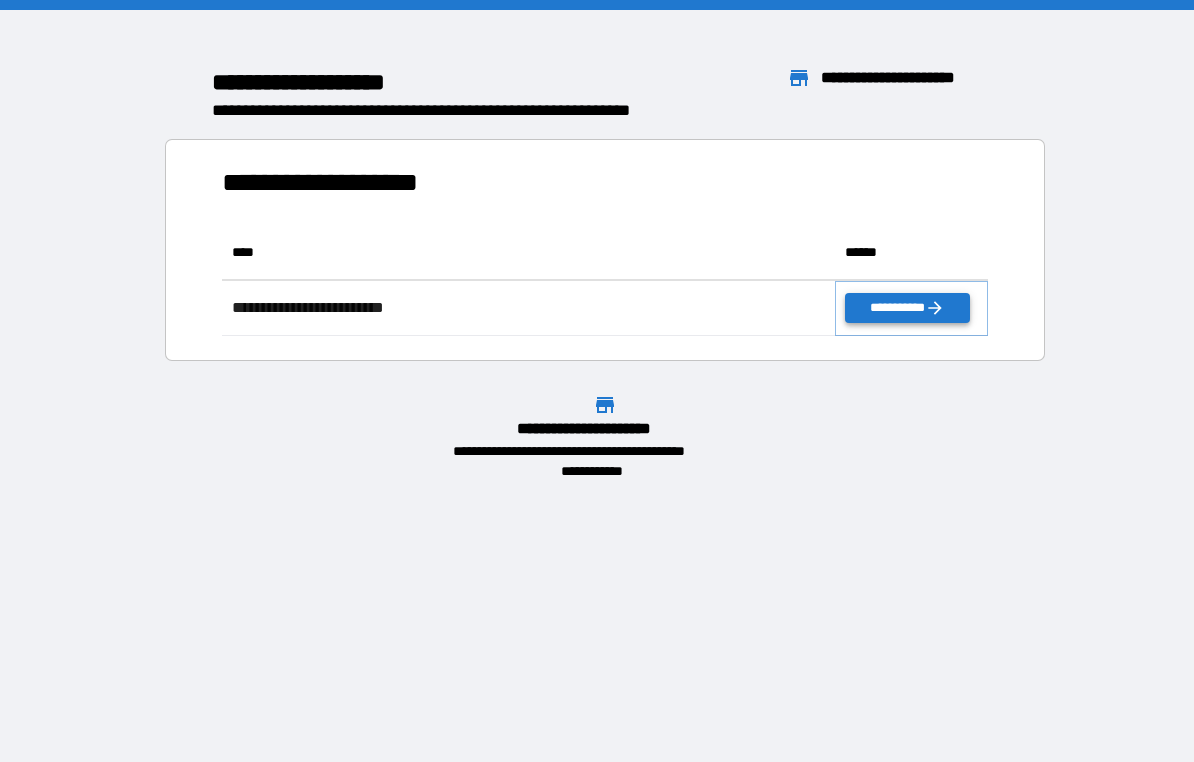 click on "**********" at bounding box center (907, 308) 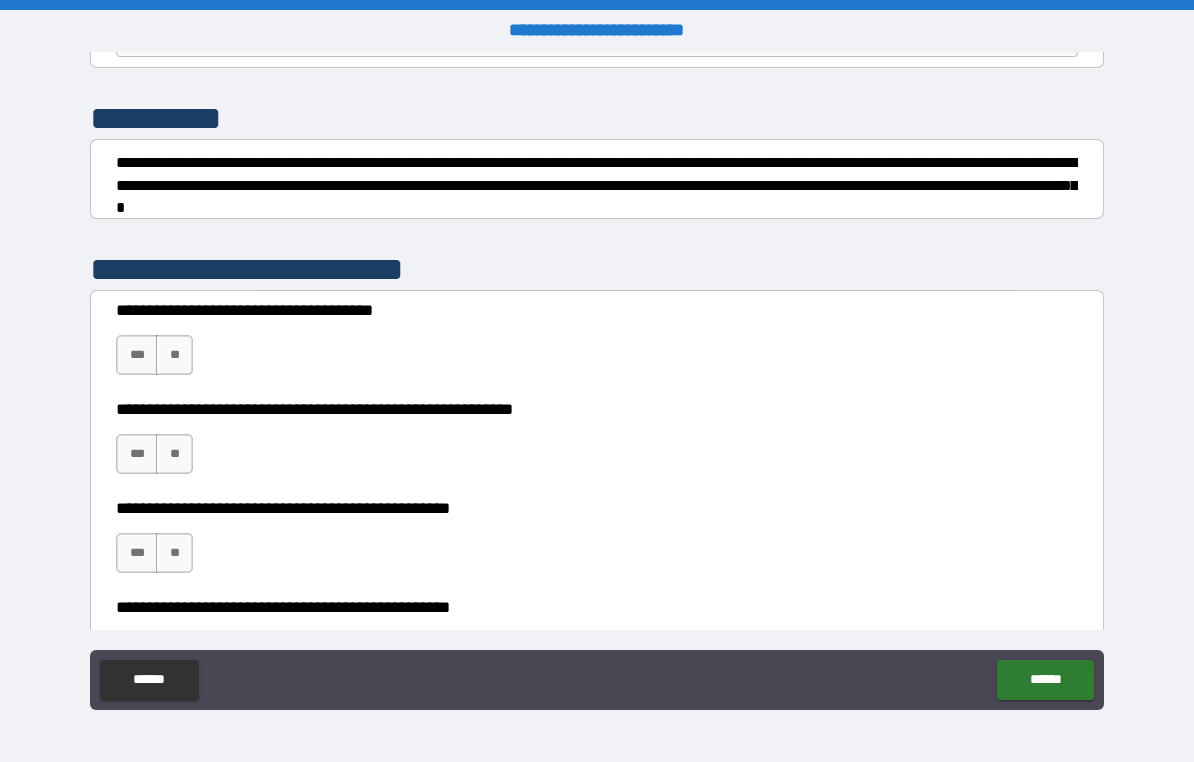 scroll, scrollTop: 228, scrollLeft: 0, axis: vertical 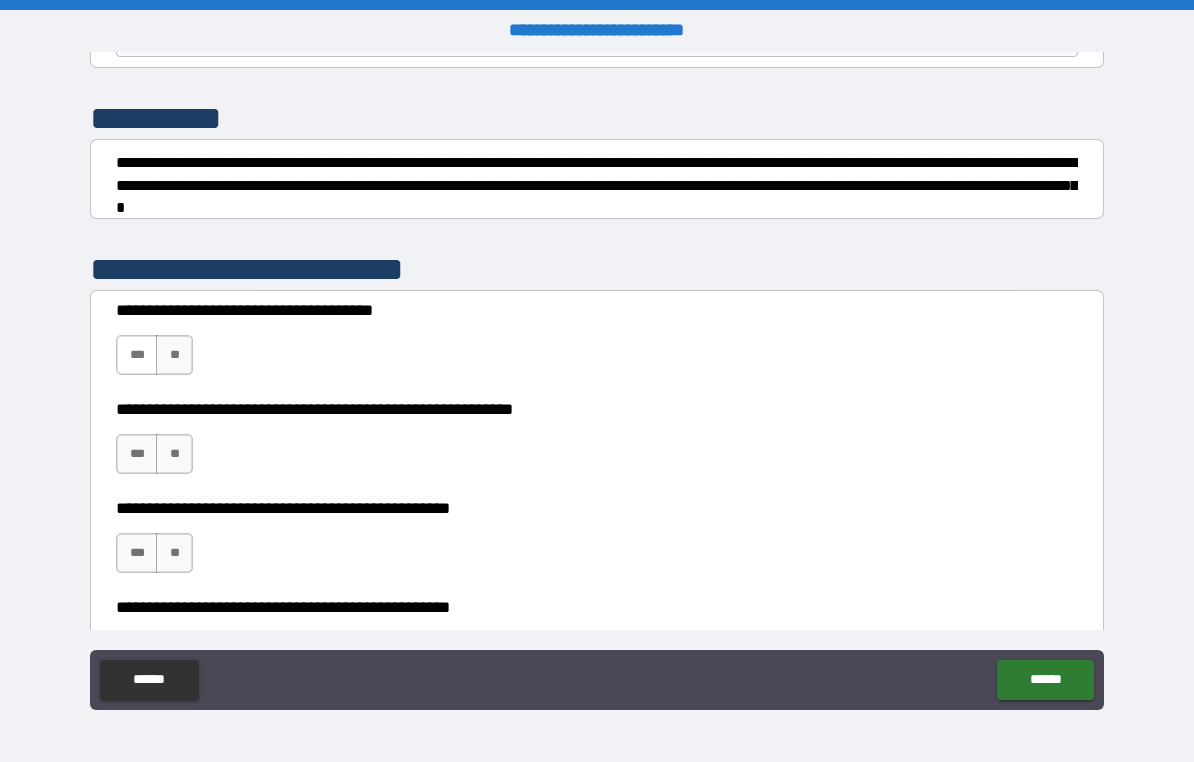 click on "***" at bounding box center [137, 355] 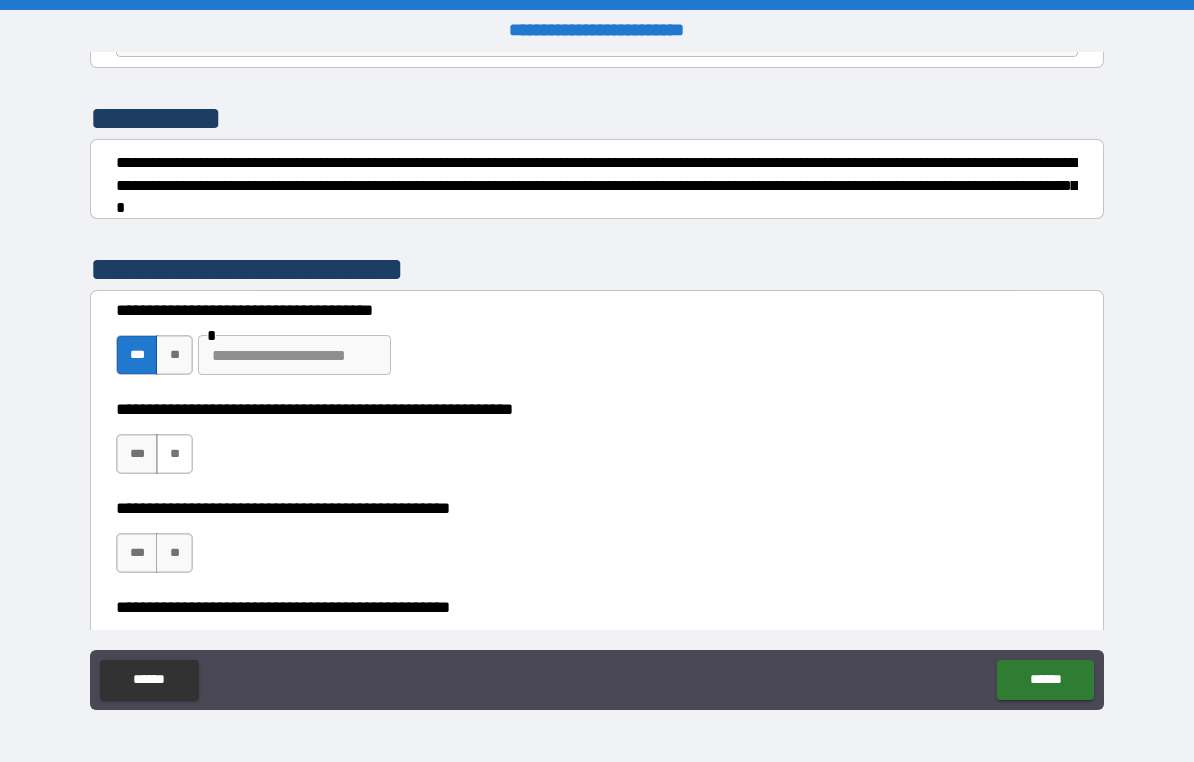 click on "**" at bounding box center [174, 454] 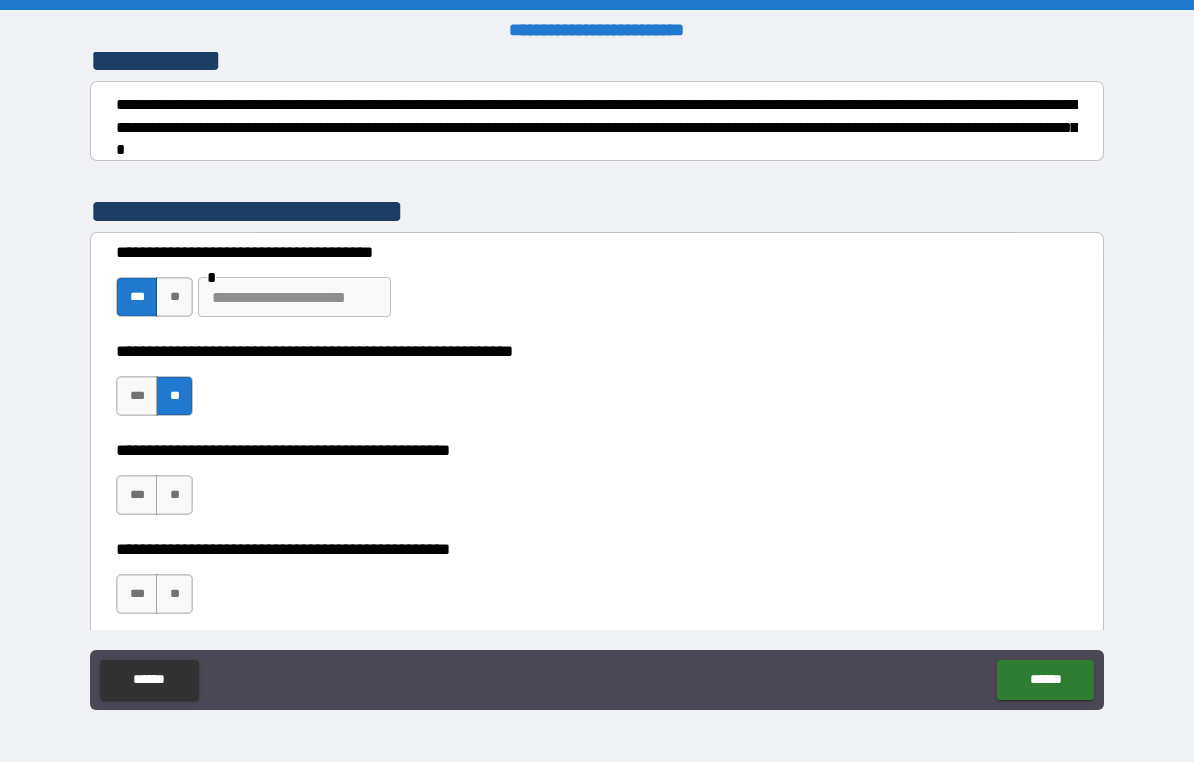 scroll, scrollTop: 303, scrollLeft: 0, axis: vertical 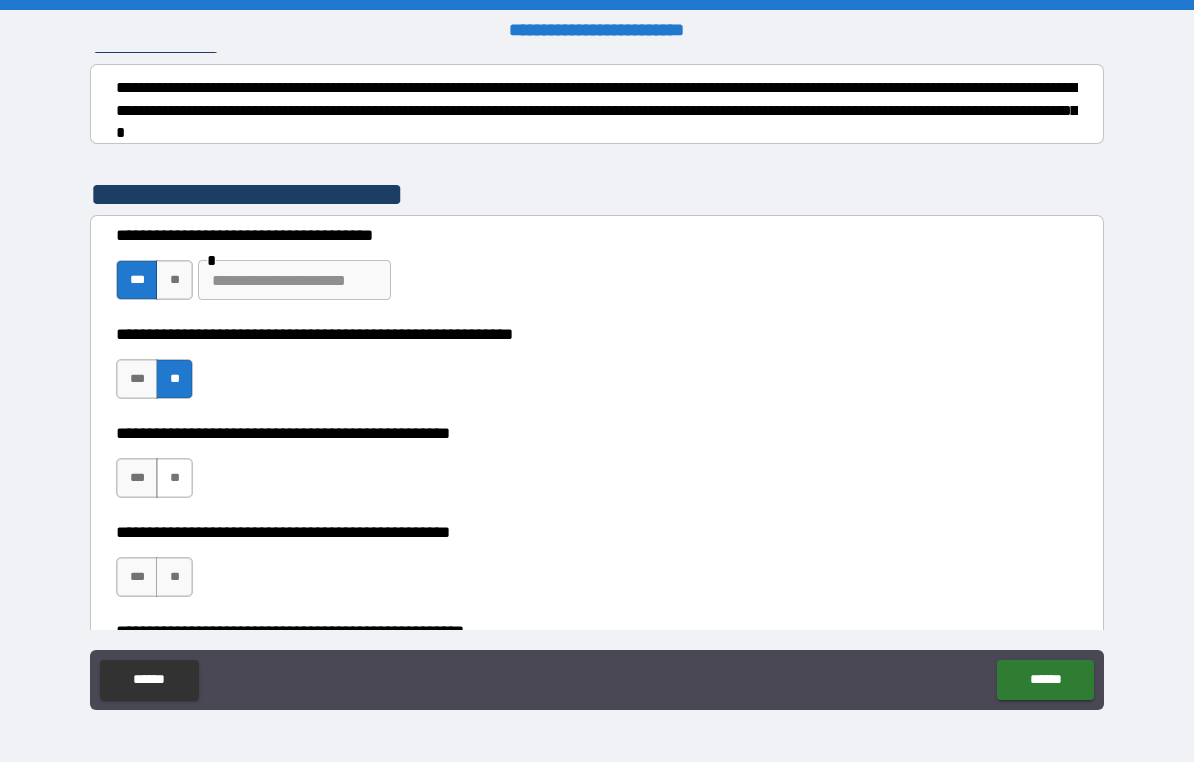 click on "**" at bounding box center [174, 478] 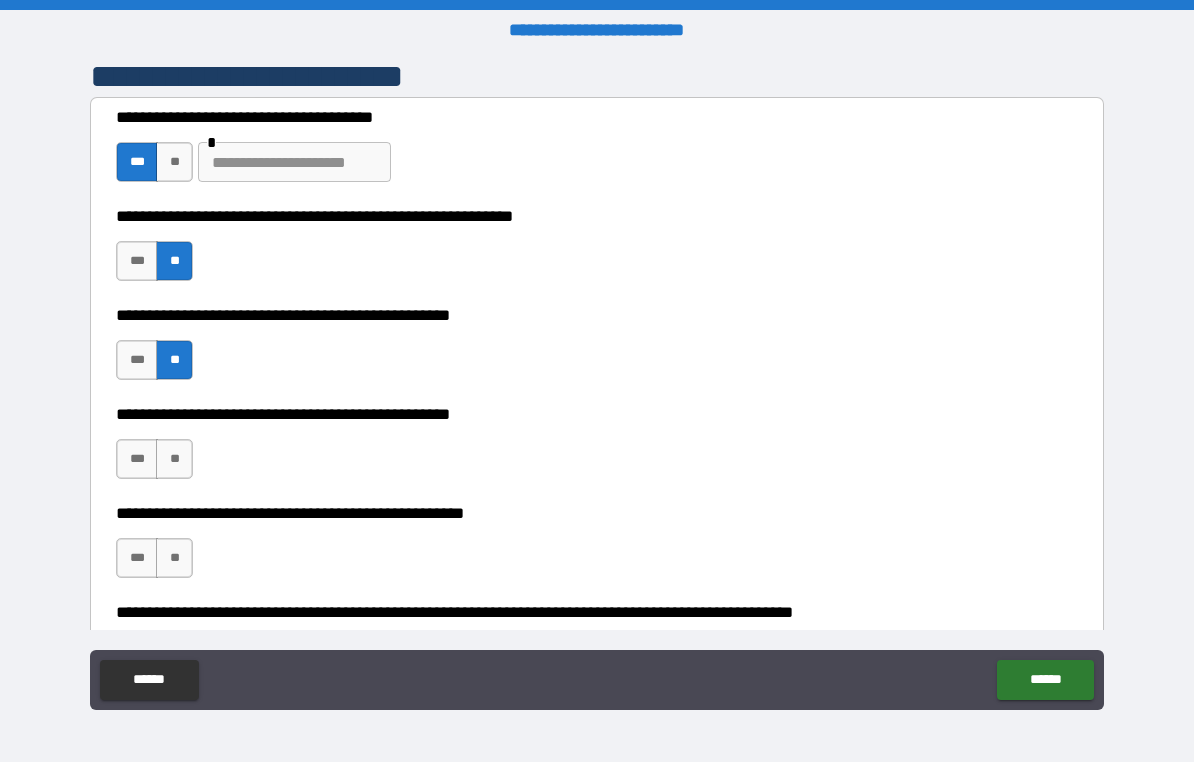 scroll, scrollTop: 419, scrollLeft: 0, axis: vertical 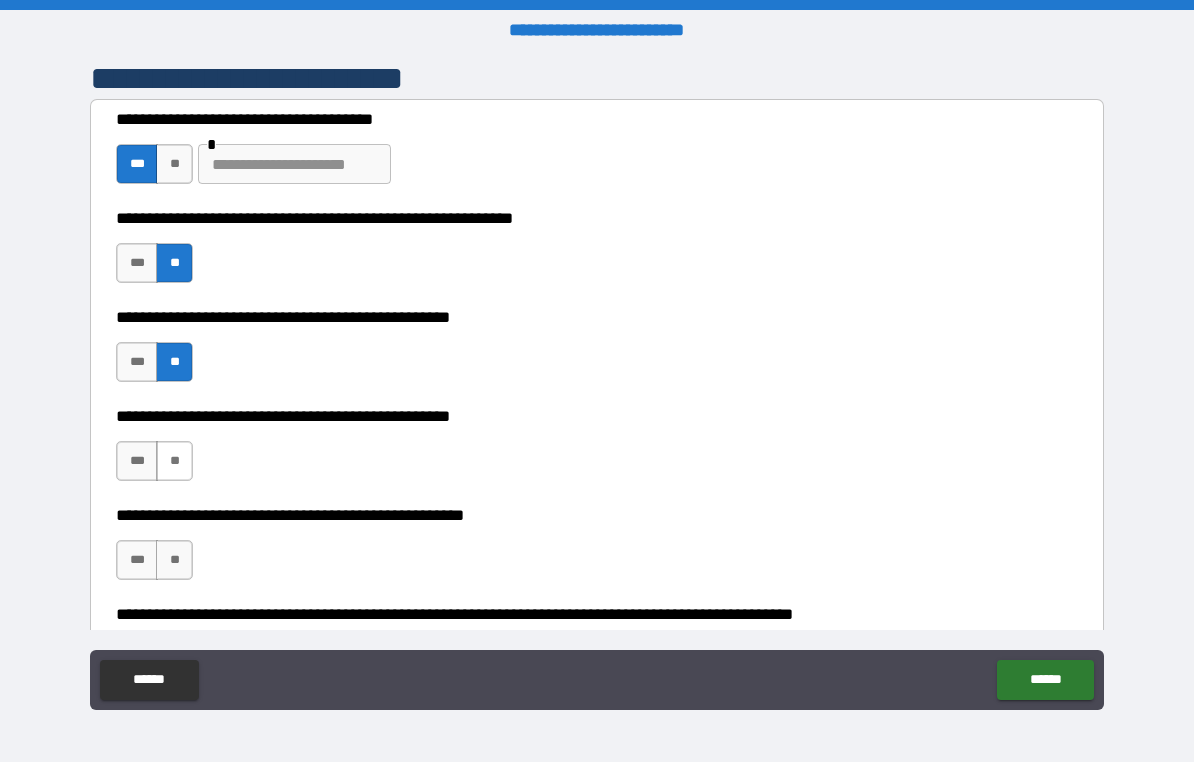 click on "**" at bounding box center (174, 461) 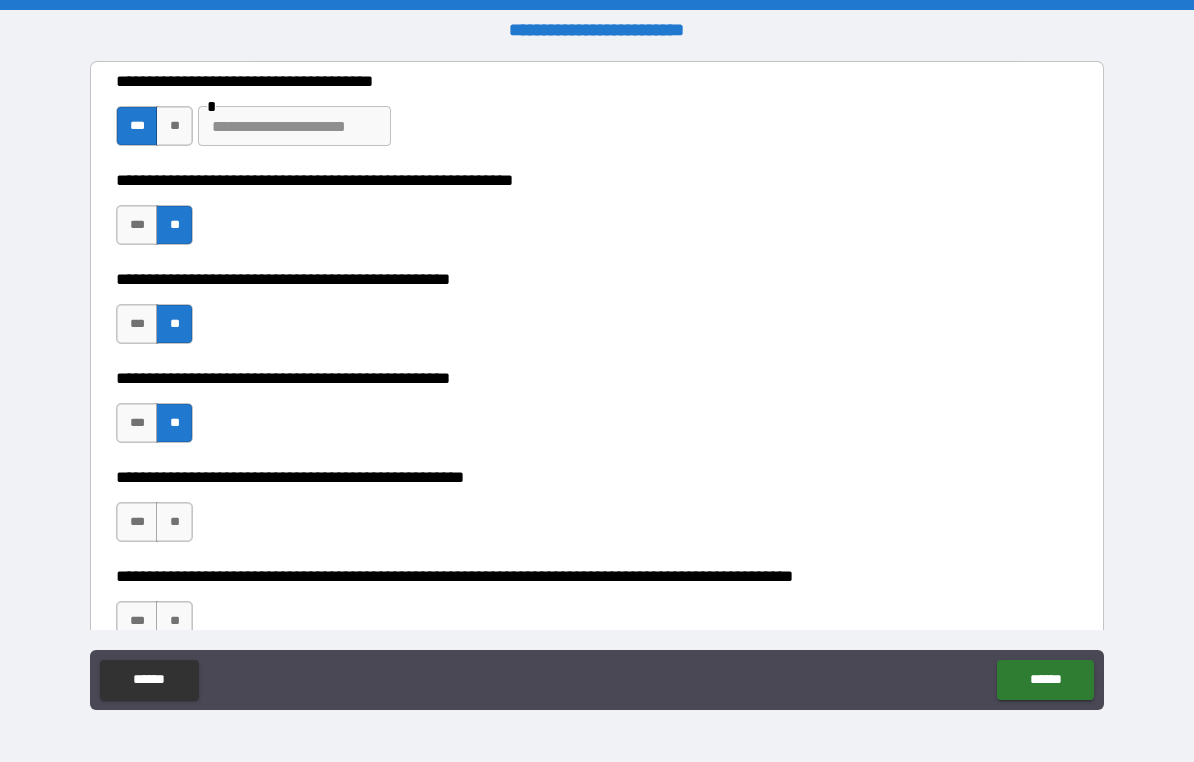 scroll, scrollTop: 472, scrollLeft: 0, axis: vertical 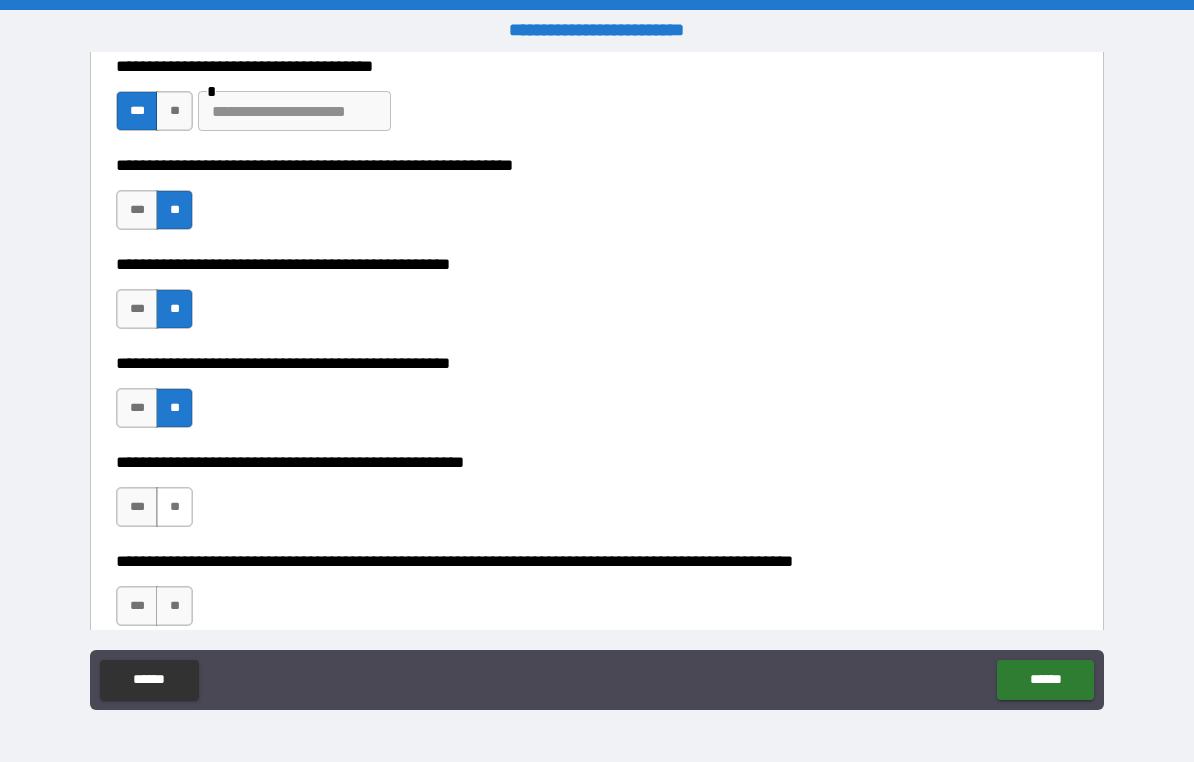 click on "**" at bounding box center [174, 507] 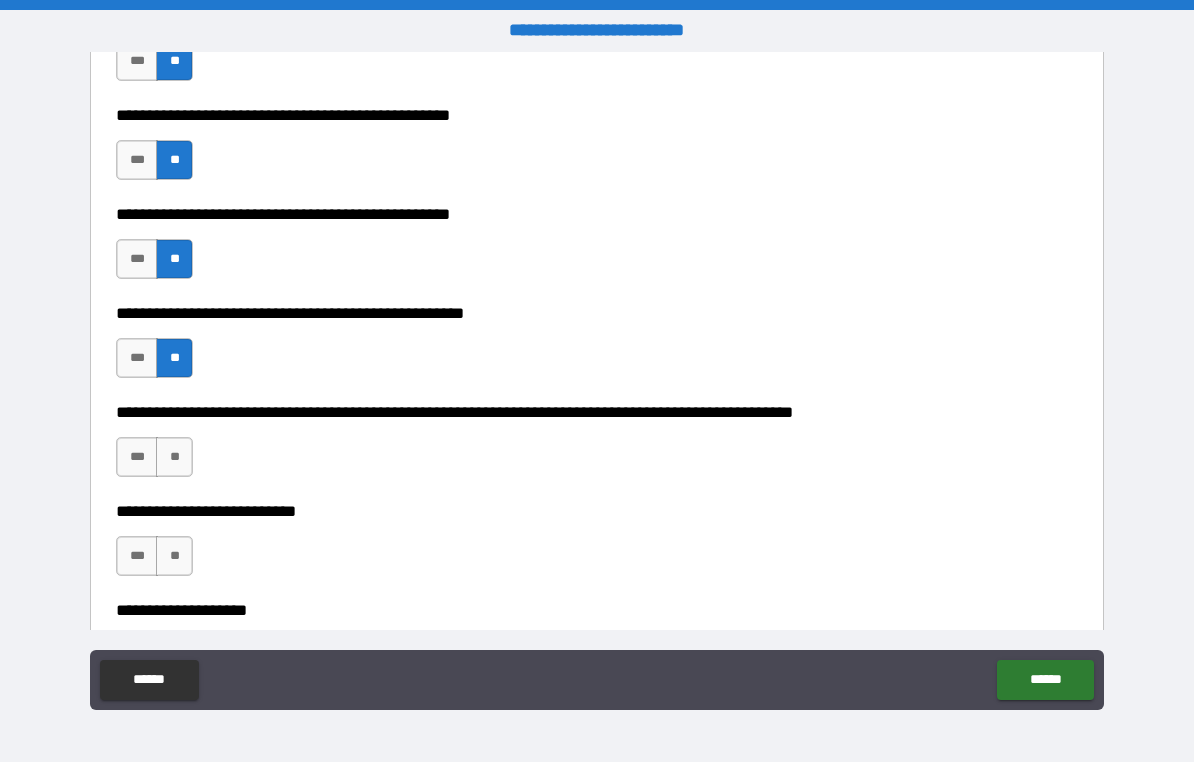scroll, scrollTop: 619, scrollLeft: 0, axis: vertical 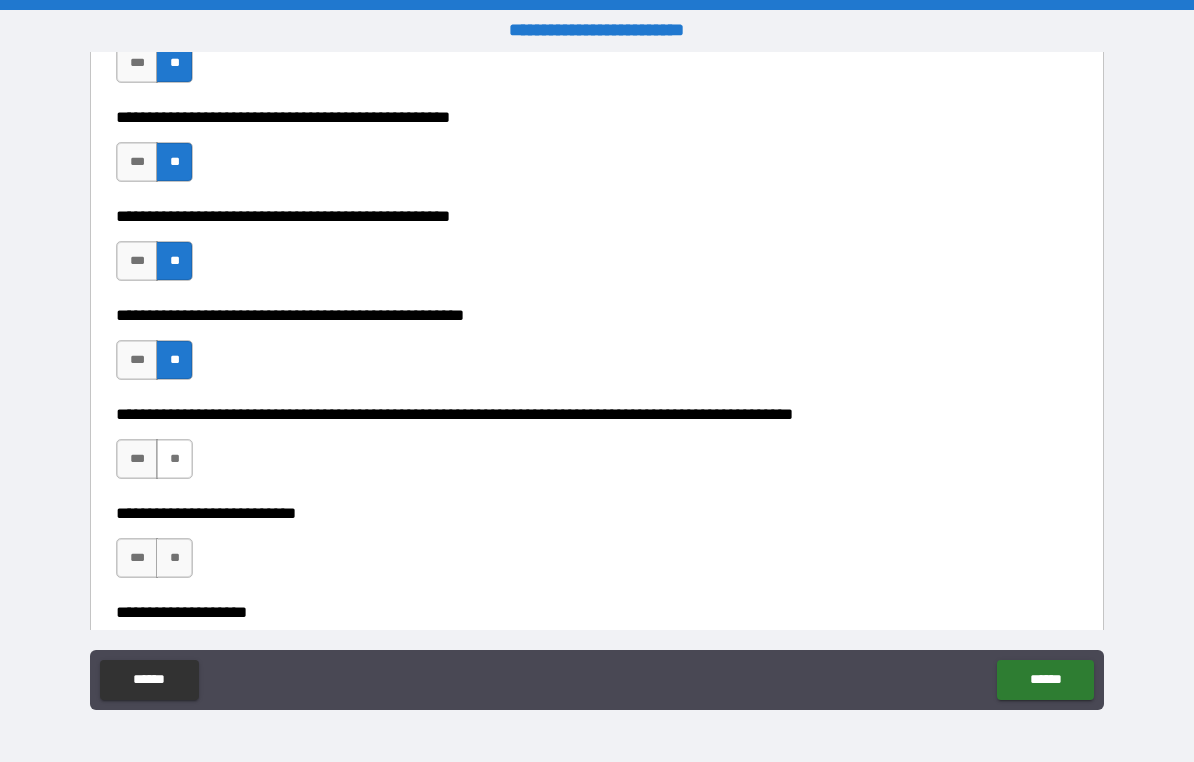 click on "**" at bounding box center (174, 459) 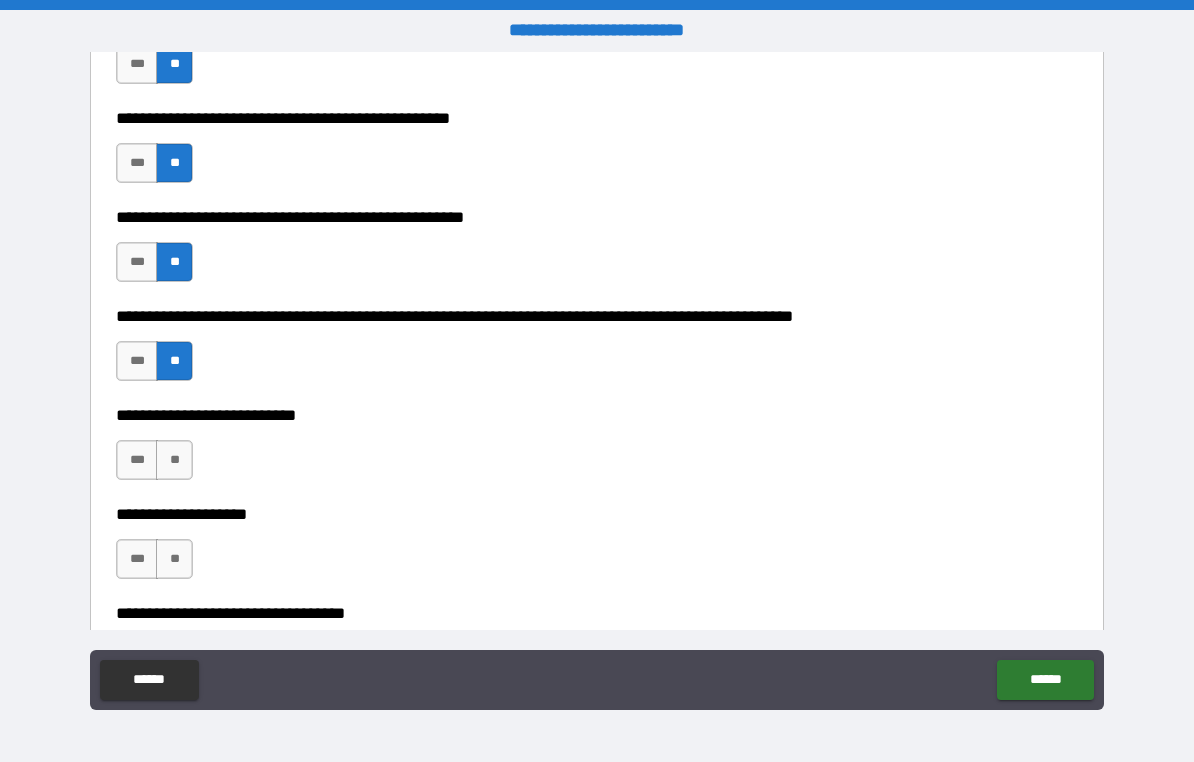 scroll, scrollTop: 718, scrollLeft: 0, axis: vertical 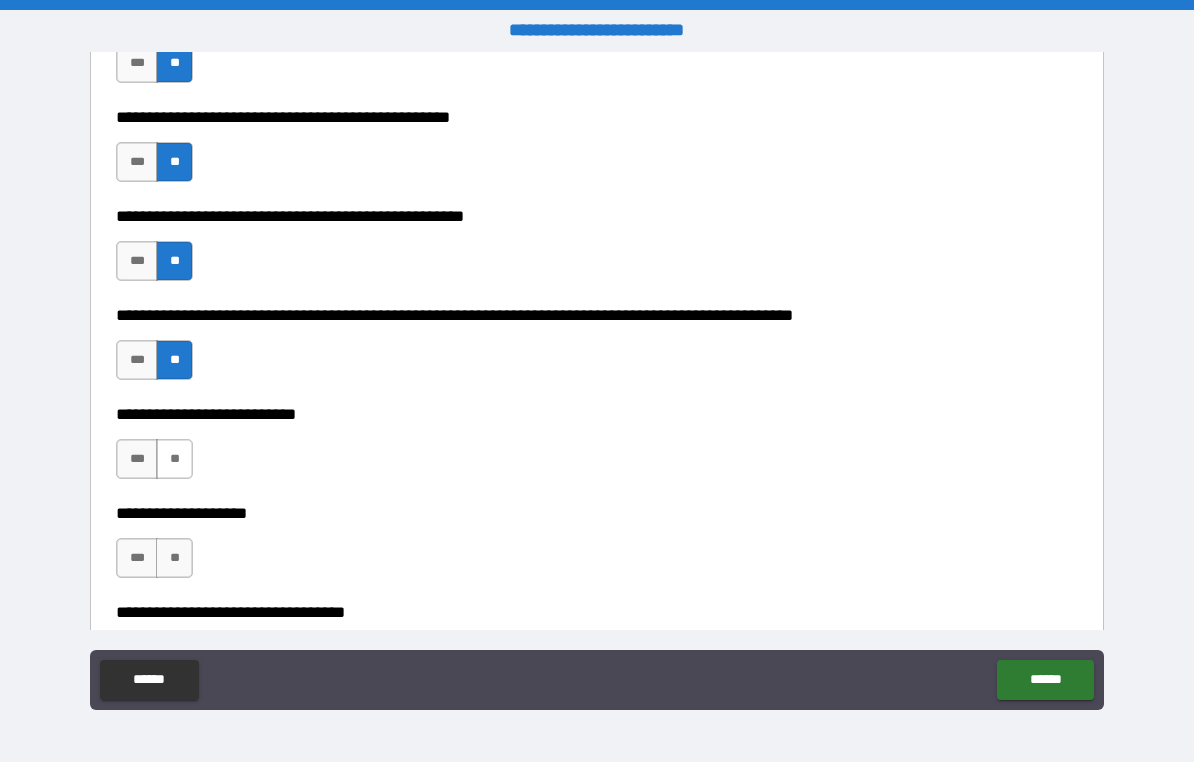 click on "**" at bounding box center [174, 459] 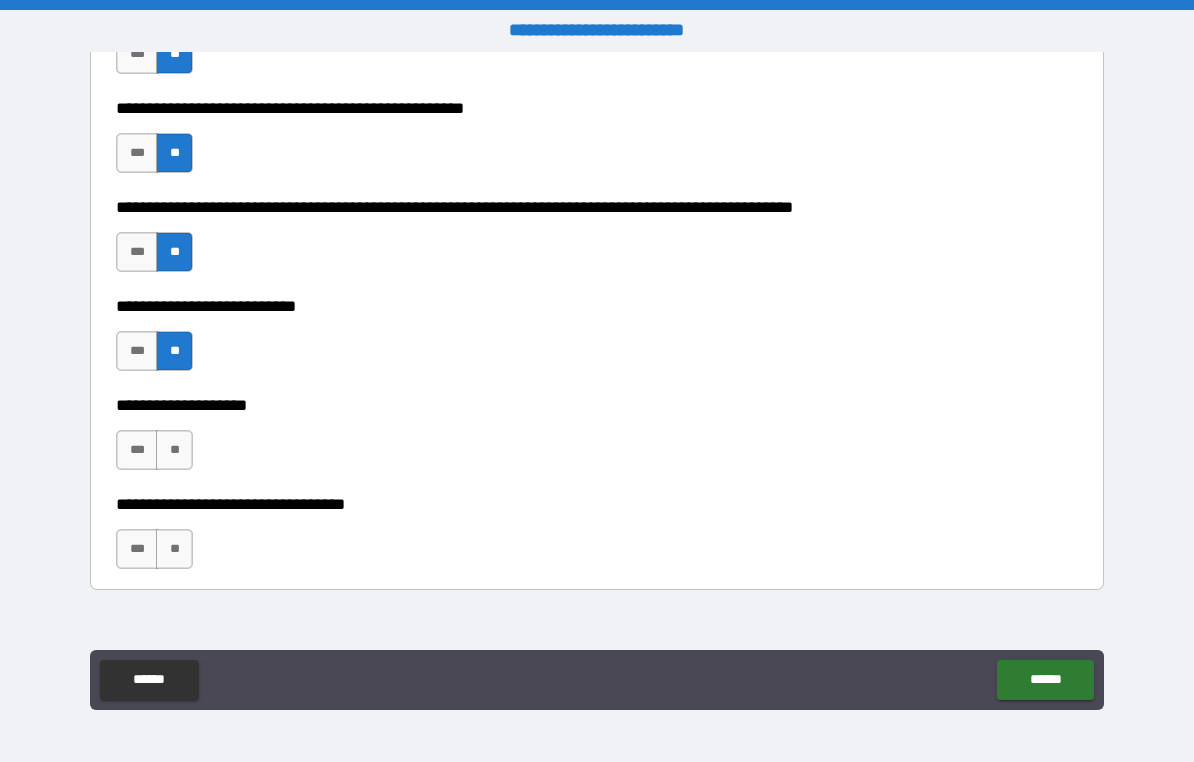 scroll, scrollTop: 832, scrollLeft: 0, axis: vertical 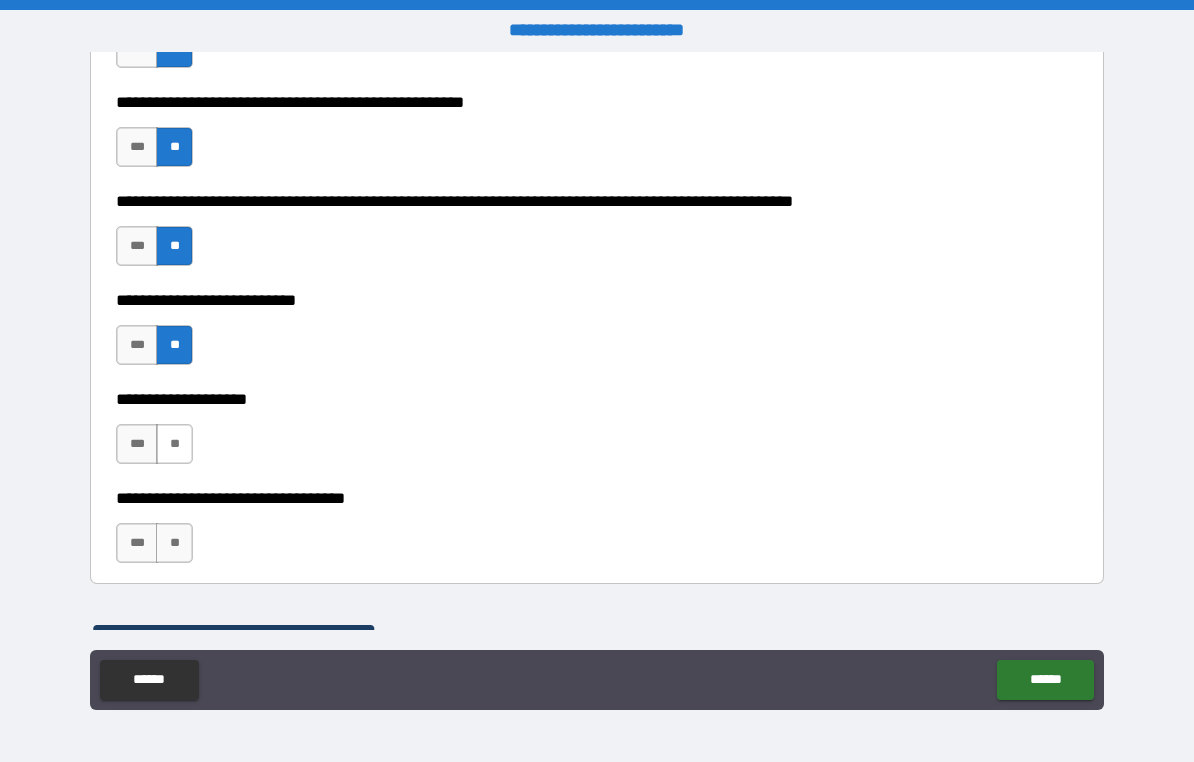 click on "**" at bounding box center (174, 444) 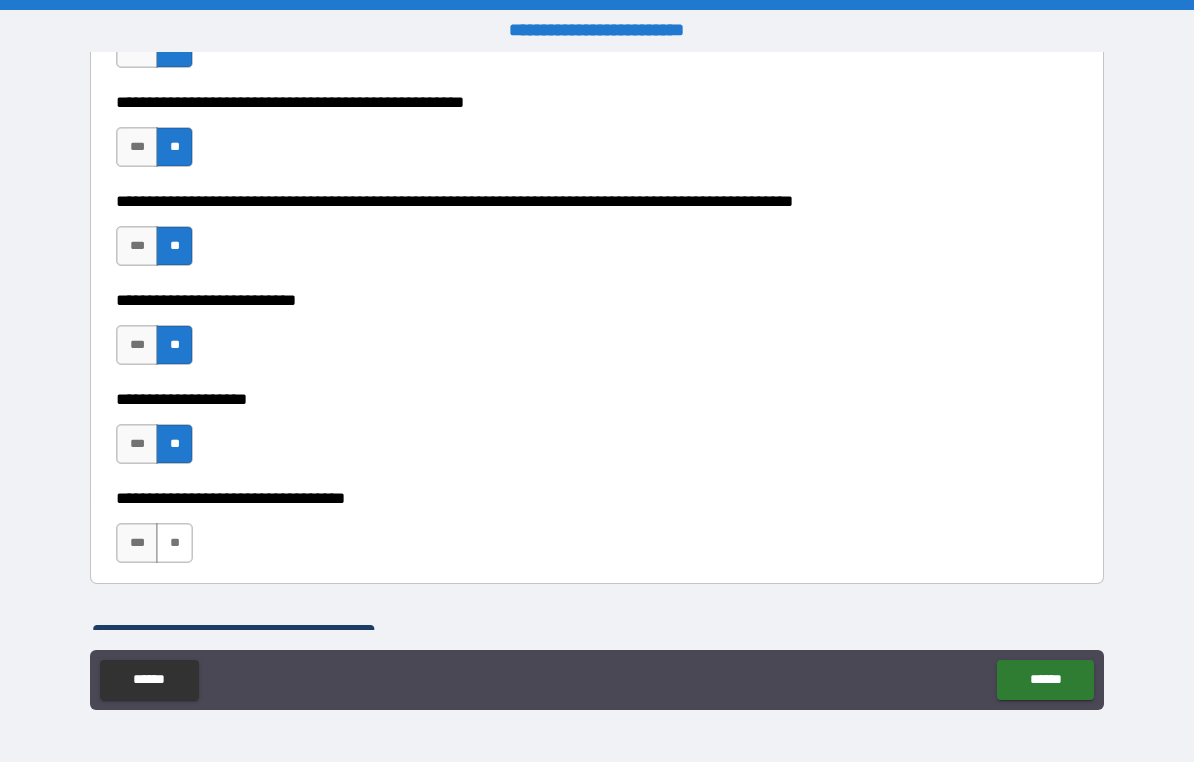 click on "**" at bounding box center [174, 543] 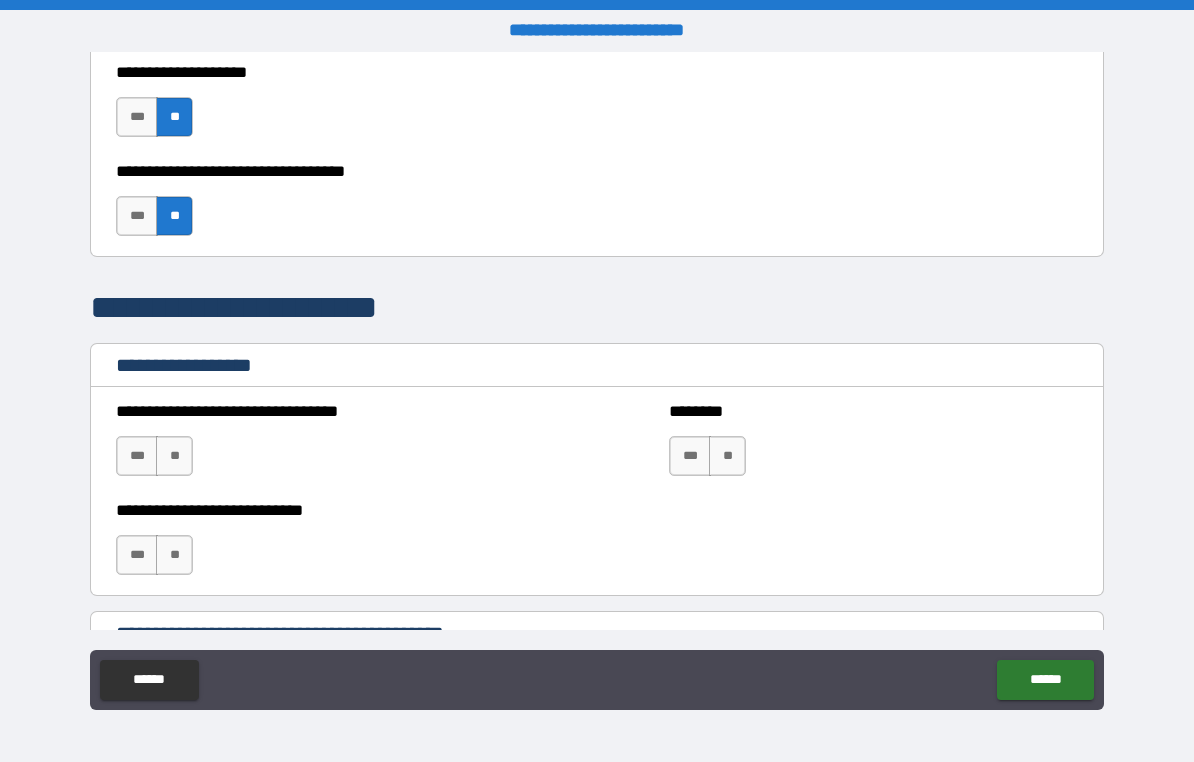 scroll, scrollTop: 1195, scrollLeft: 0, axis: vertical 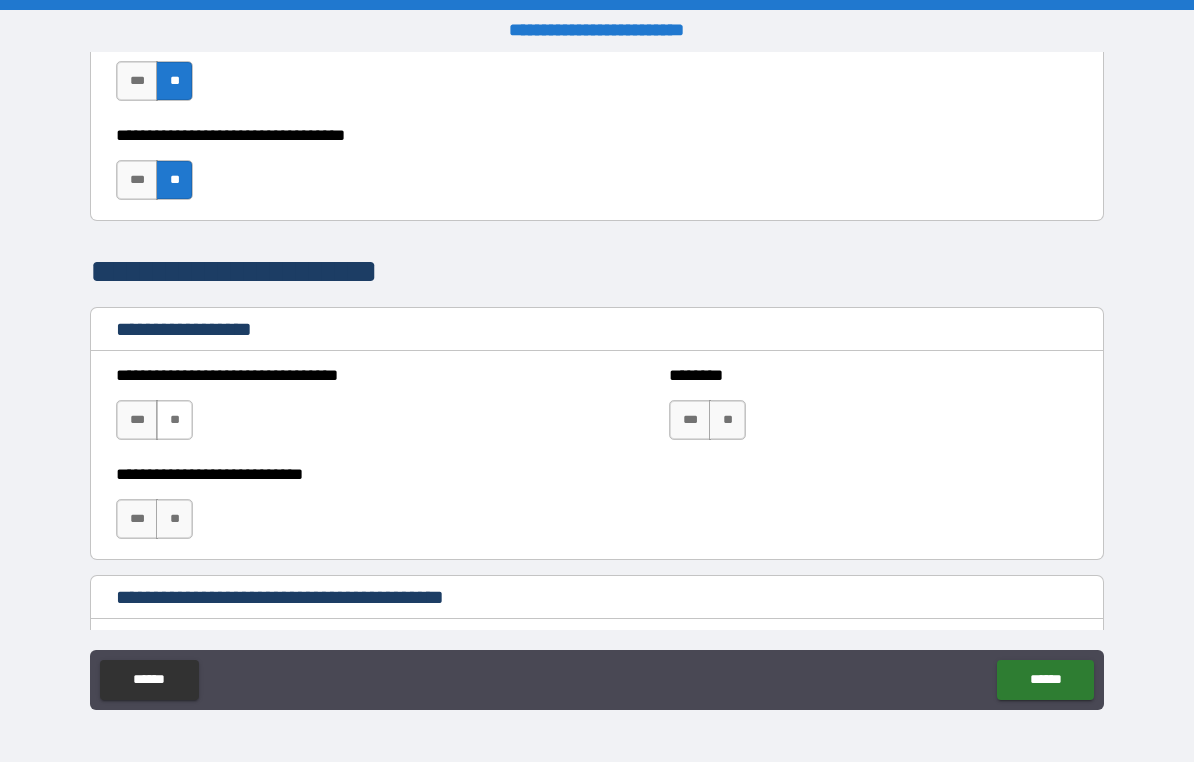 click on "**" at bounding box center [174, 420] 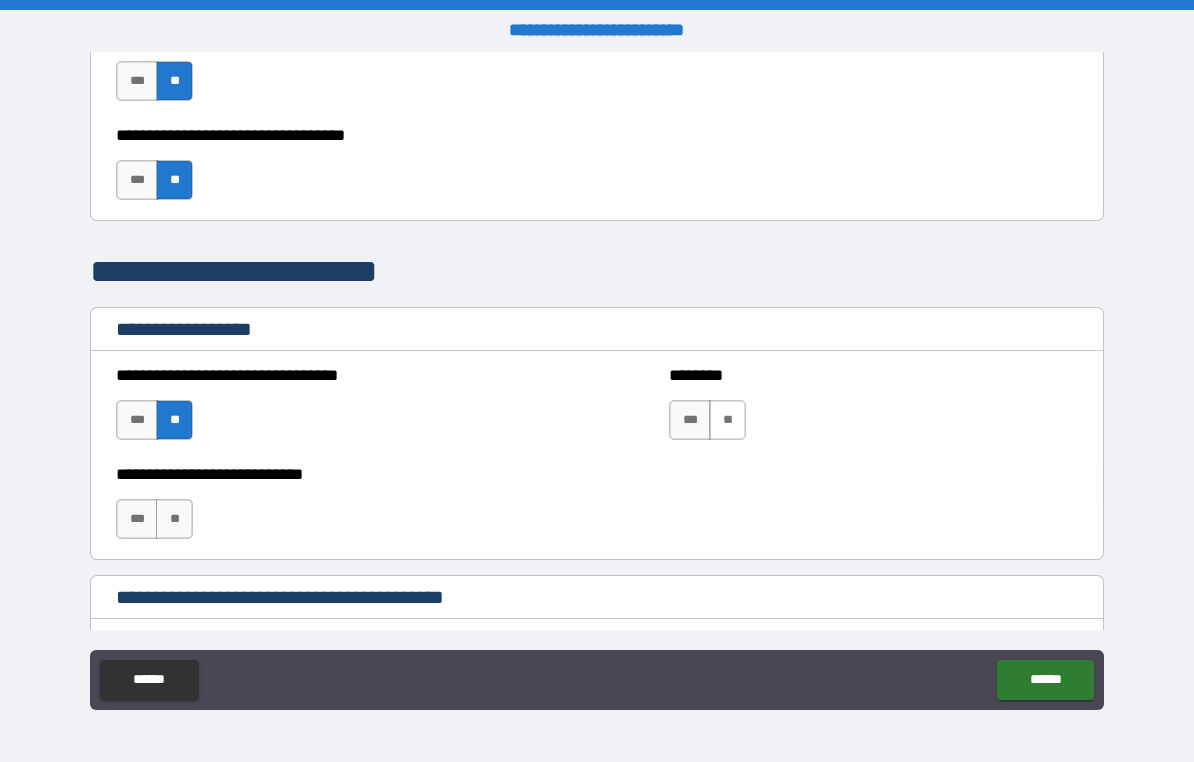 click on "**" at bounding box center (727, 420) 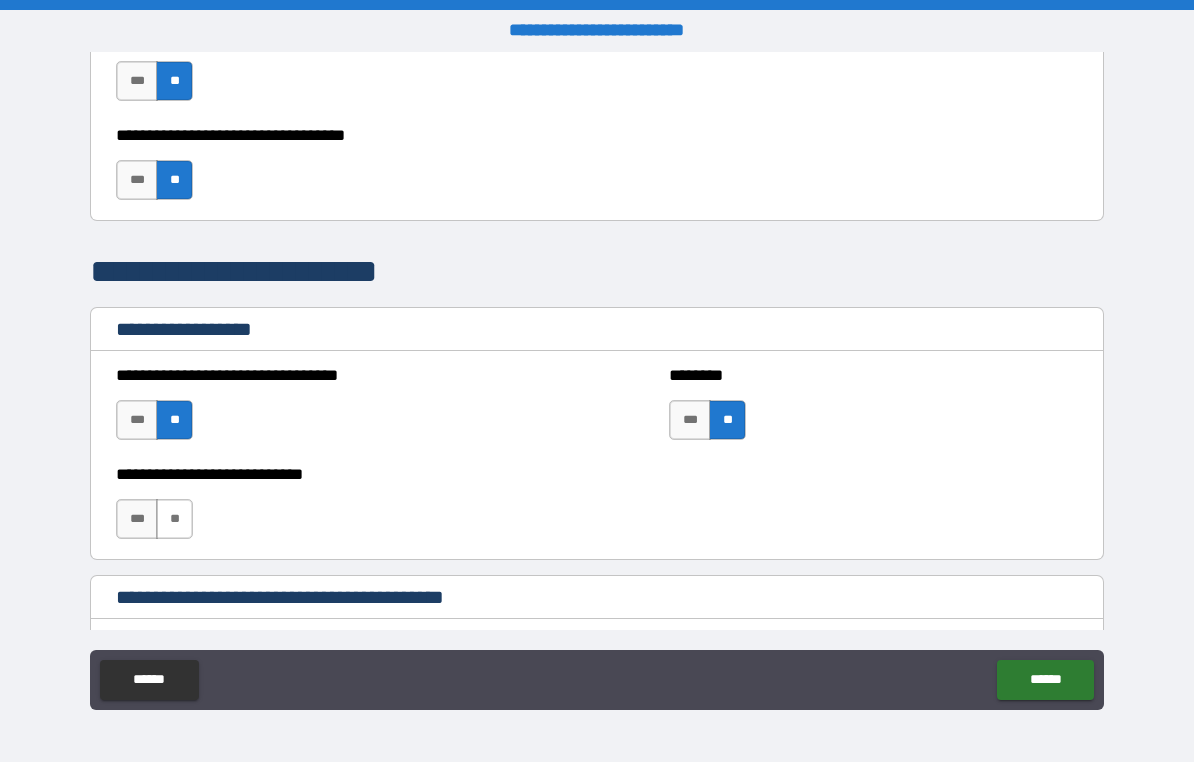 click on "**" at bounding box center (174, 519) 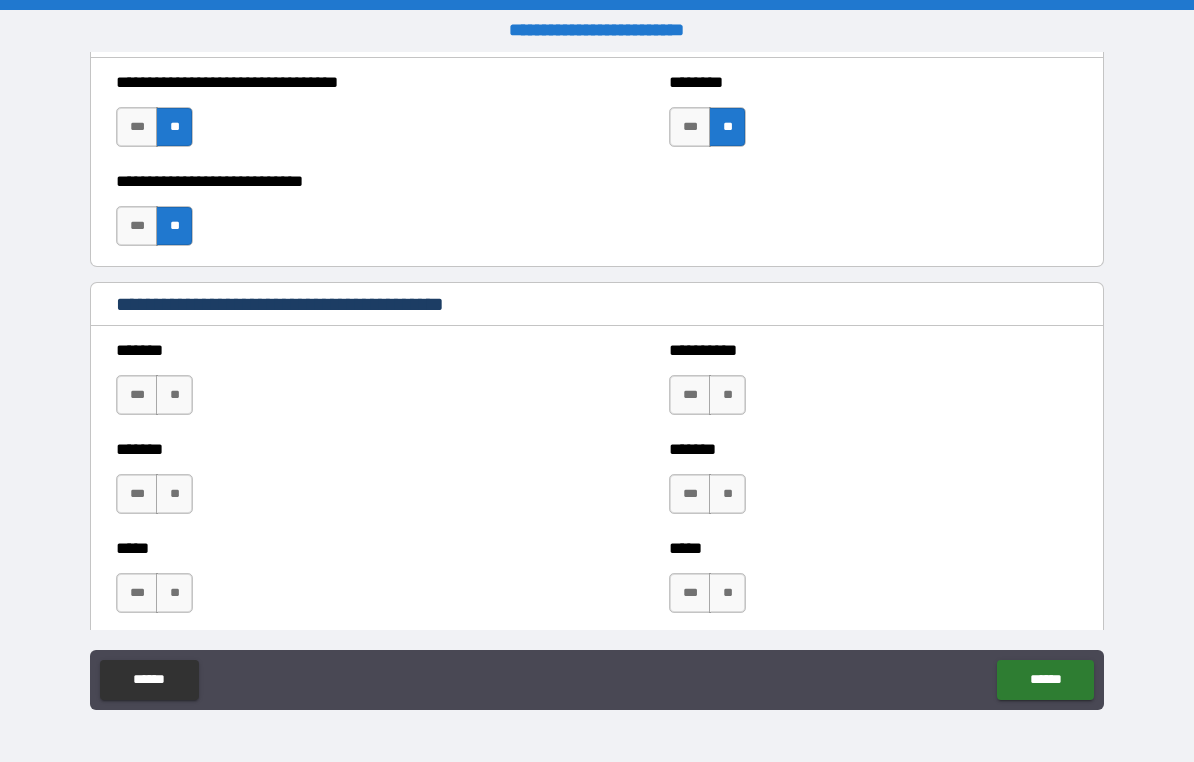 scroll, scrollTop: 1498, scrollLeft: 0, axis: vertical 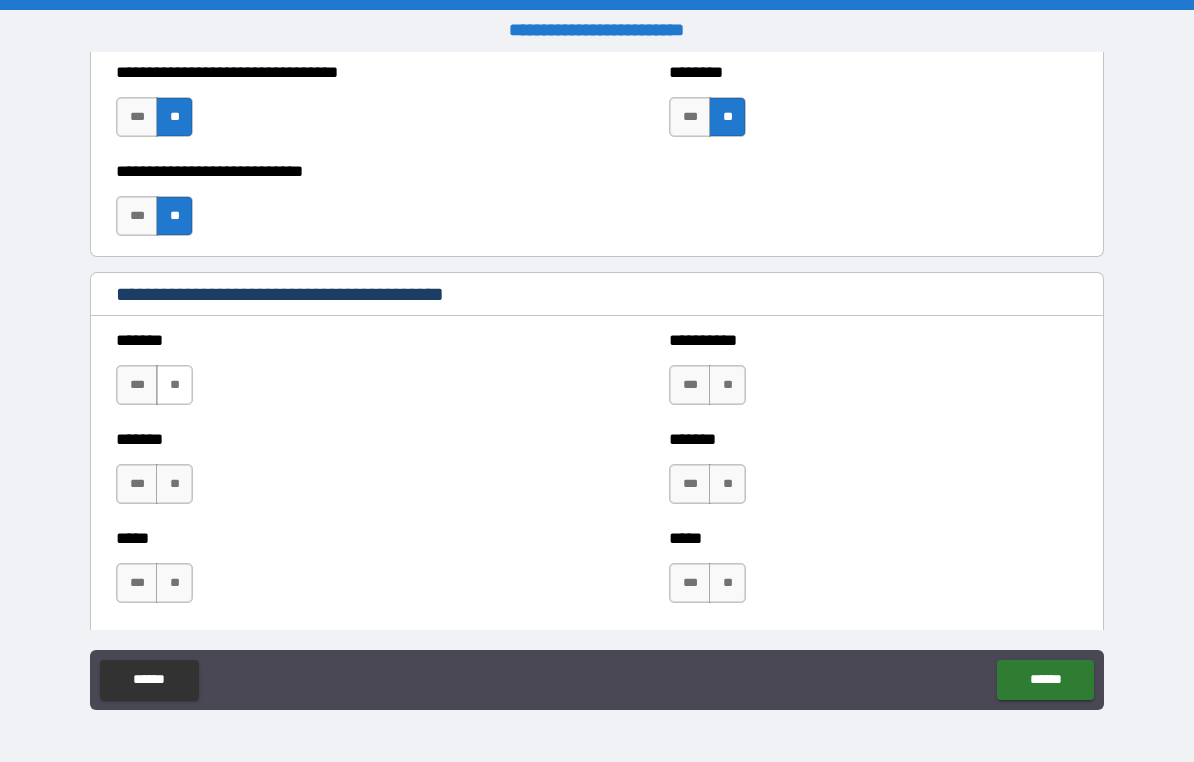 click on "**" at bounding box center [174, 385] 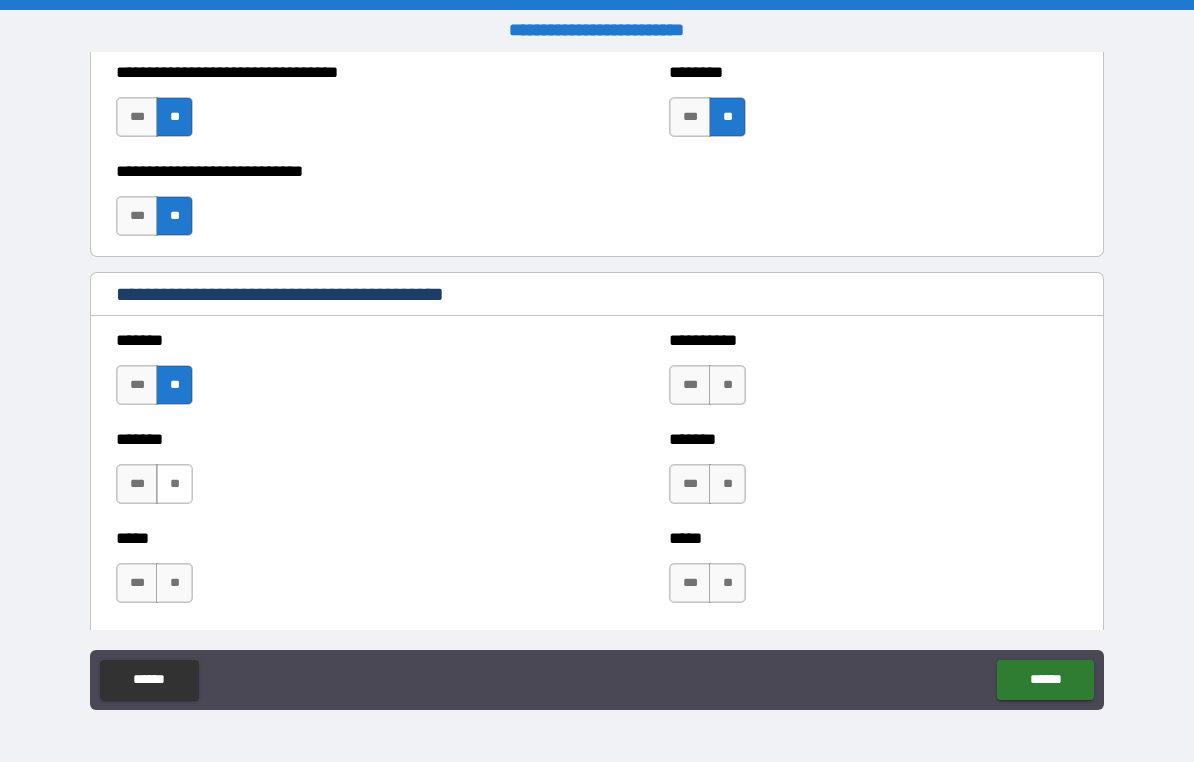 click on "**" at bounding box center (174, 484) 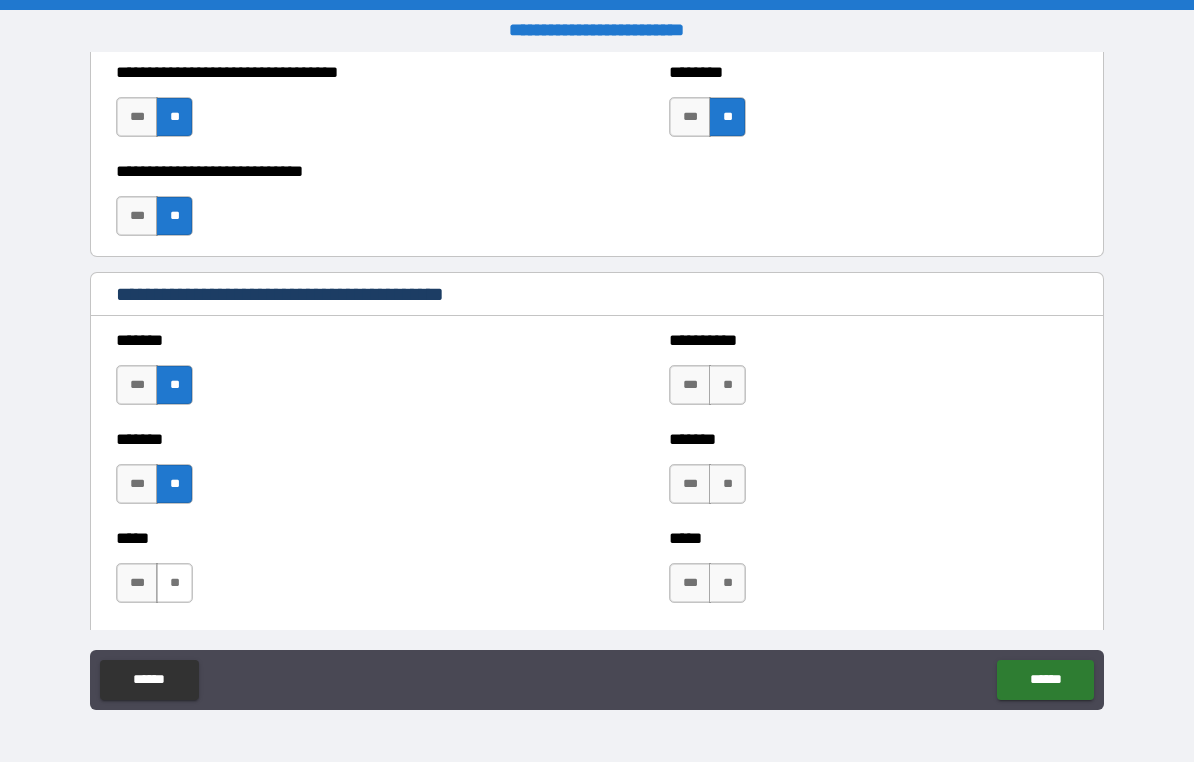 click on "**" at bounding box center (174, 583) 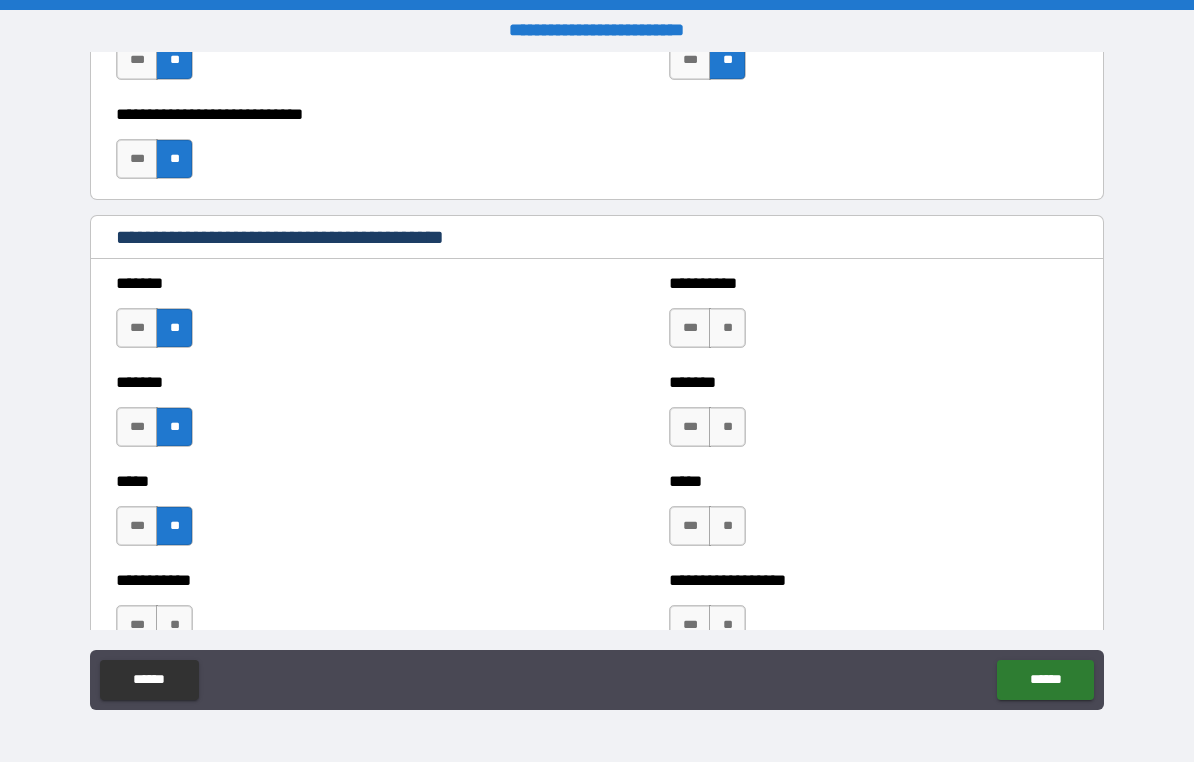 scroll, scrollTop: 1557, scrollLeft: 0, axis: vertical 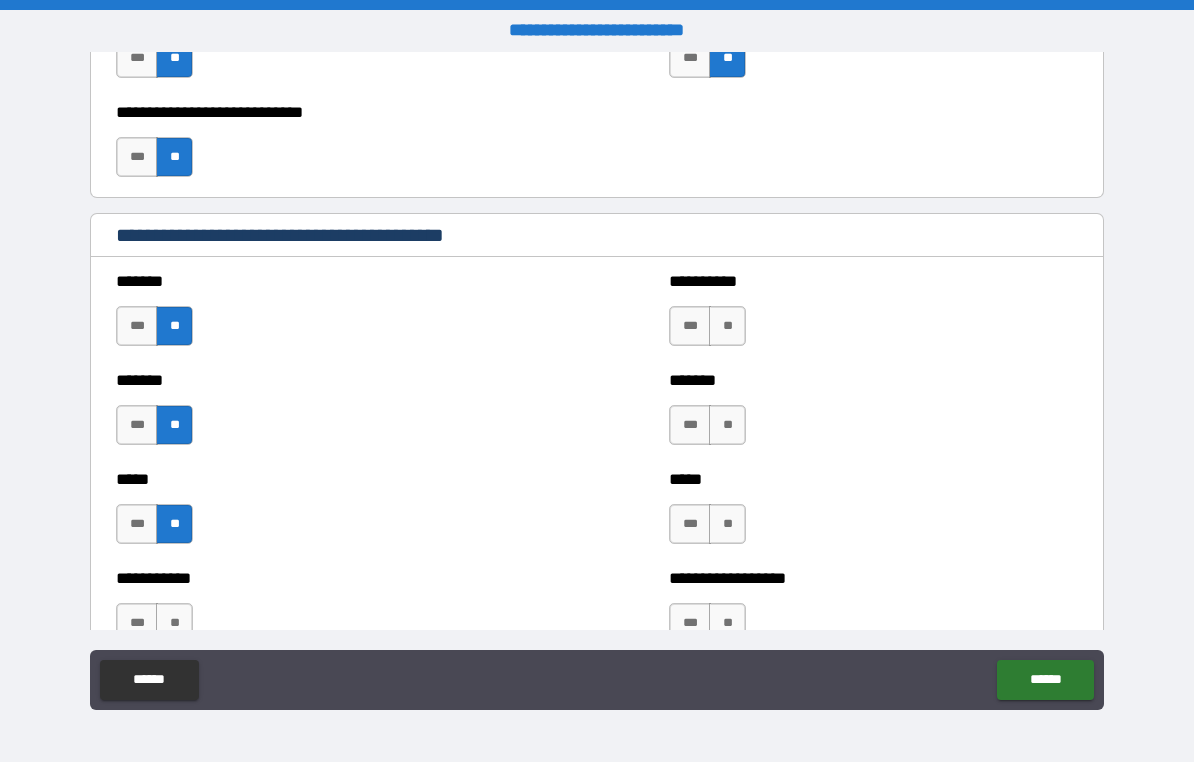 click on "***** *** **" at bounding box center (873, 514) 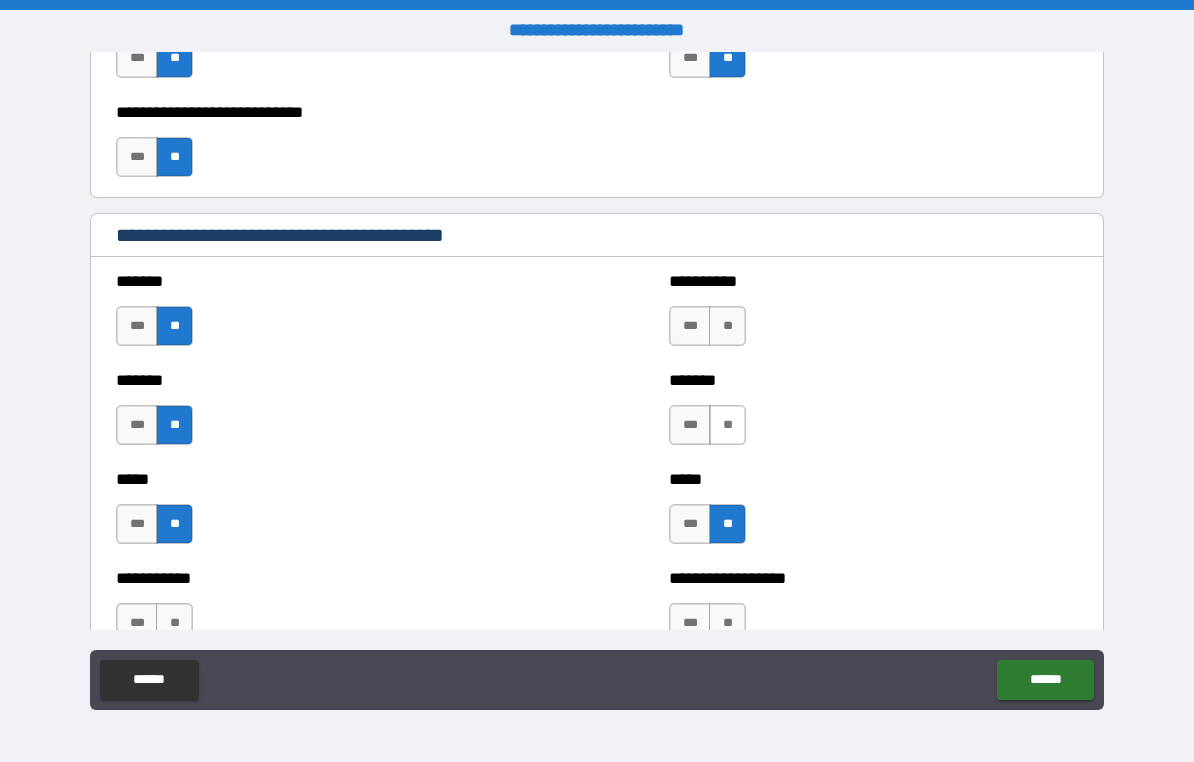 click on "**" at bounding box center [727, 425] 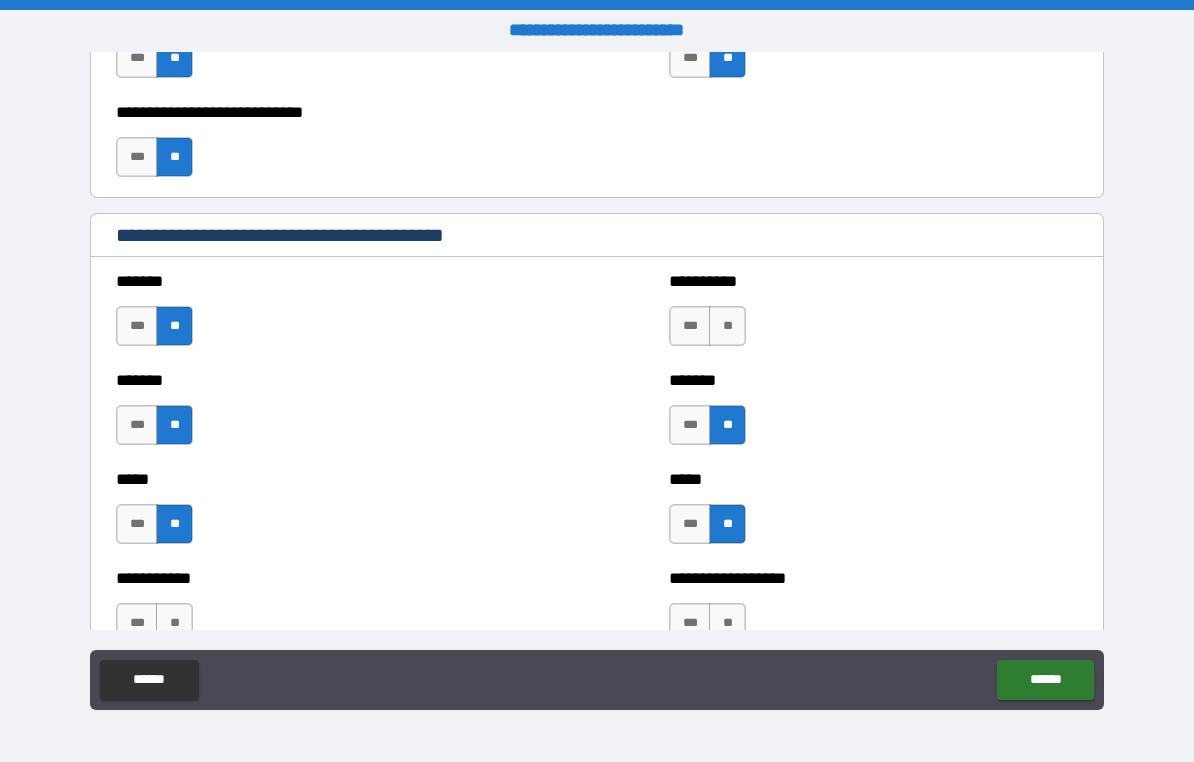 click on "**" at bounding box center [727, 326] 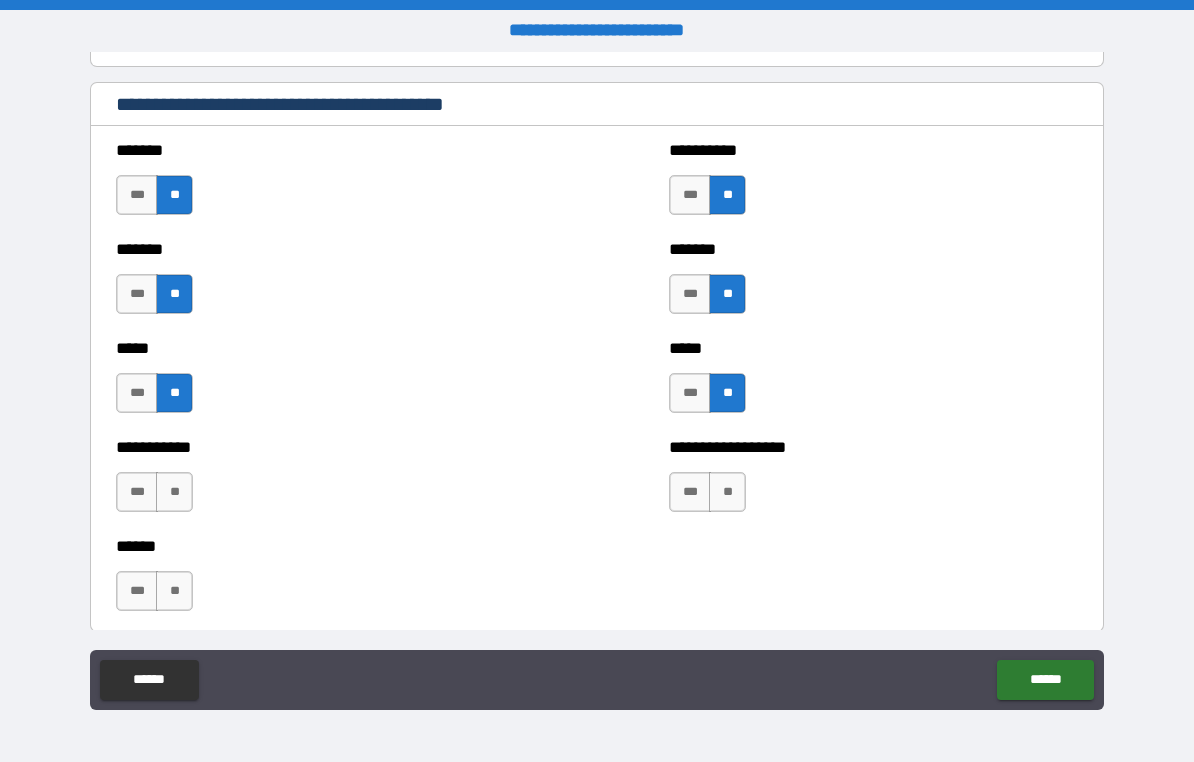 scroll, scrollTop: 1698, scrollLeft: 0, axis: vertical 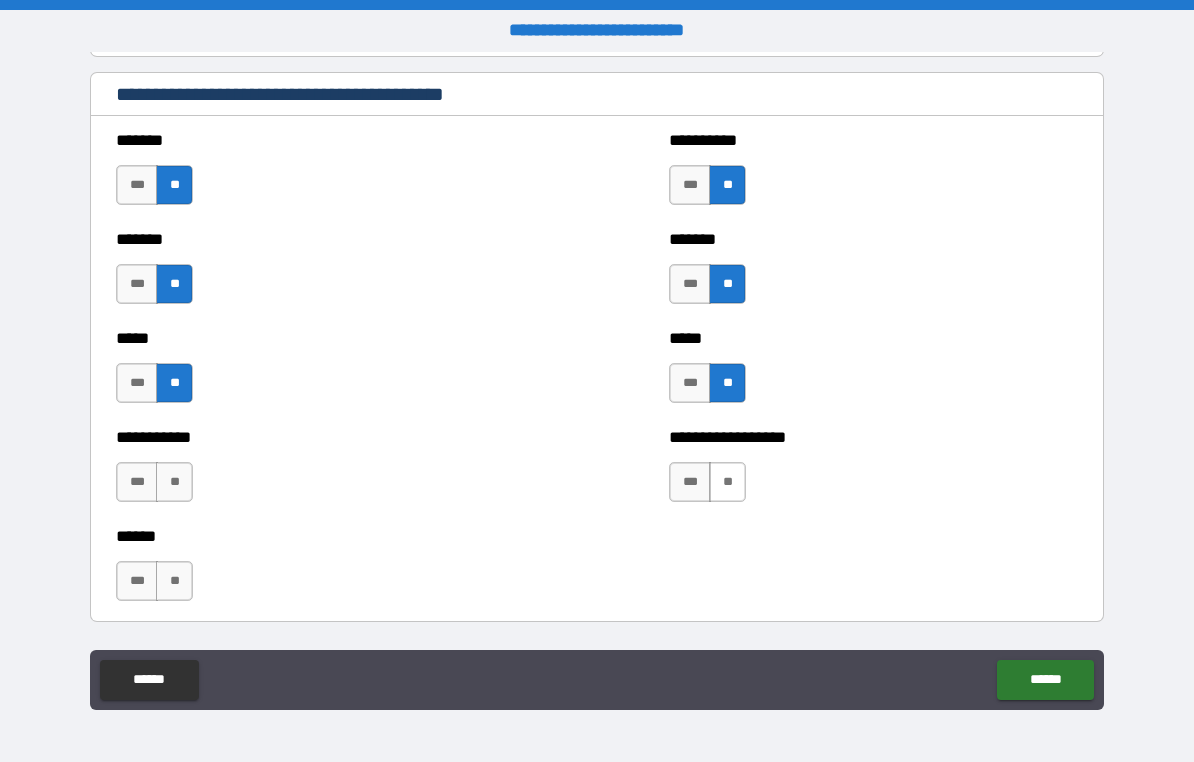 click on "**" at bounding box center (727, 482) 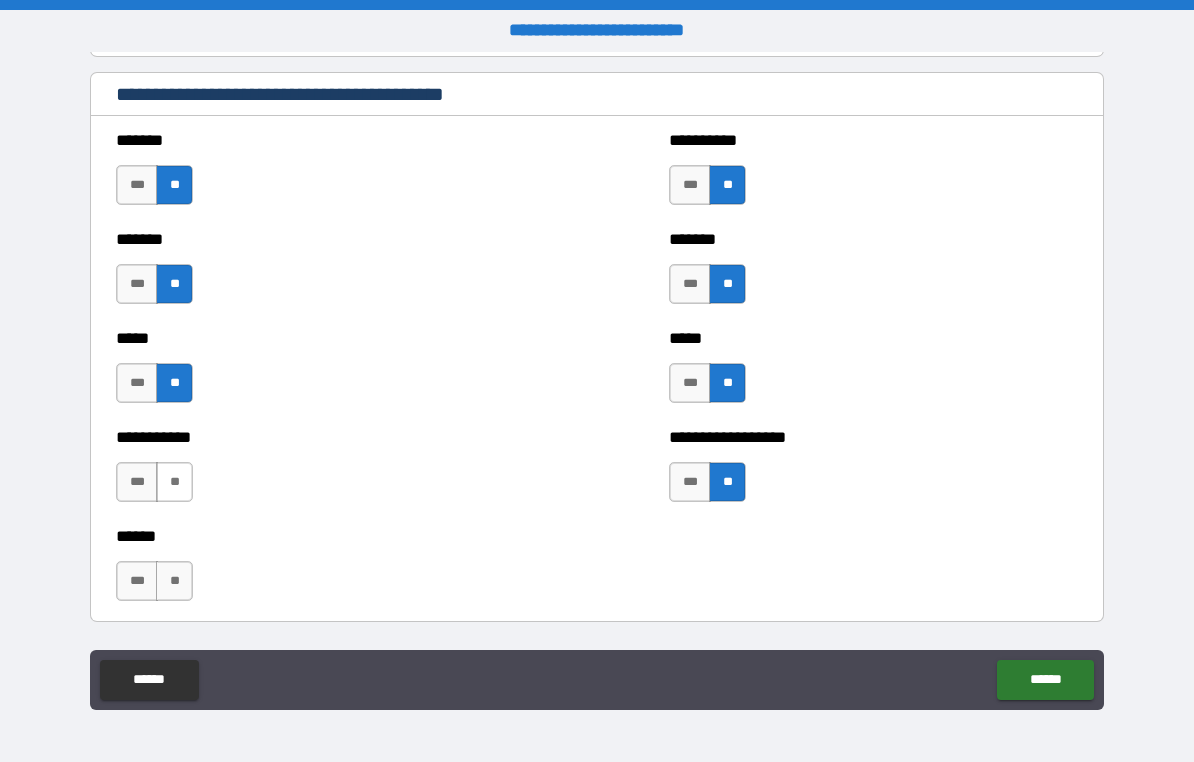 click on "**" at bounding box center (174, 482) 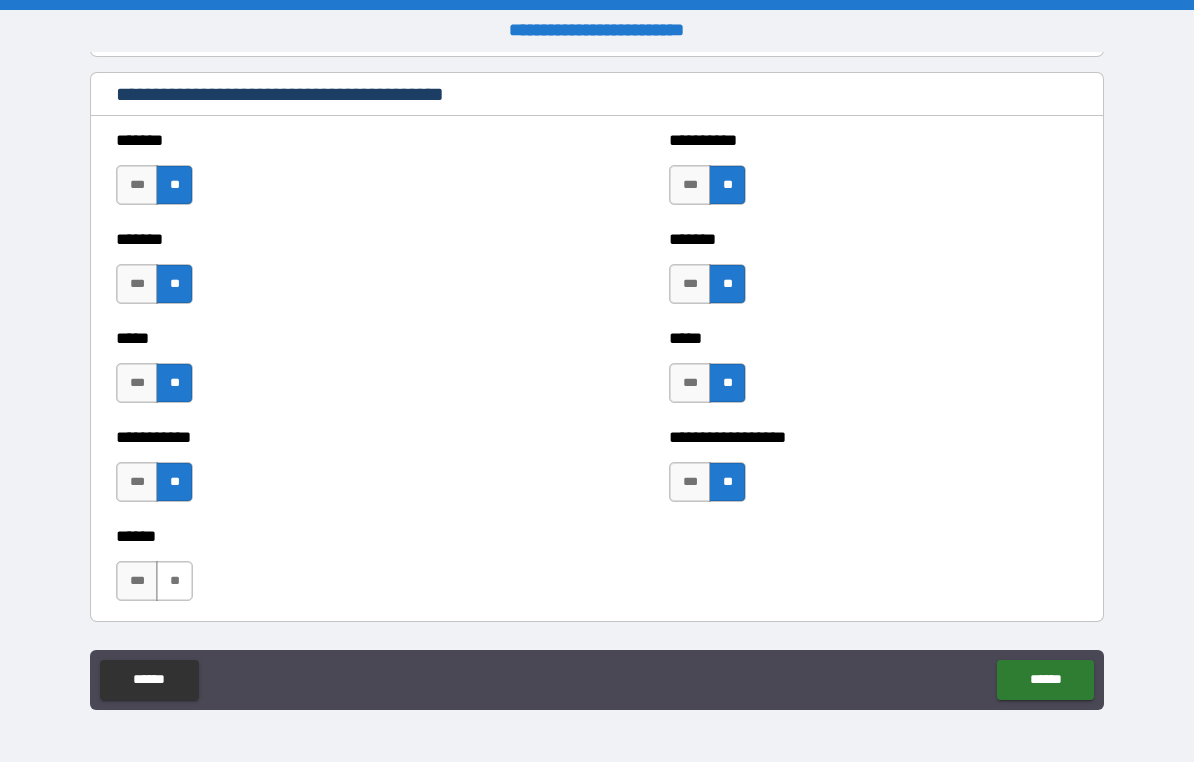 click on "**" at bounding box center [174, 581] 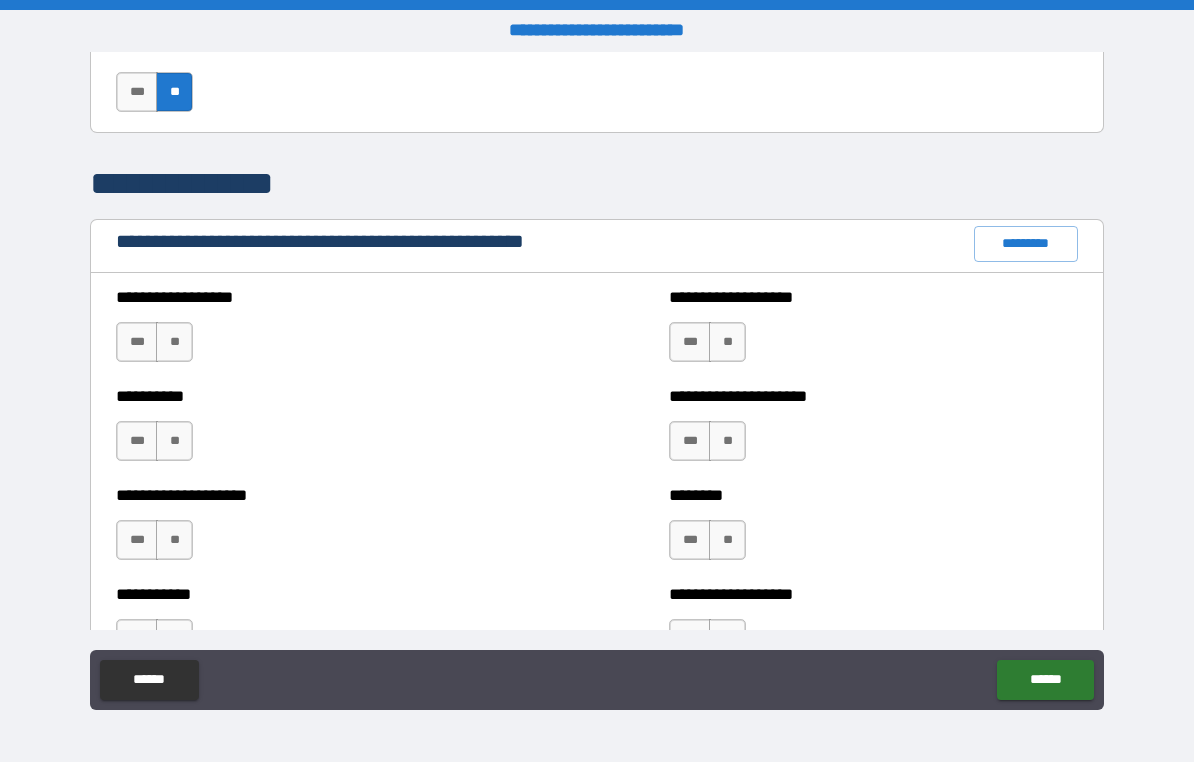 scroll, scrollTop: 2189, scrollLeft: 0, axis: vertical 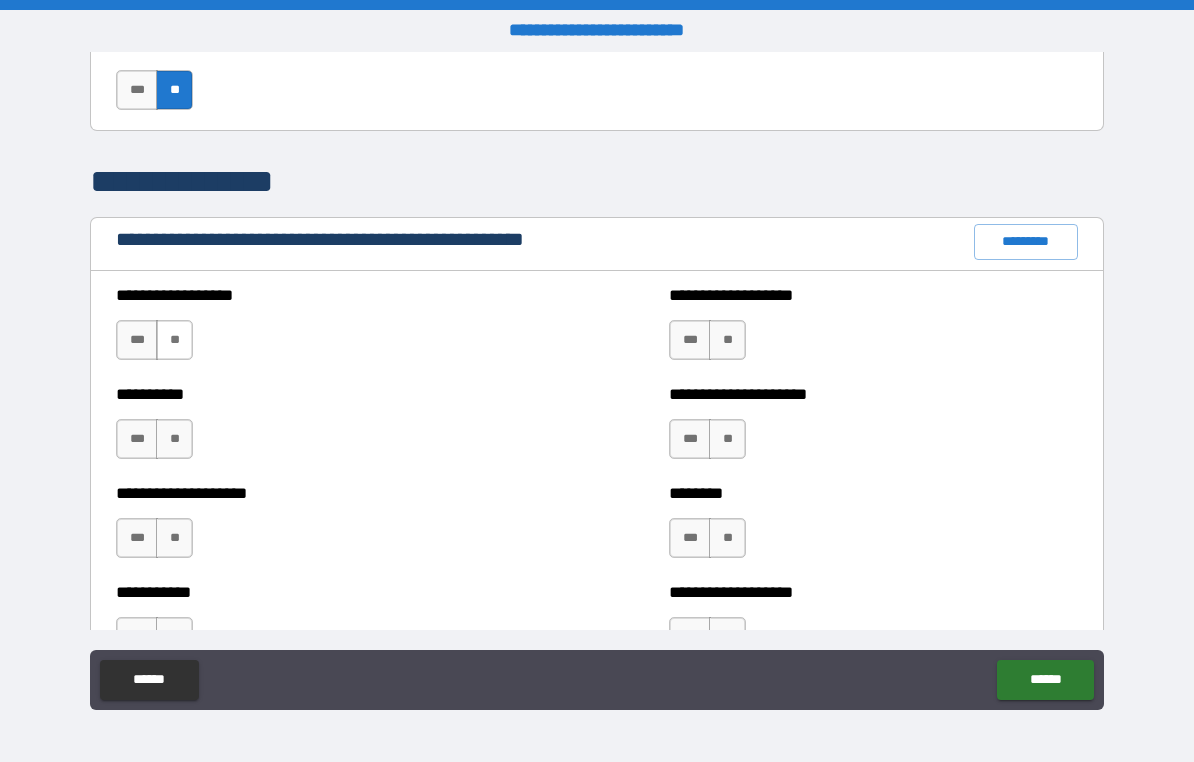 click on "**" at bounding box center [174, 340] 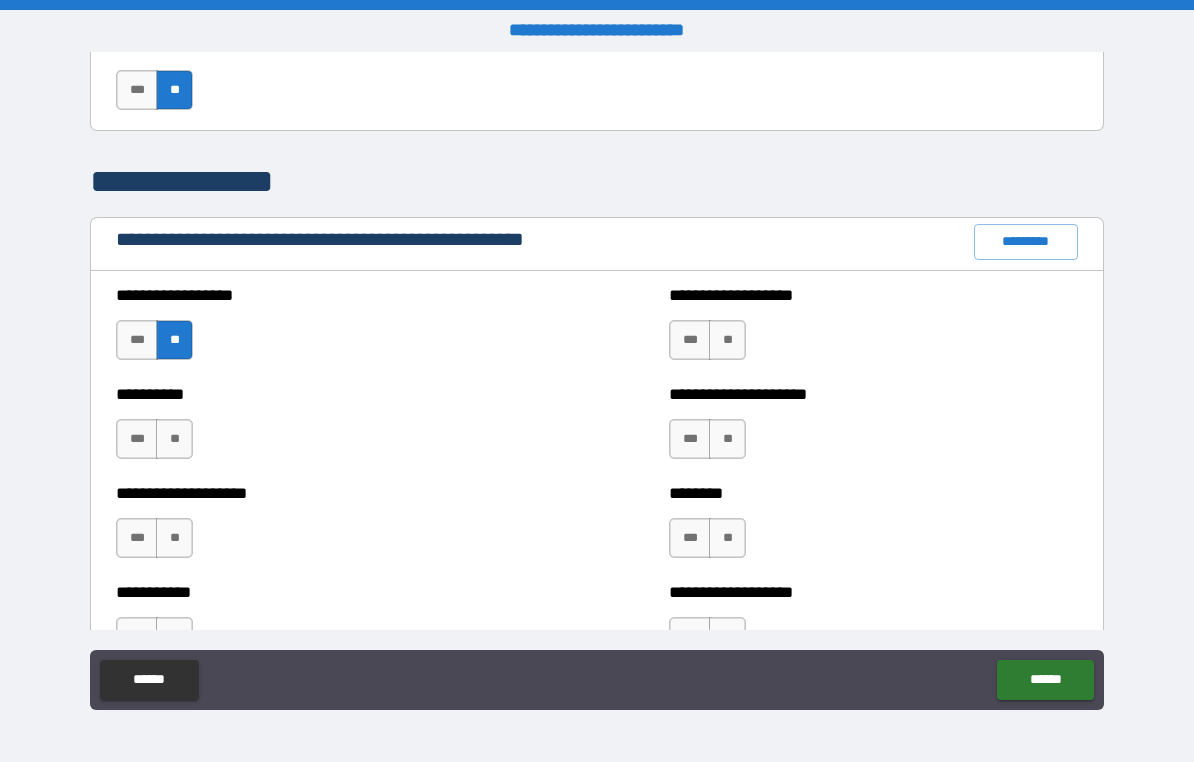 click on "**********" at bounding box center (320, 429) 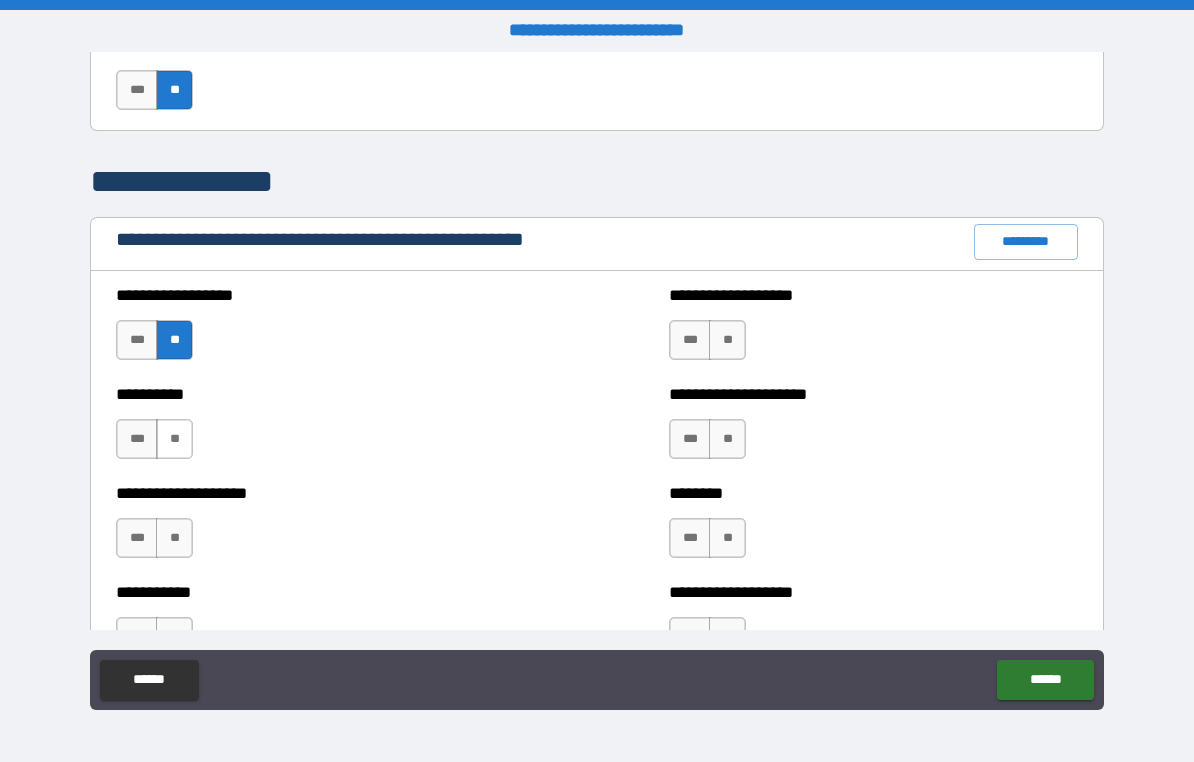 click on "**" at bounding box center [174, 439] 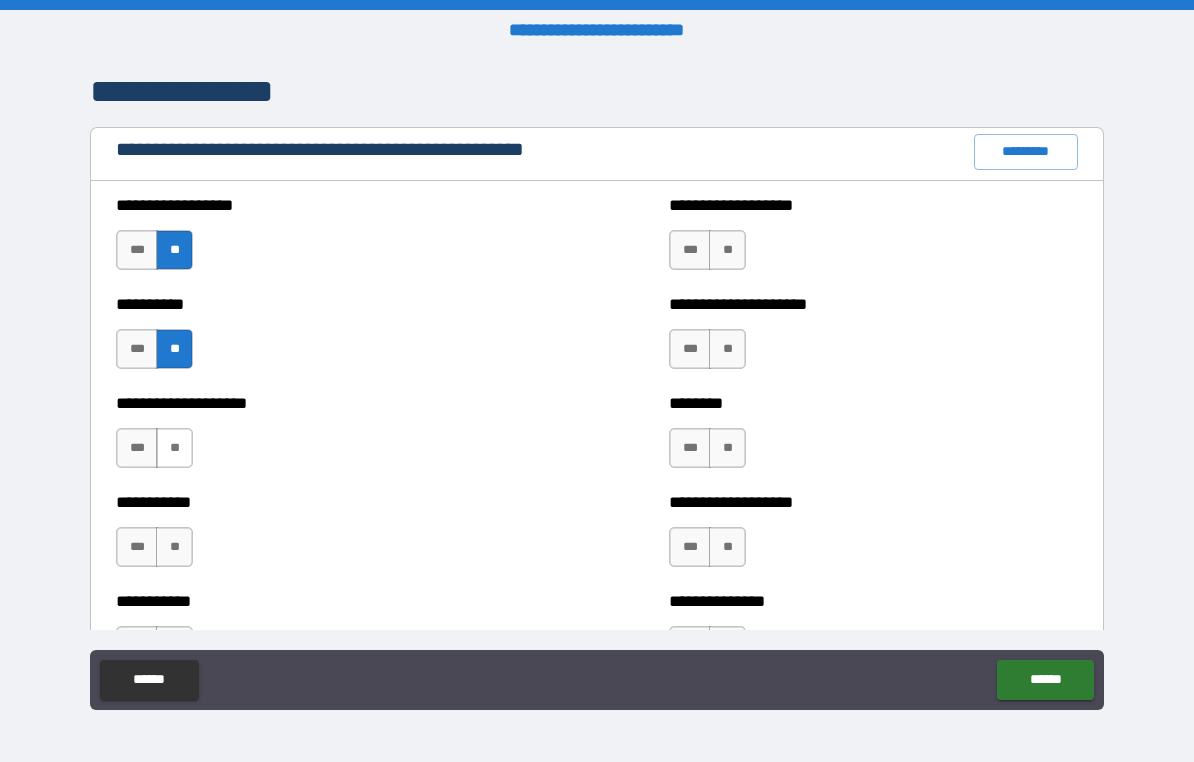click on "**" at bounding box center (174, 448) 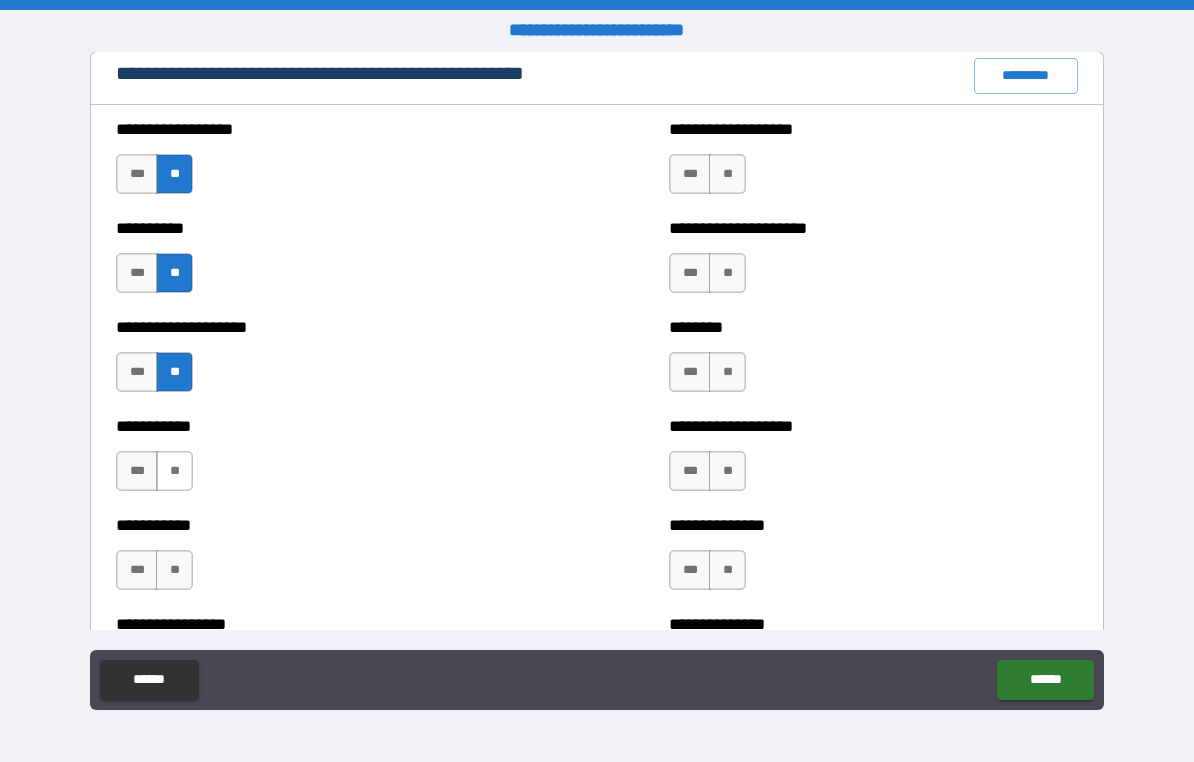 click on "**" at bounding box center (174, 471) 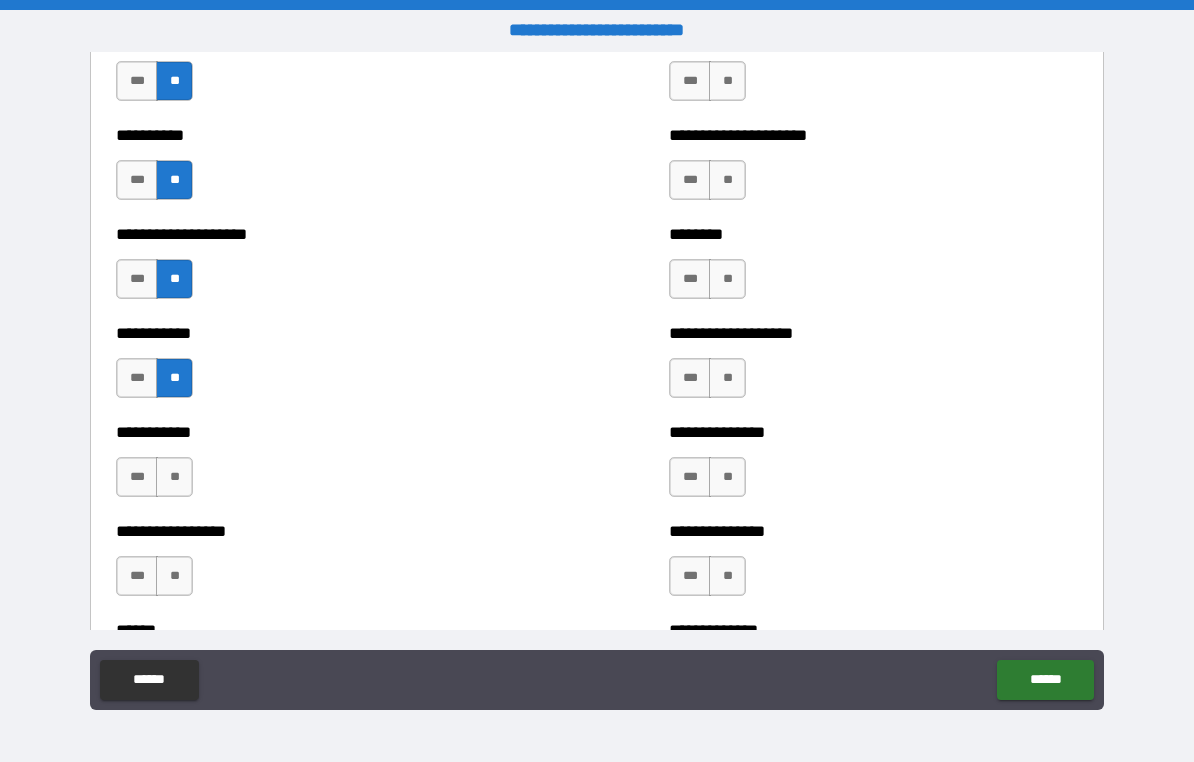 scroll, scrollTop: 2449, scrollLeft: 0, axis: vertical 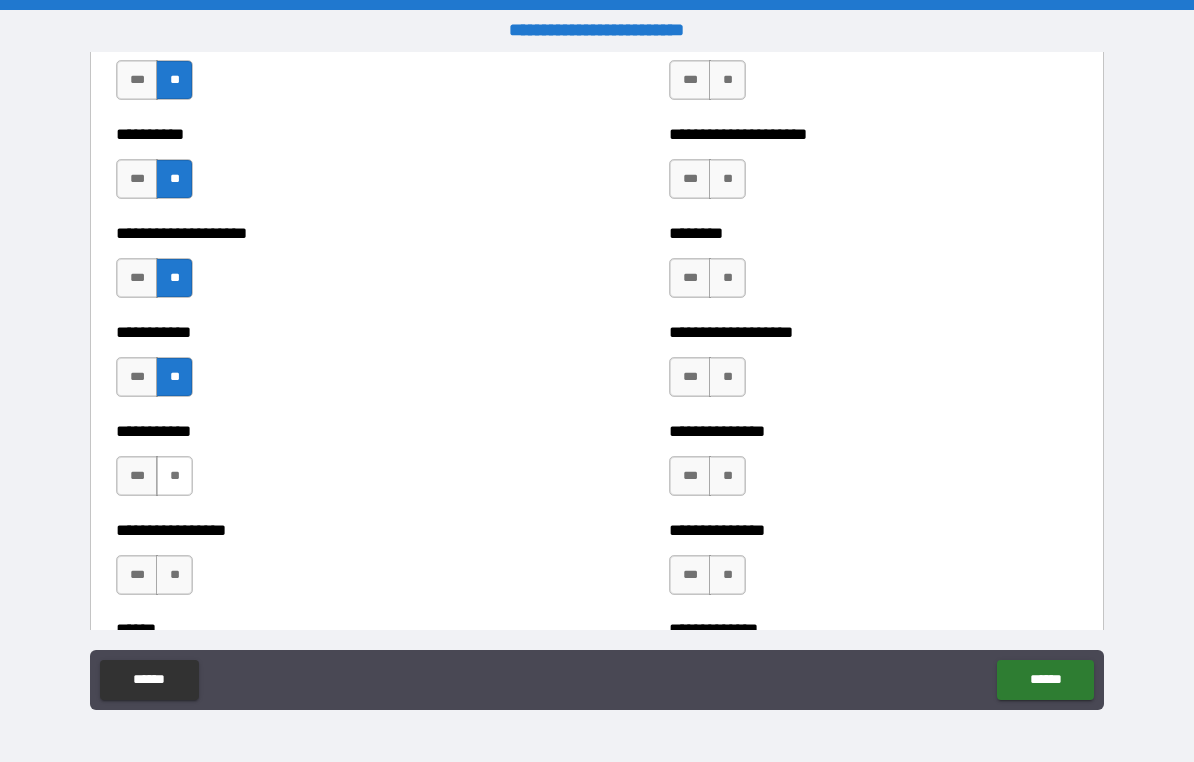 click on "**" at bounding box center [174, 476] 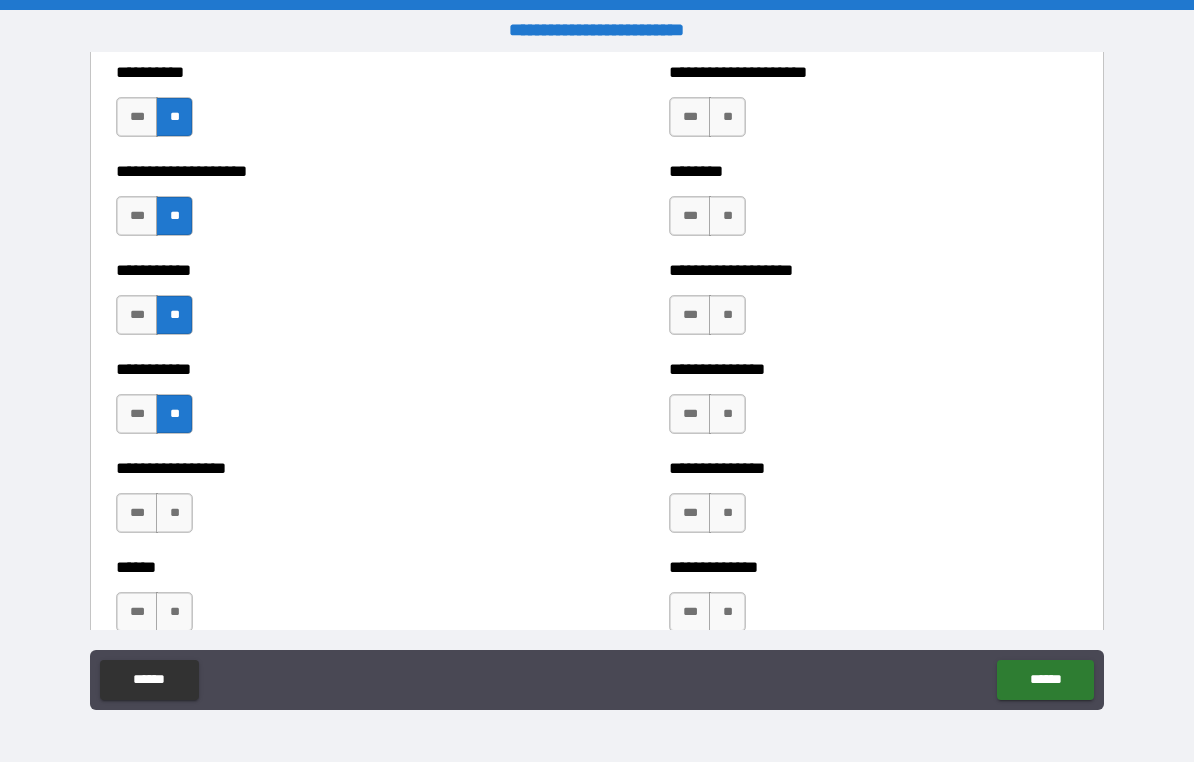 scroll, scrollTop: 2512, scrollLeft: 0, axis: vertical 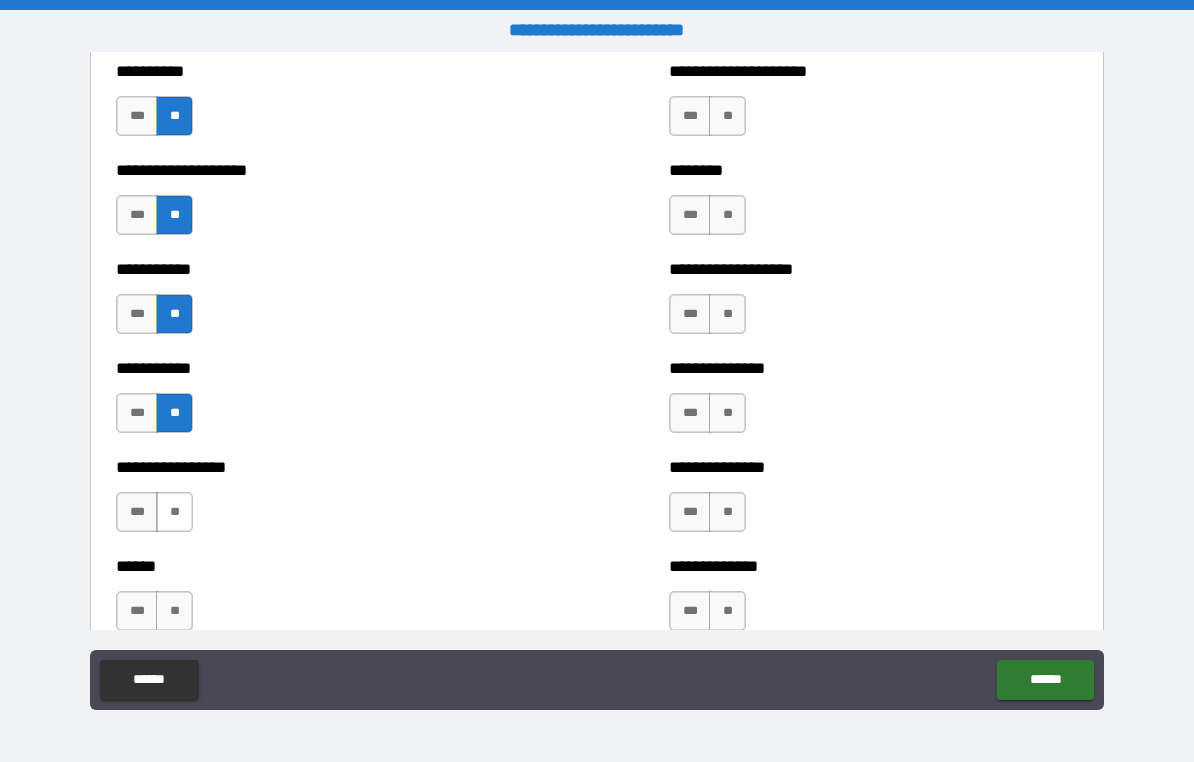 click on "**" at bounding box center [174, 512] 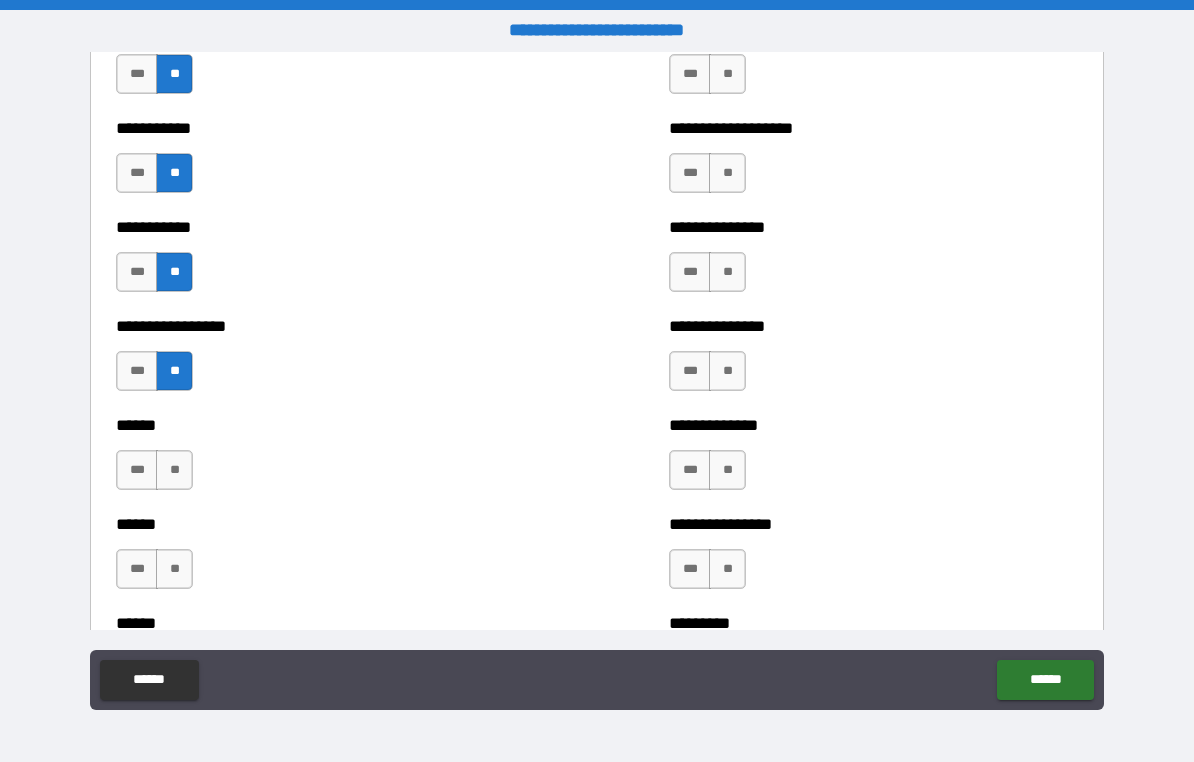 scroll, scrollTop: 2655, scrollLeft: 0, axis: vertical 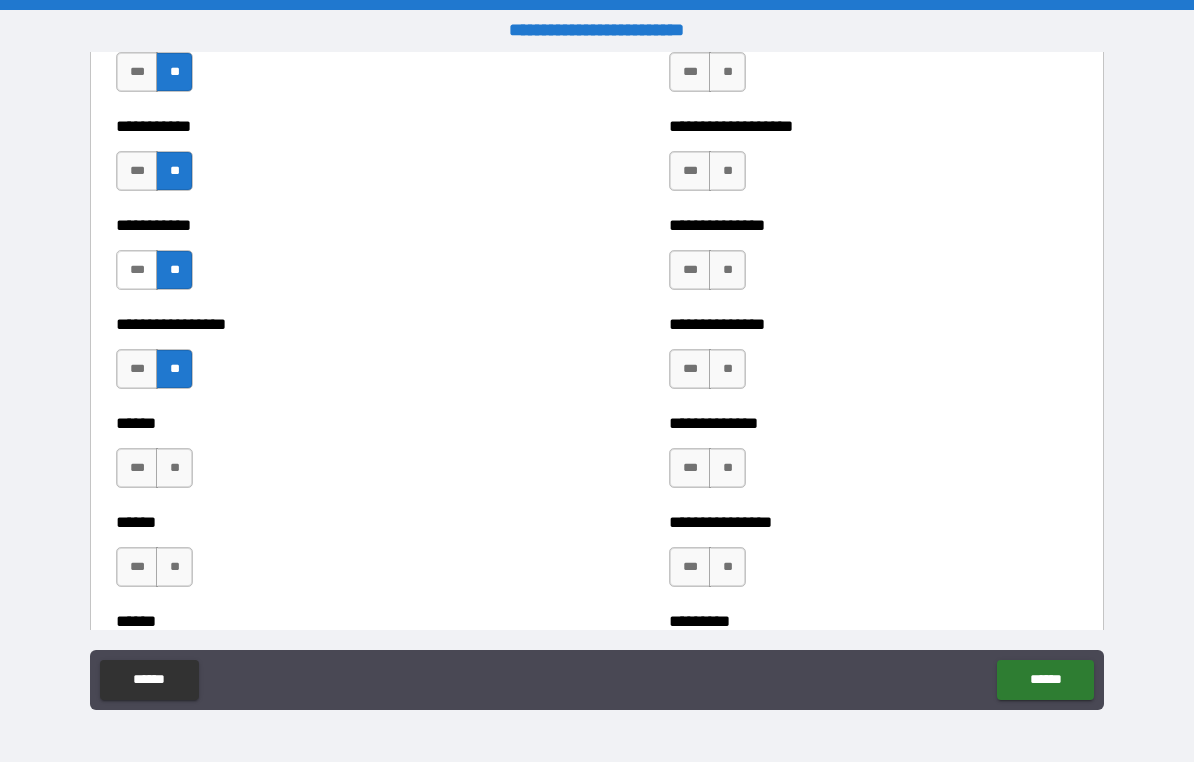 click on "***" at bounding box center (137, 270) 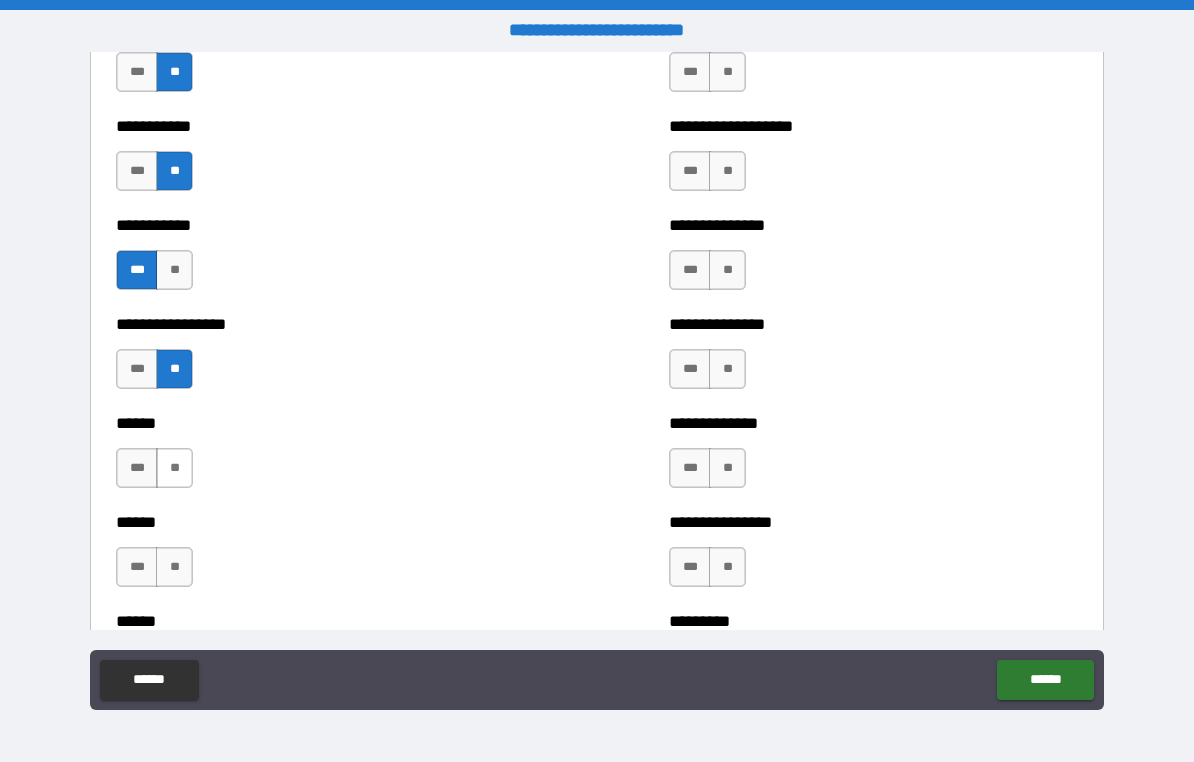 click on "**" at bounding box center (174, 468) 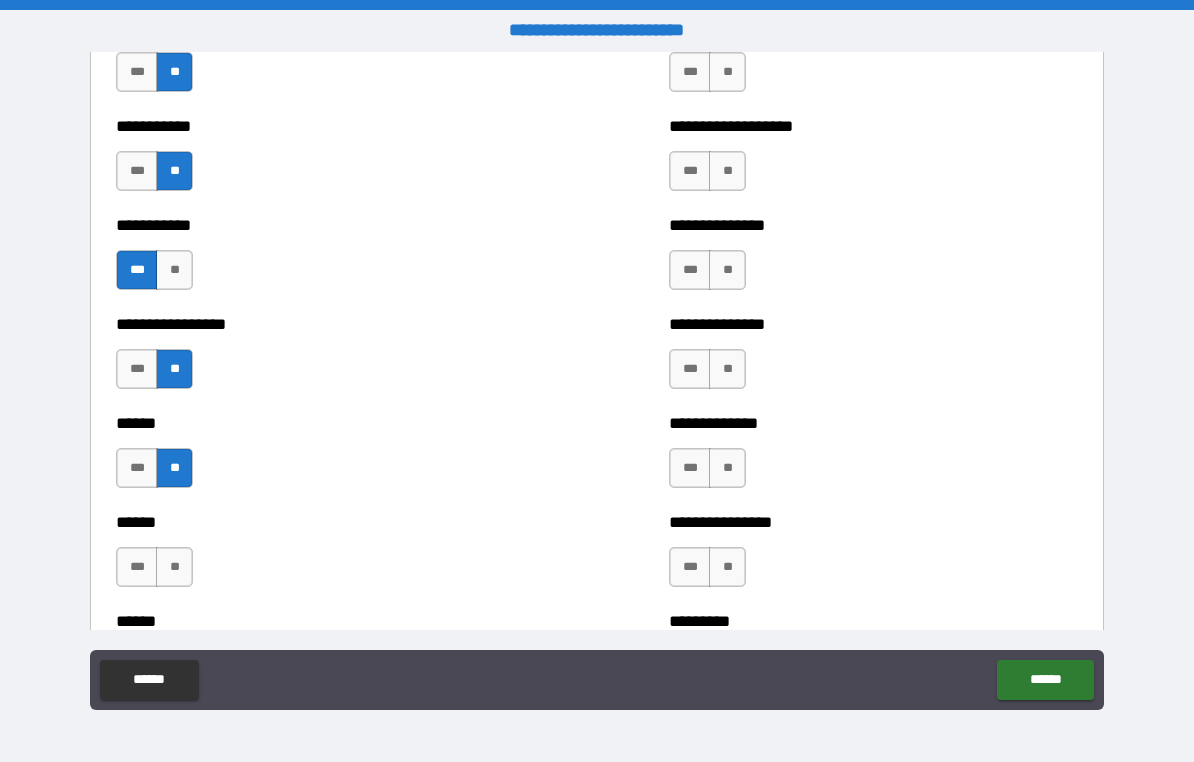 click on "**" at bounding box center (174, 567) 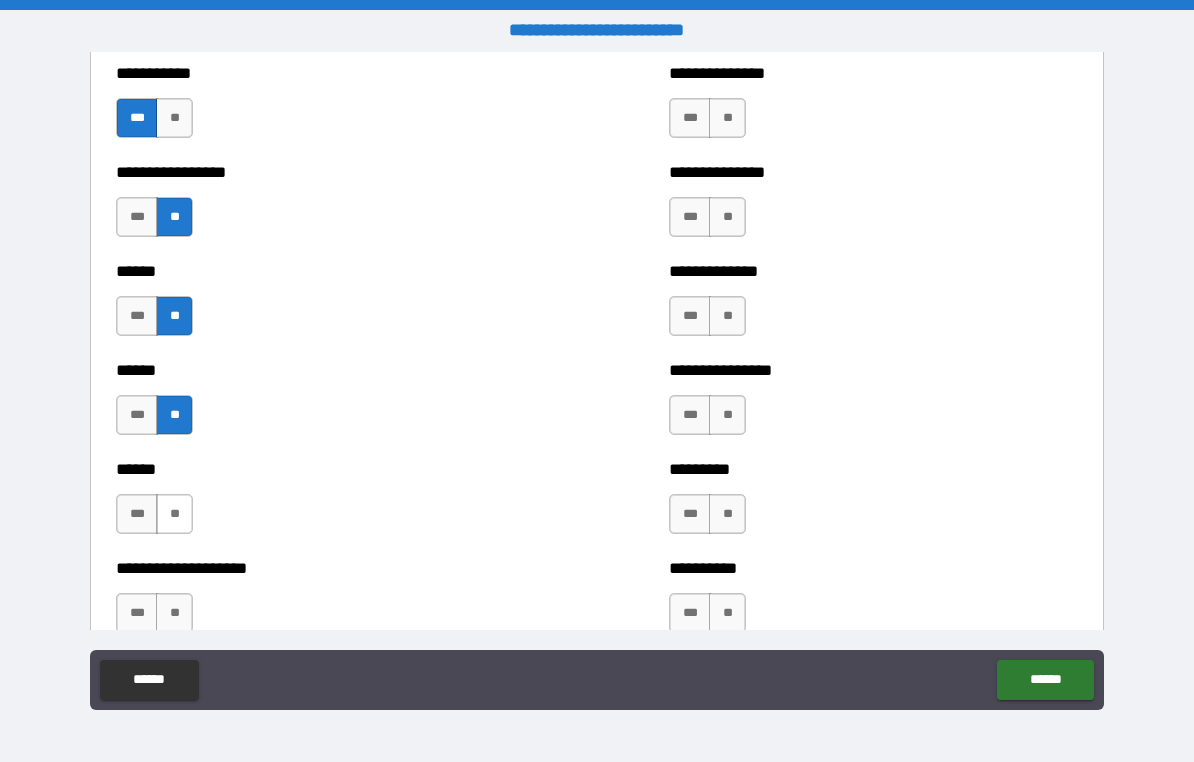 click on "**" at bounding box center [174, 514] 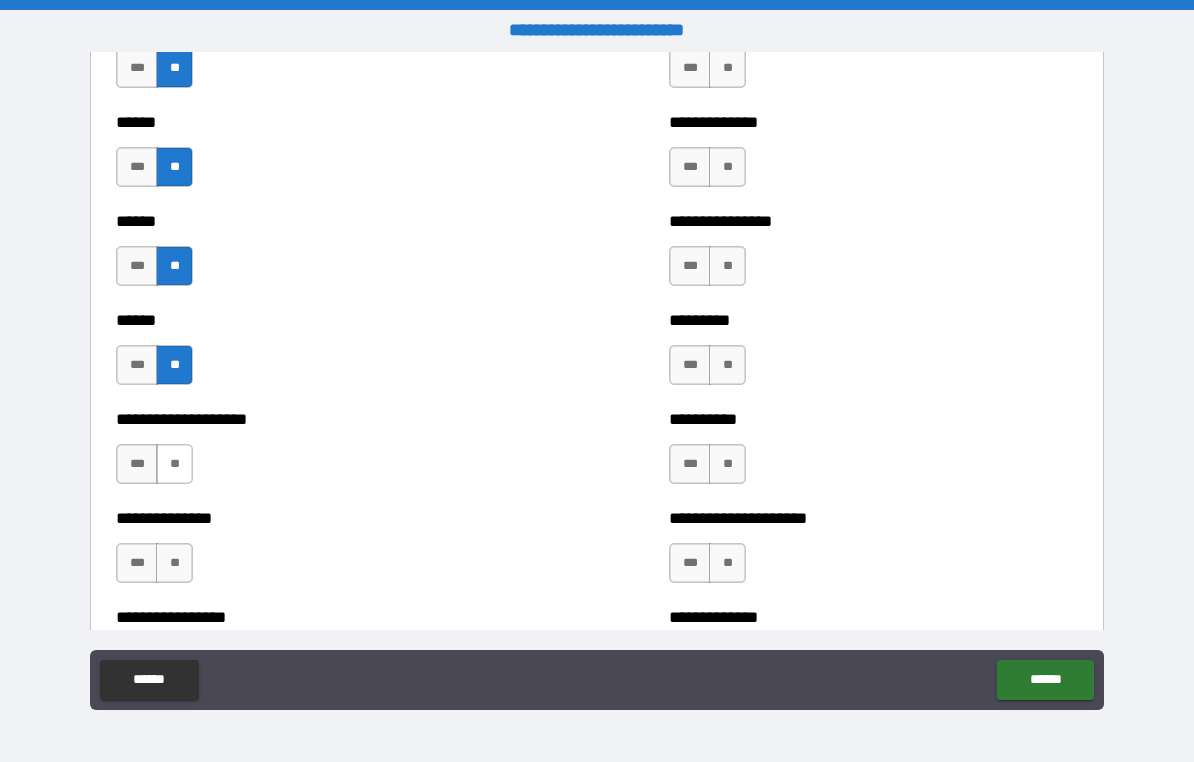 click on "**" at bounding box center [174, 464] 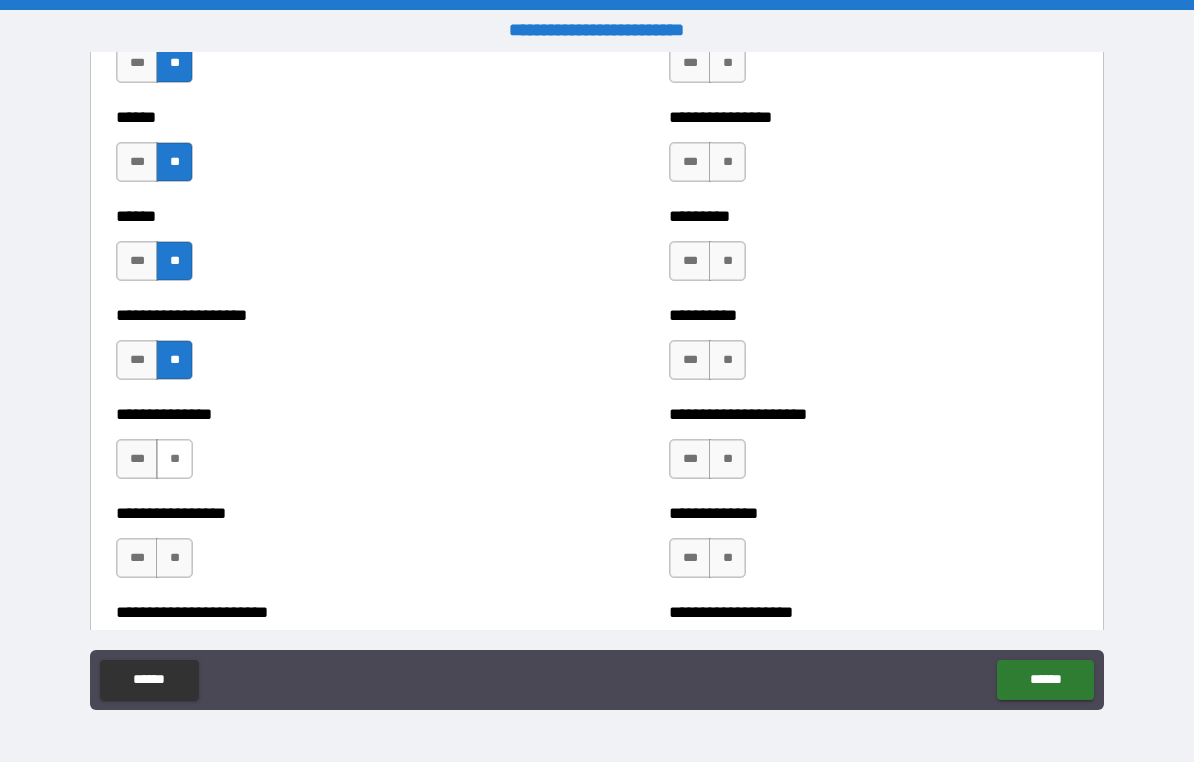click on "**" at bounding box center (174, 459) 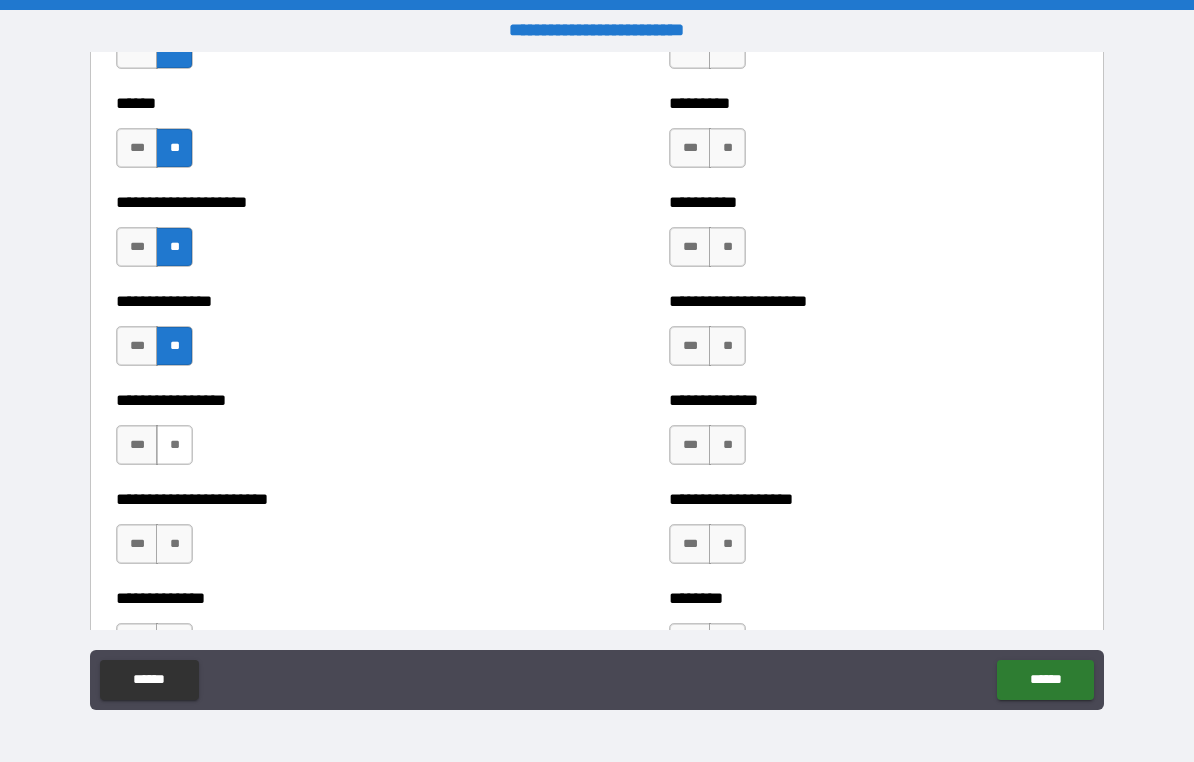 click on "**" at bounding box center (174, 445) 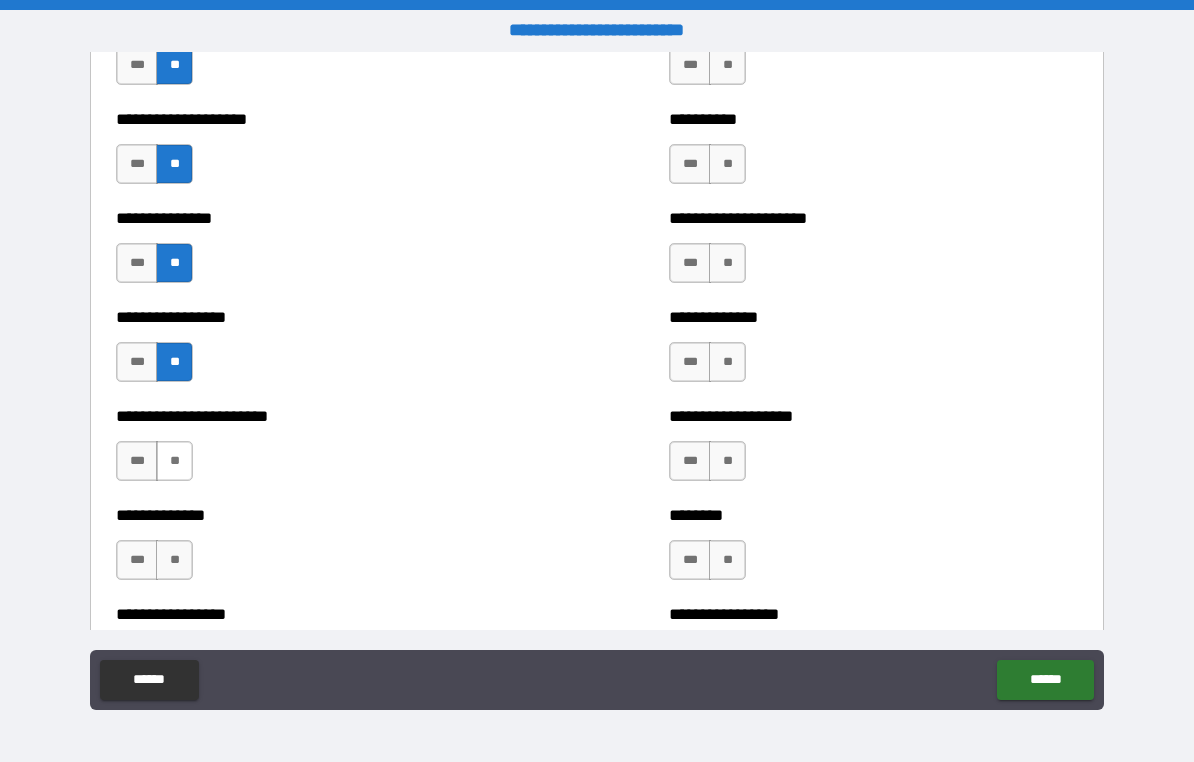 click on "**" at bounding box center [174, 461] 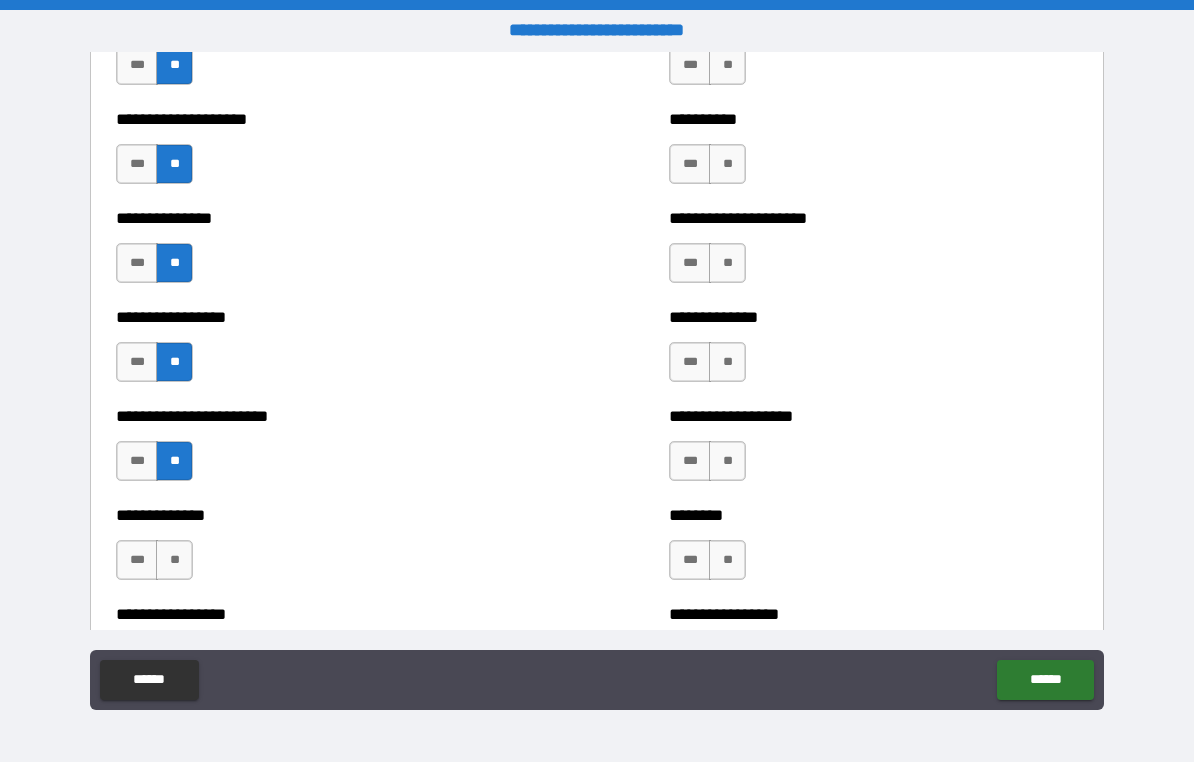 scroll, scrollTop: 3339, scrollLeft: 0, axis: vertical 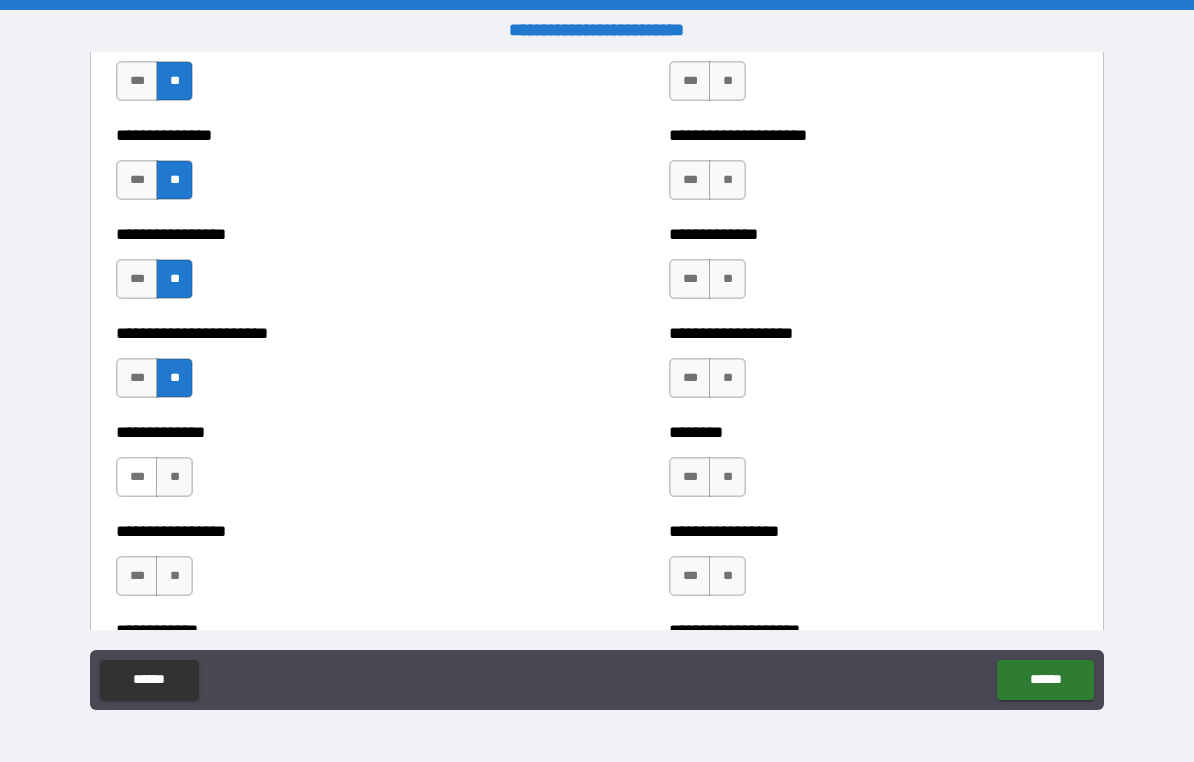 click on "***" at bounding box center (137, 477) 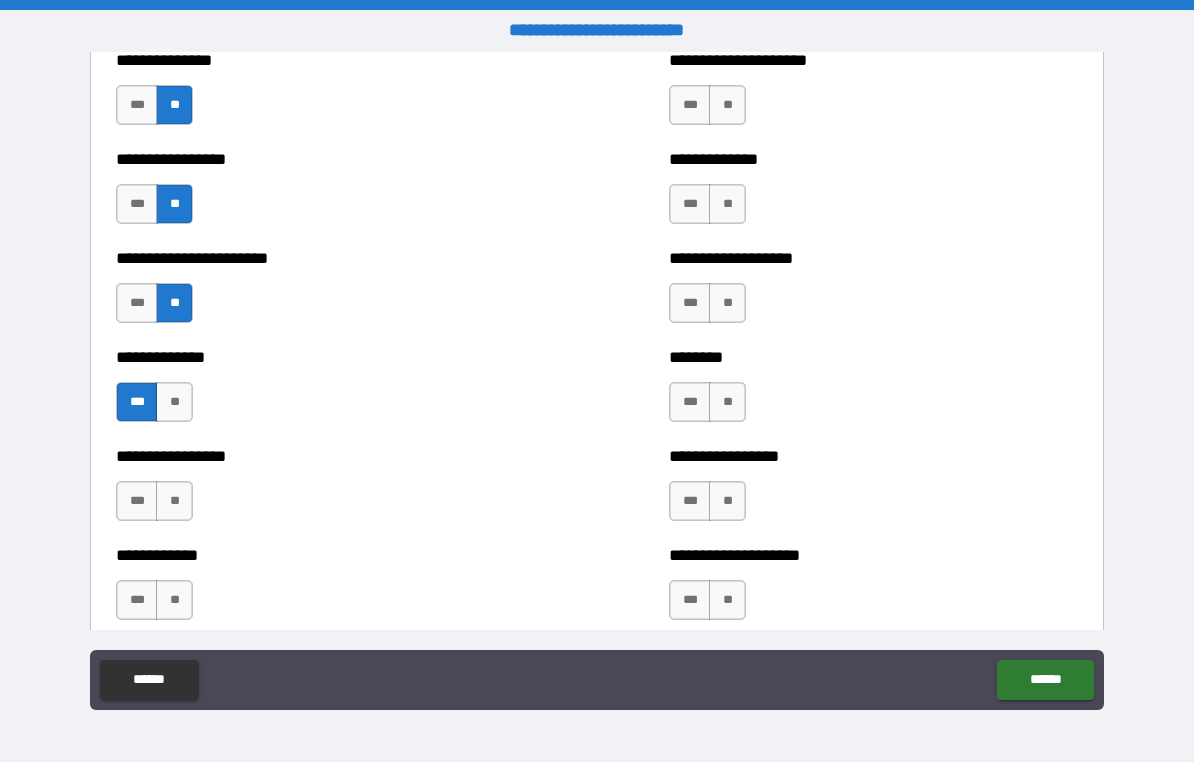 scroll, scrollTop: 3438, scrollLeft: 0, axis: vertical 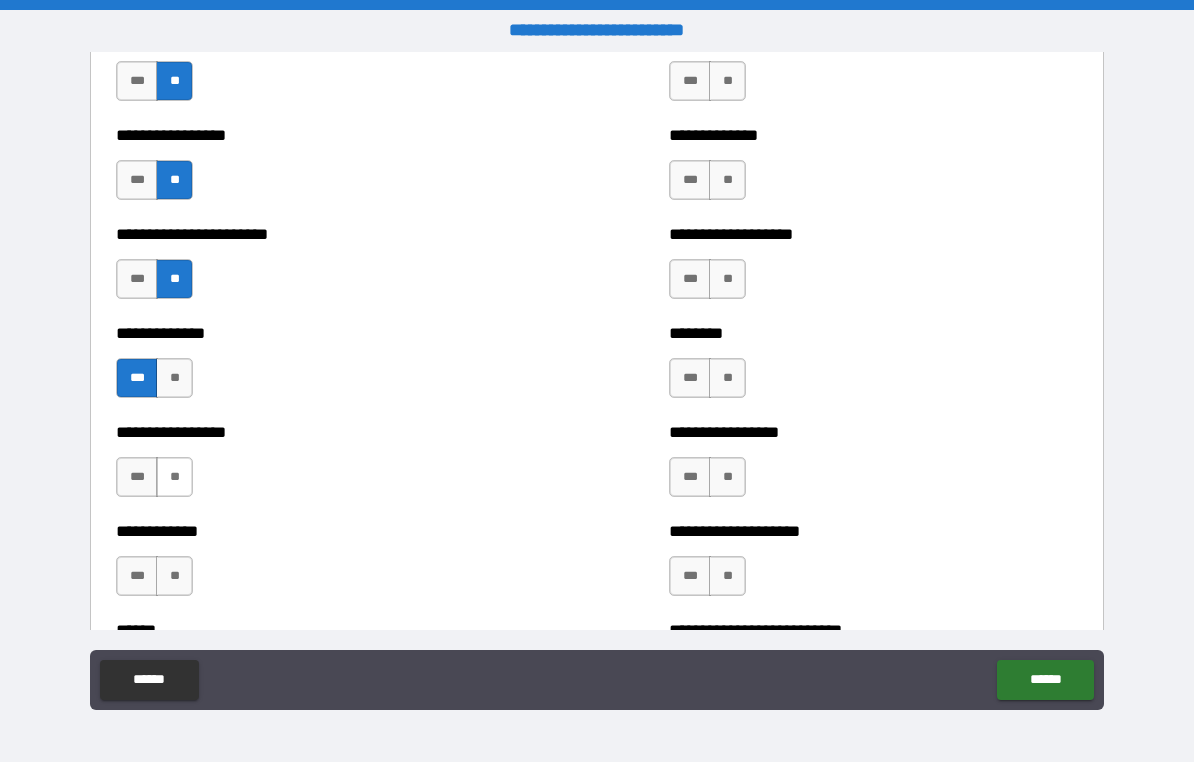 click on "**" at bounding box center (174, 477) 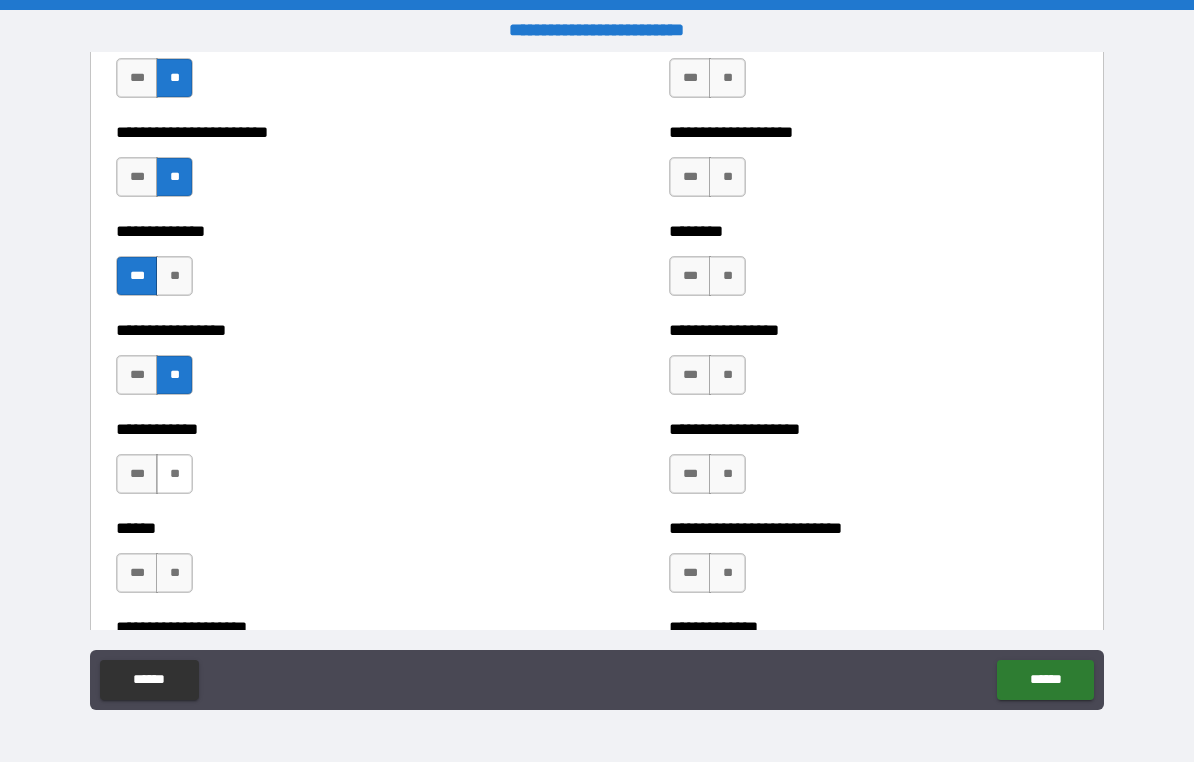 click on "**" at bounding box center [174, 474] 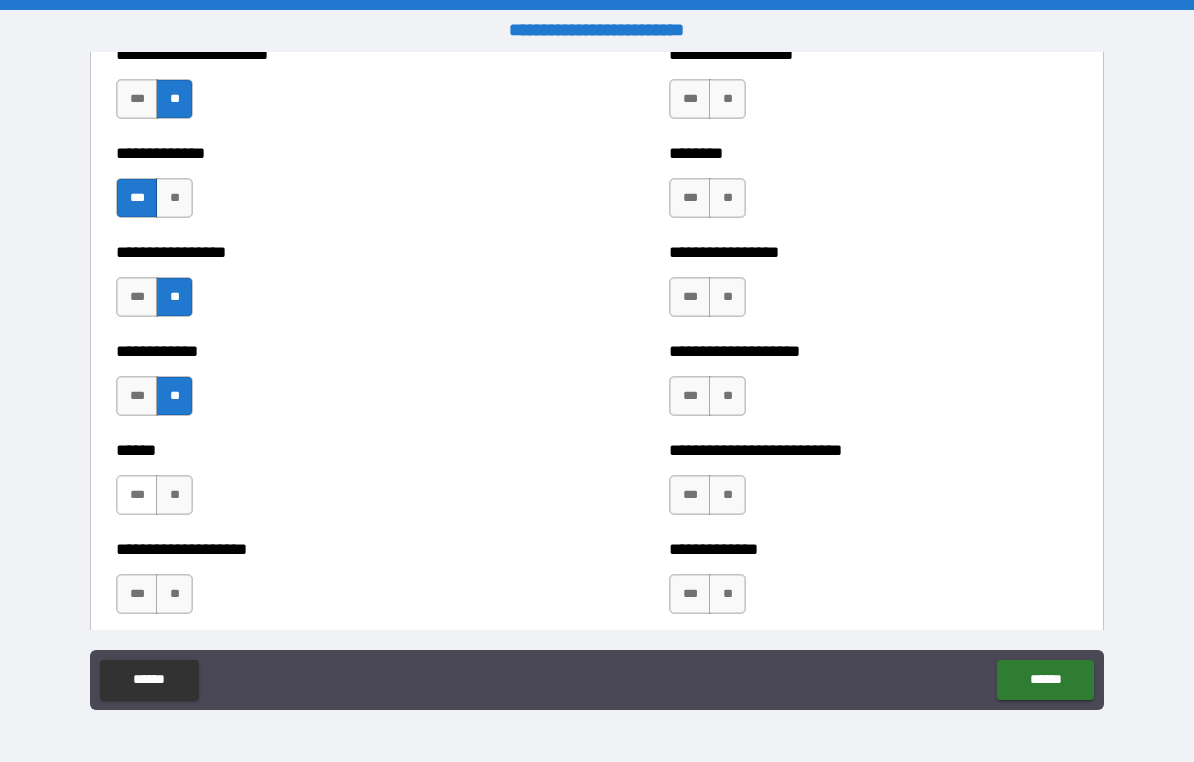 click on "***" at bounding box center (137, 495) 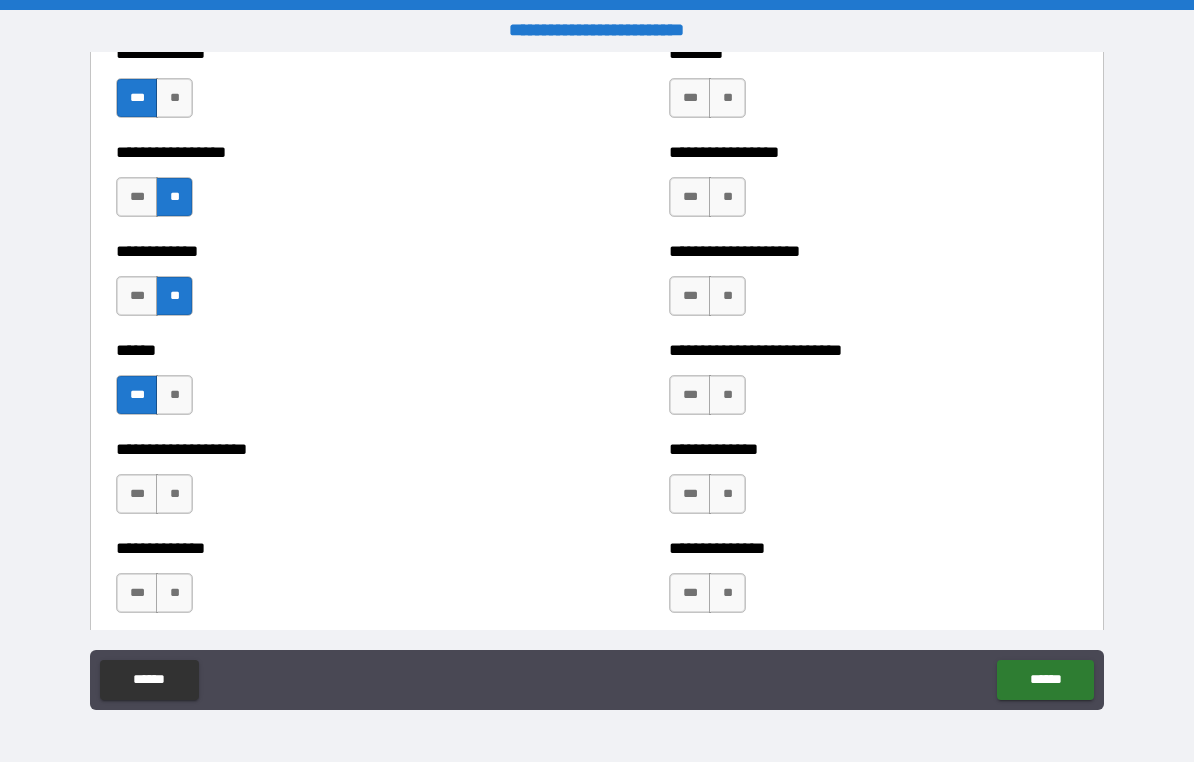 click on "**********" at bounding box center (320, 484) 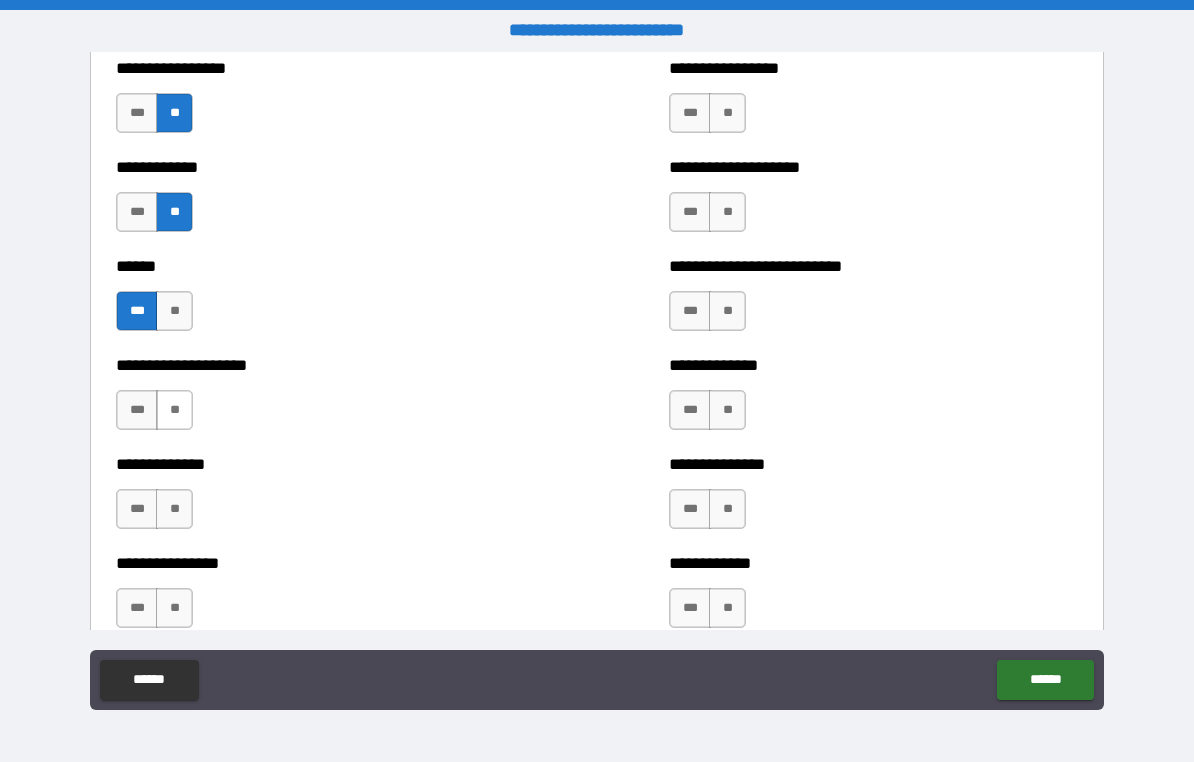 click on "**" at bounding box center (174, 410) 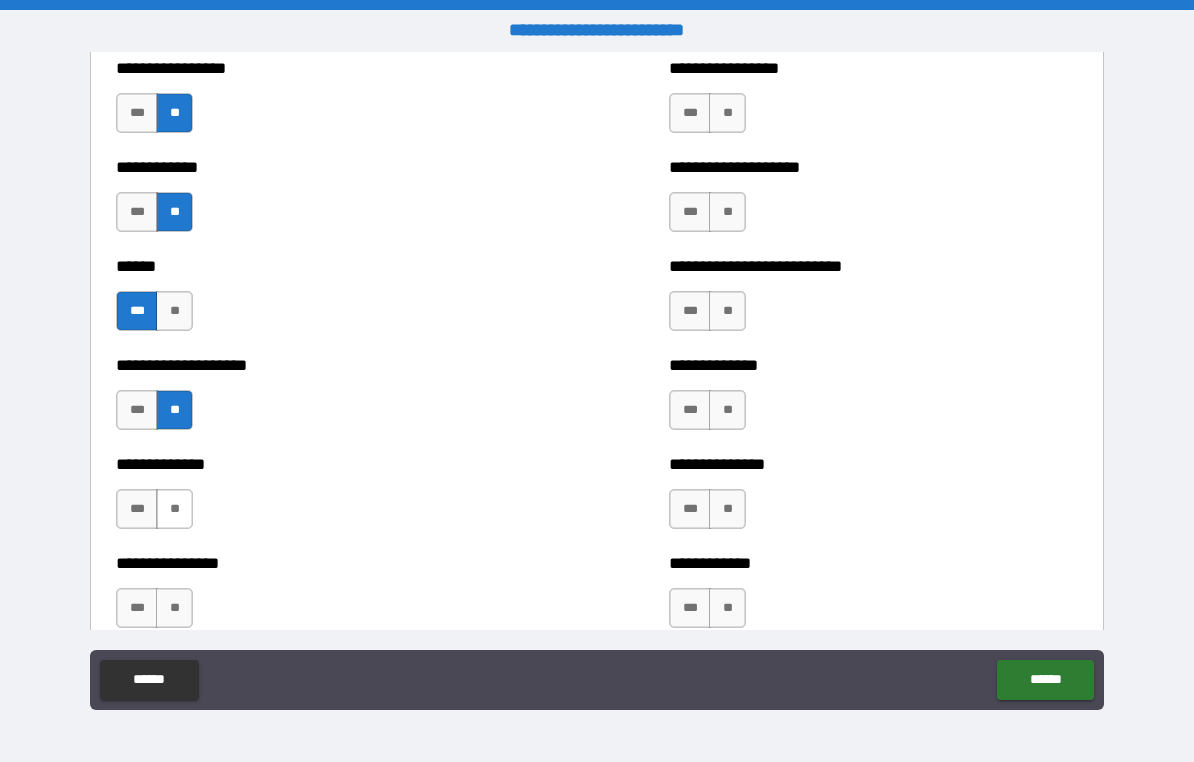 click on "**" at bounding box center [174, 509] 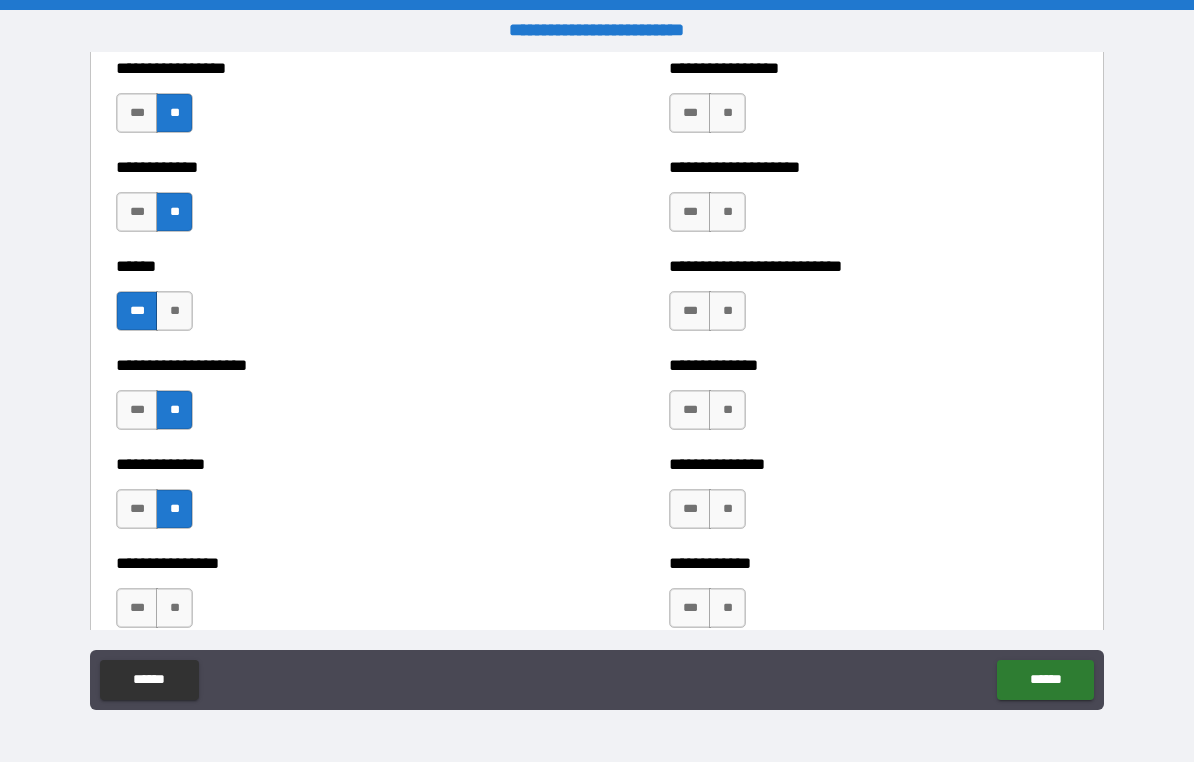 scroll, scrollTop: 3906, scrollLeft: 0, axis: vertical 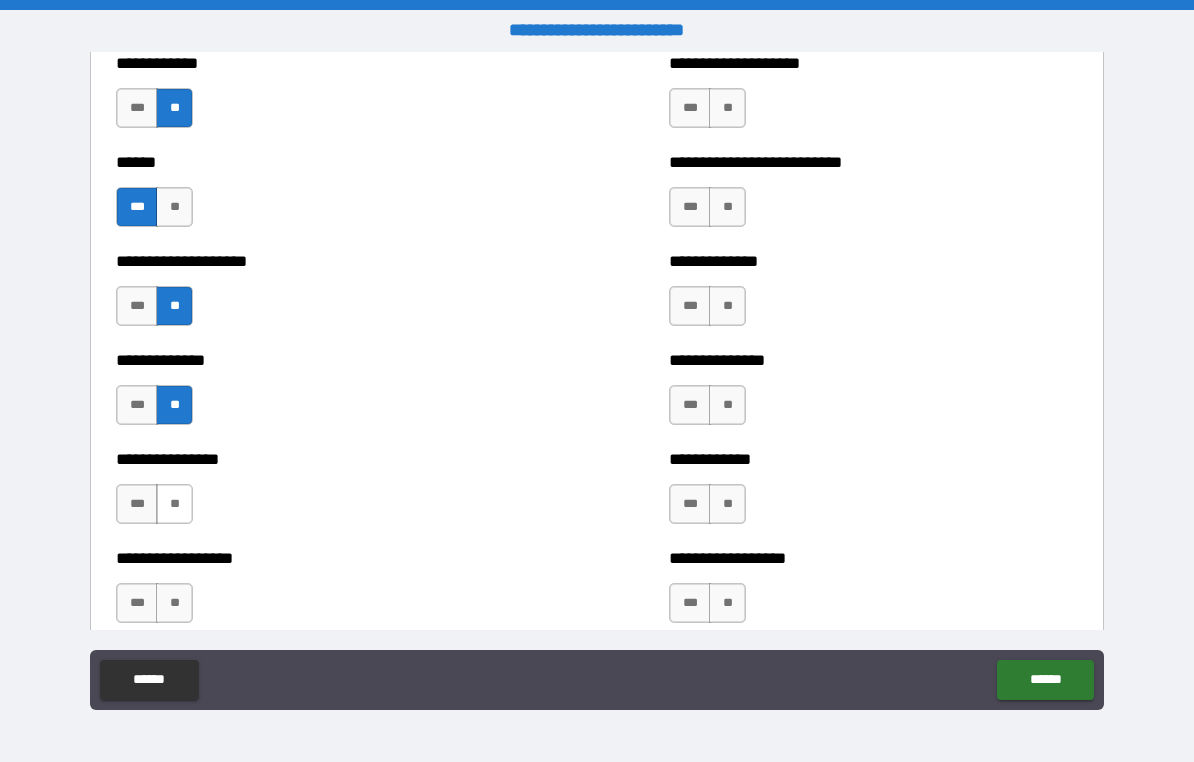 click on "**" at bounding box center (174, 504) 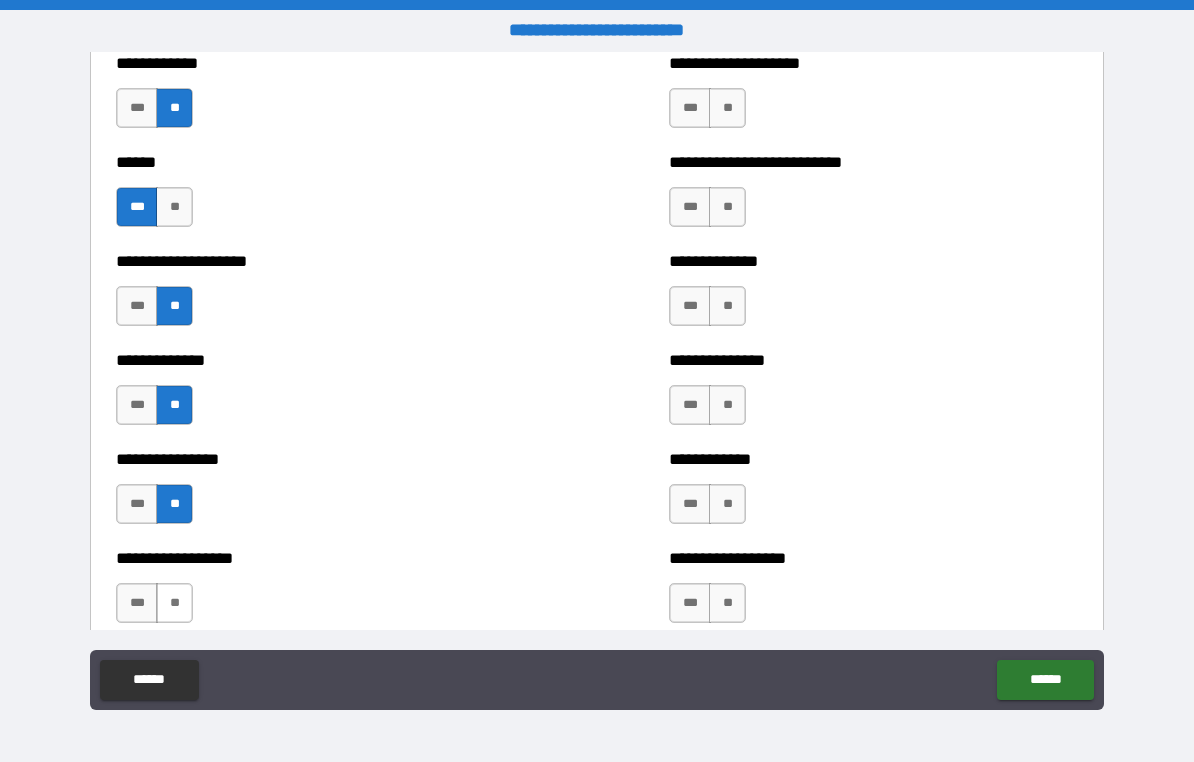 click on "**" at bounding box center (174, 603) 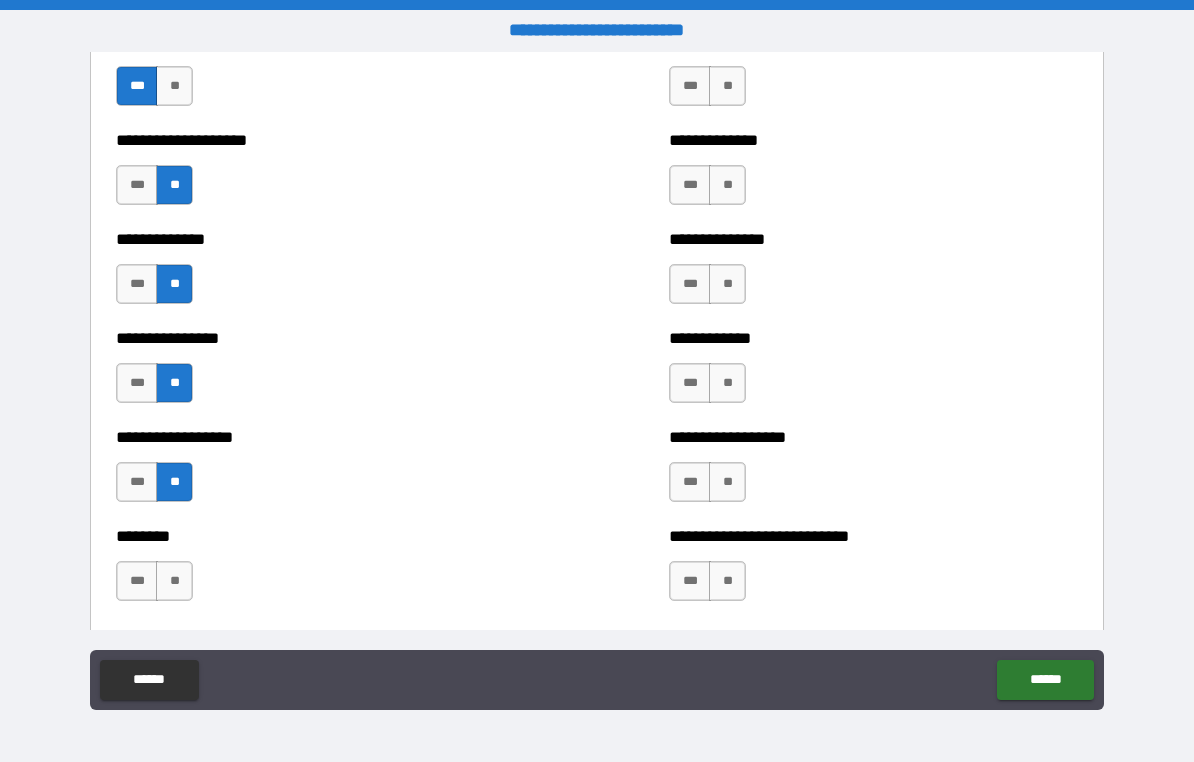 scroll, scrollTop: 4047, scrollLeft: 0, axis: vertical 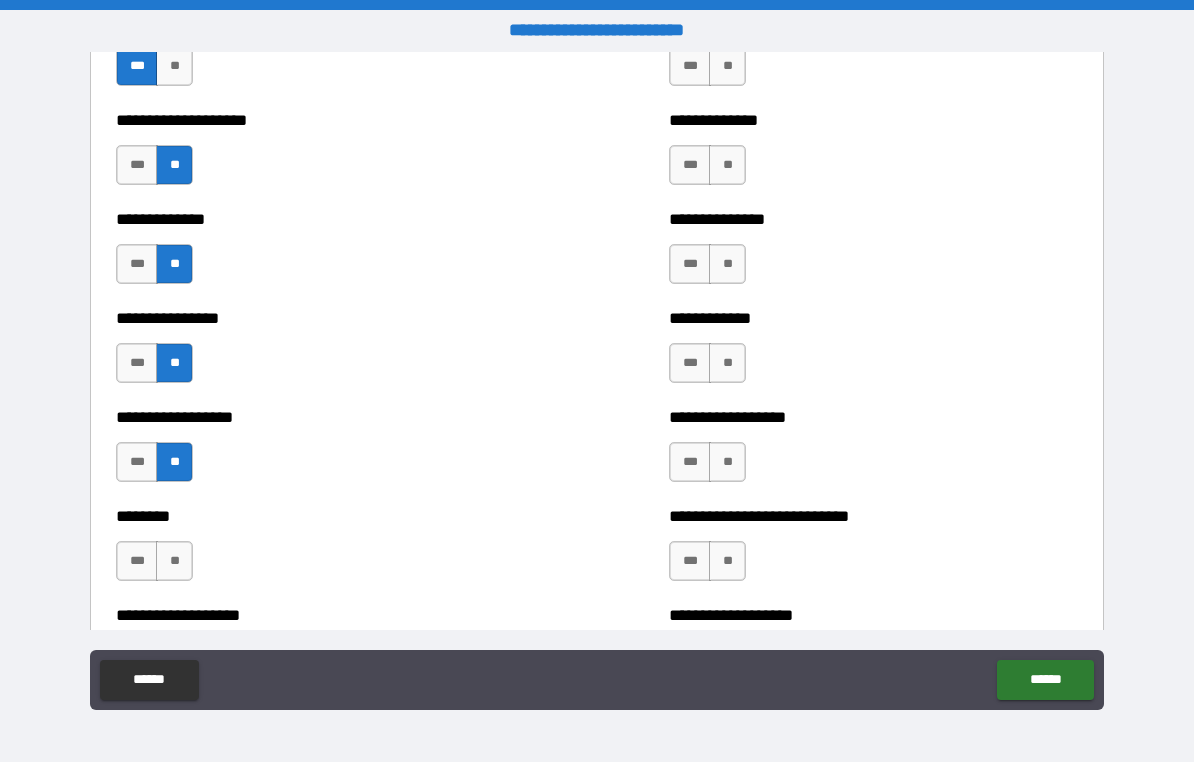 click on "******** *** **" at bounding box center (320, 551) 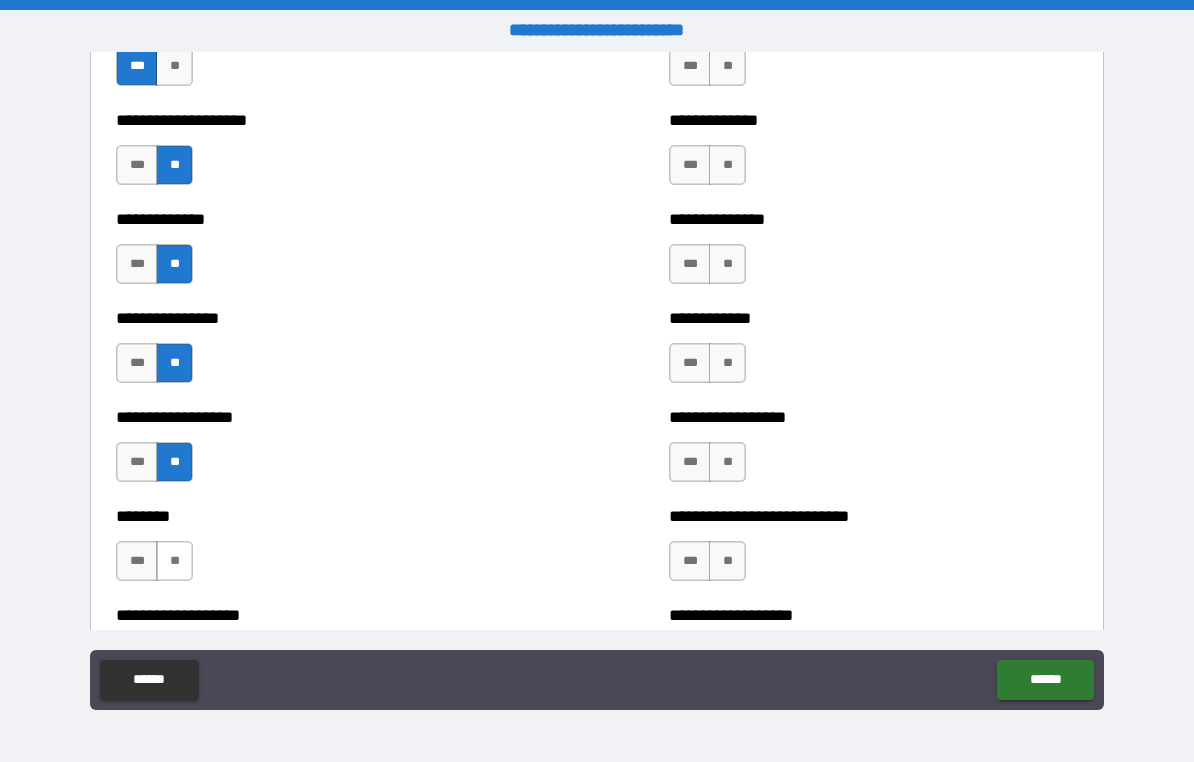click on "**" at bounding box center (174, 561) 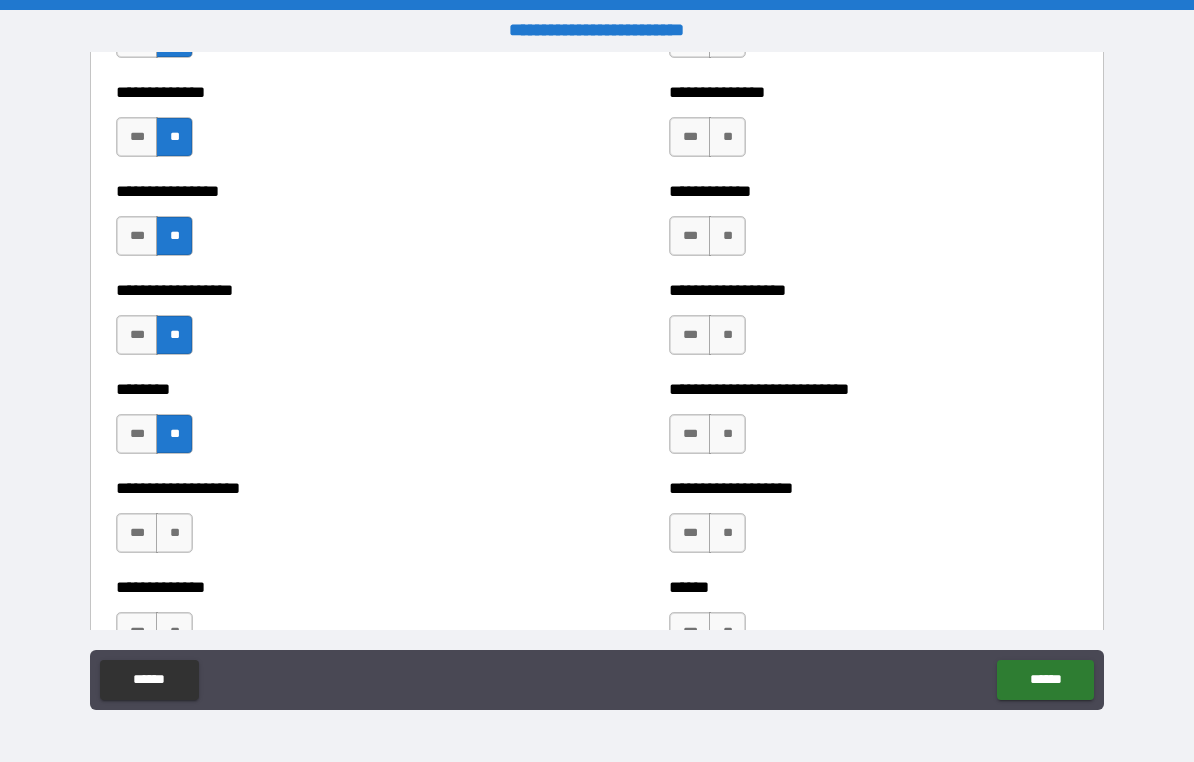 scroll, scrollTop: 4175, scrollLeft: 0, axis: vertical 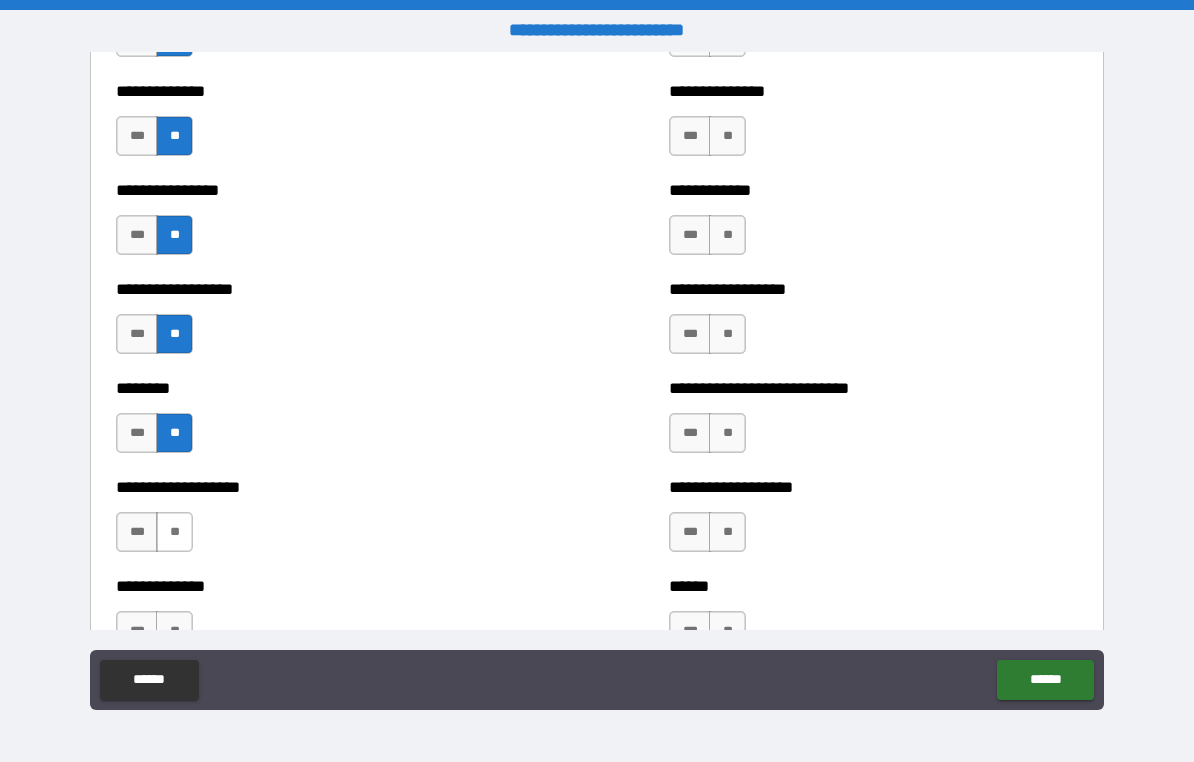 click on "**" at bounding box center [174, 532] 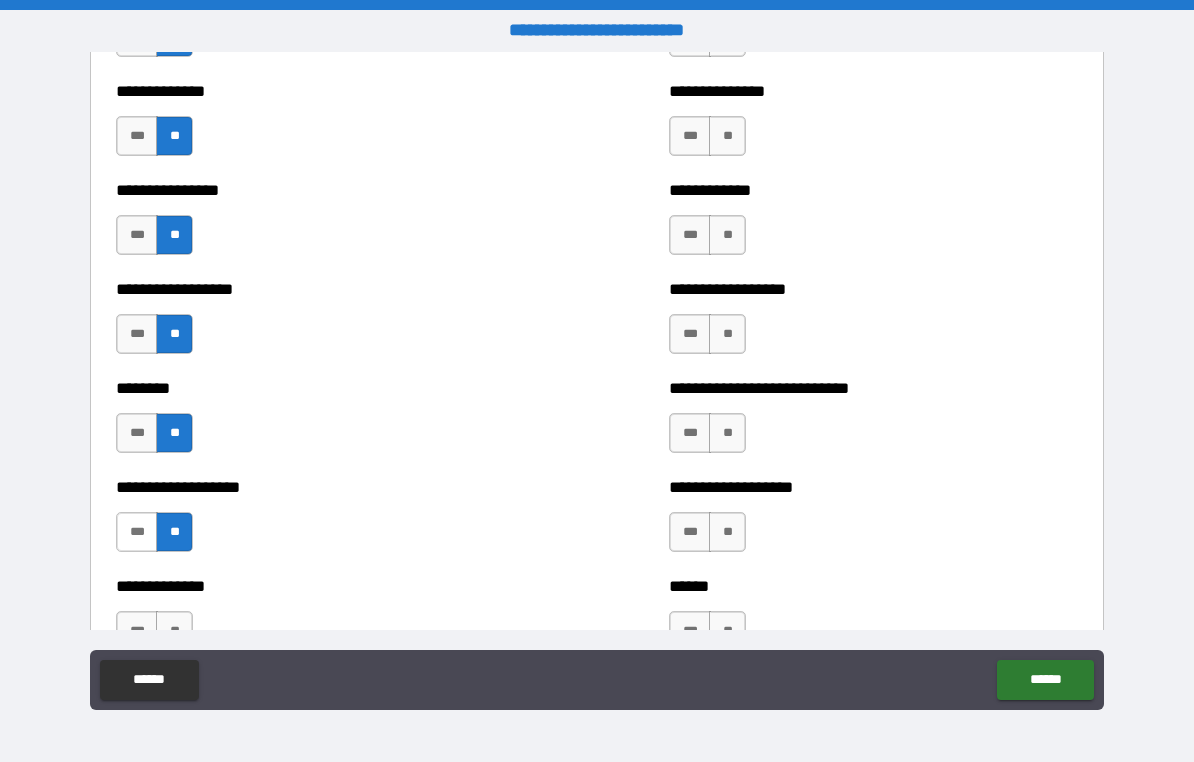click on "***" at bounding box center (137, 532) 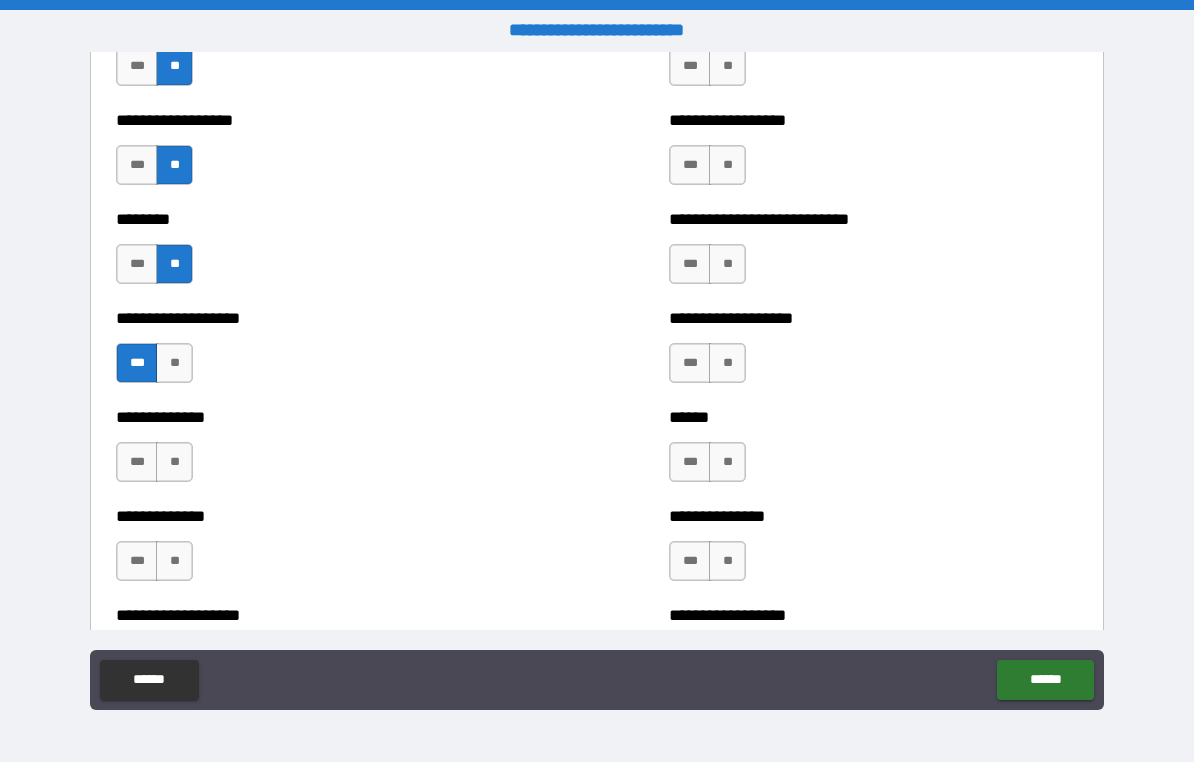 scroll, scrollTop: 4348, scrollLeft: 0, axis: vertical 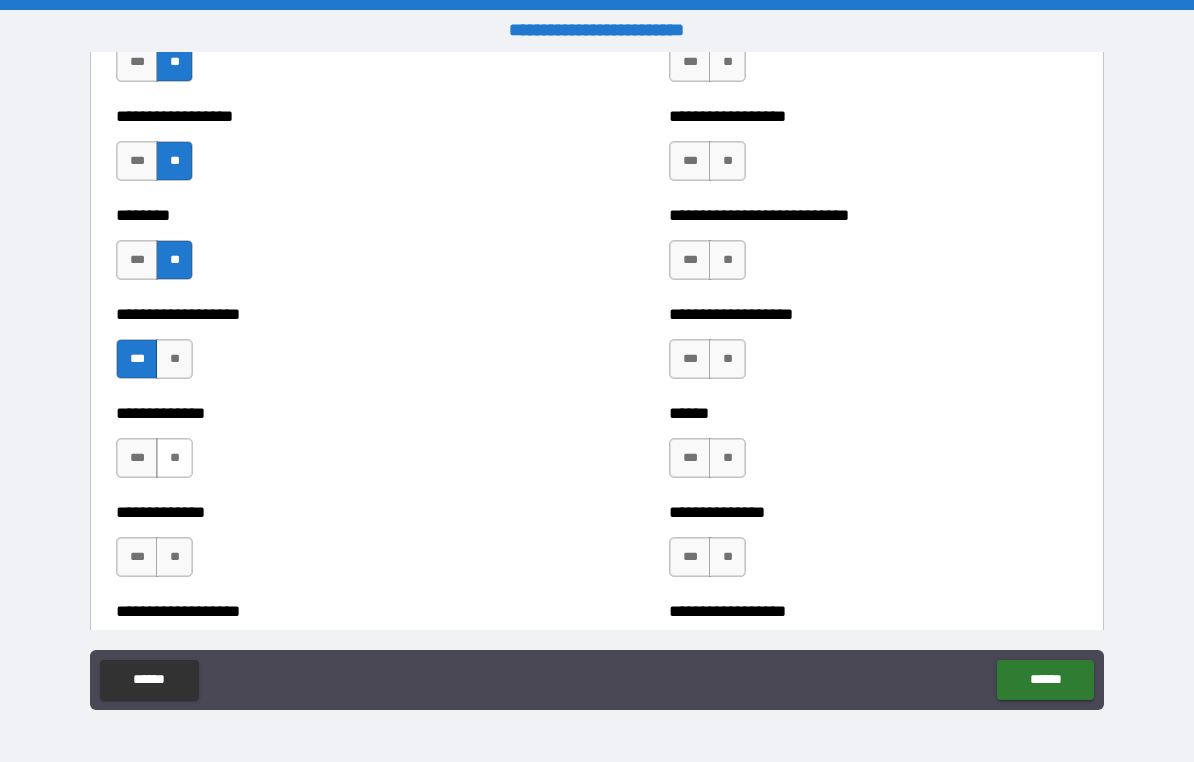 click on "**" at bounding box center [174, 458] 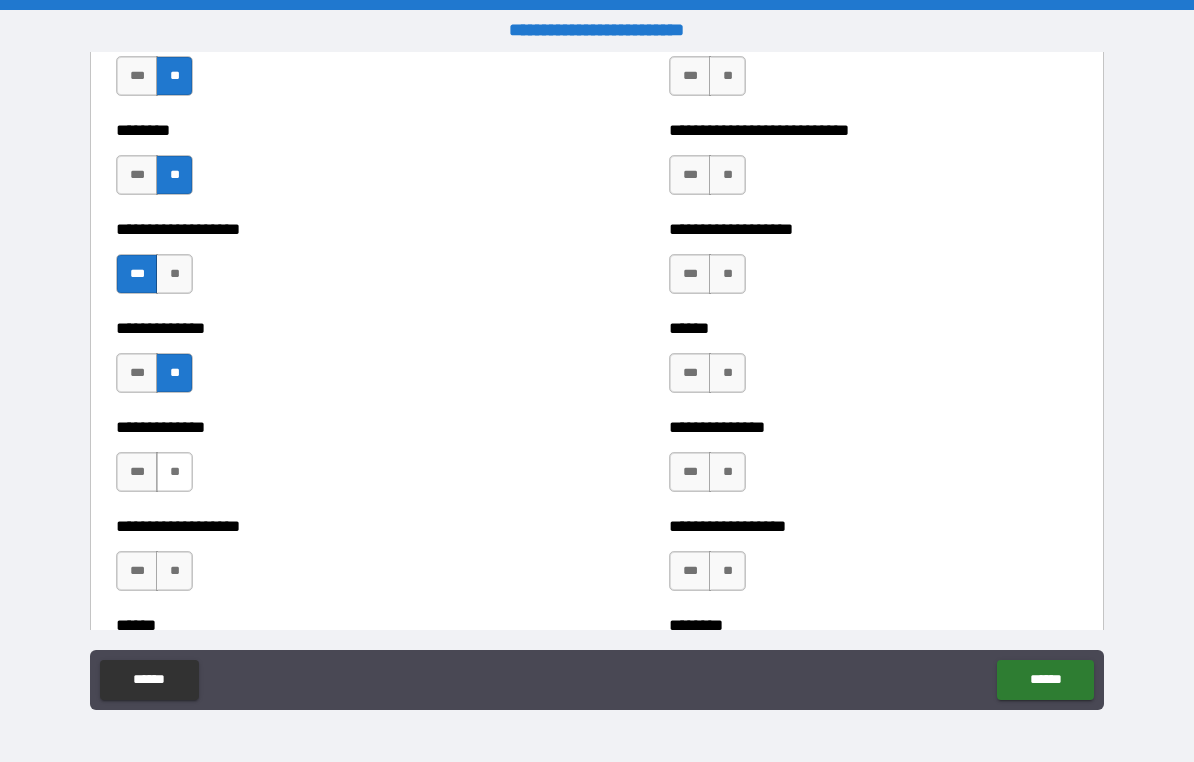 click on "**" at bounding box center [174, 472] 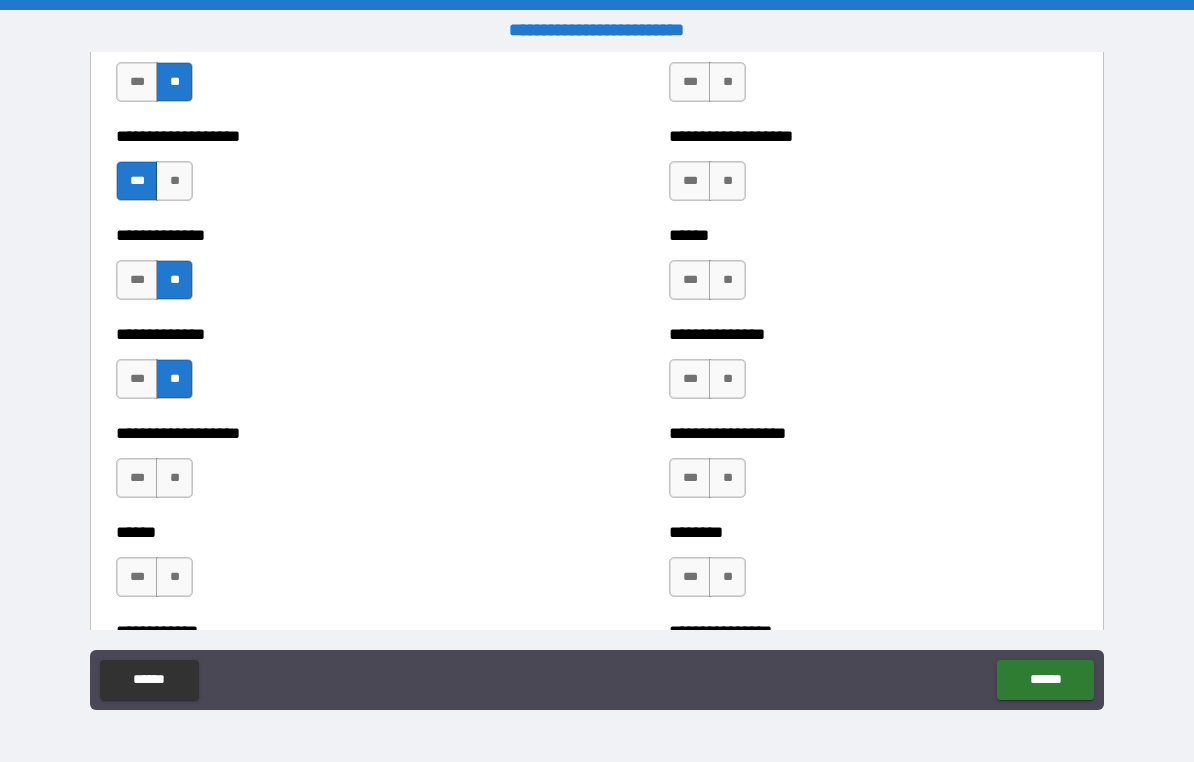 scroll, scrollTop: 4532, scrollLeft: 0, axis: vertical 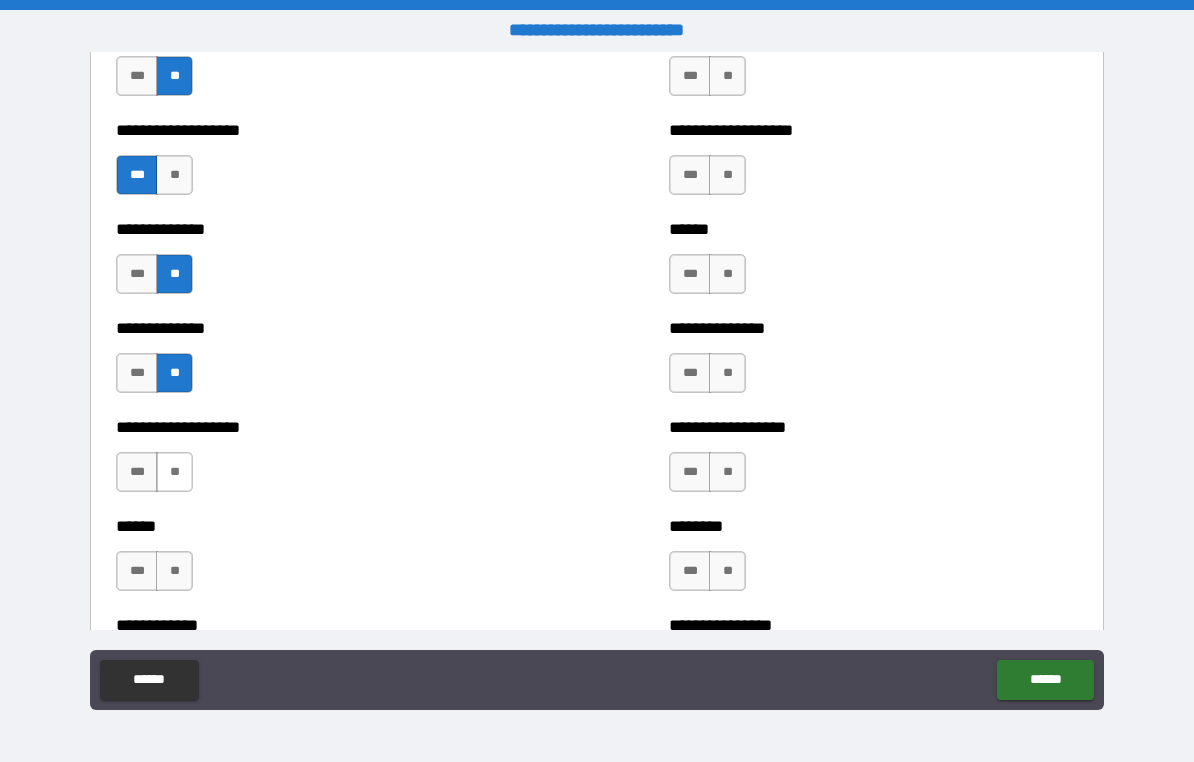 click on "**" at bounding box center [174, 472] 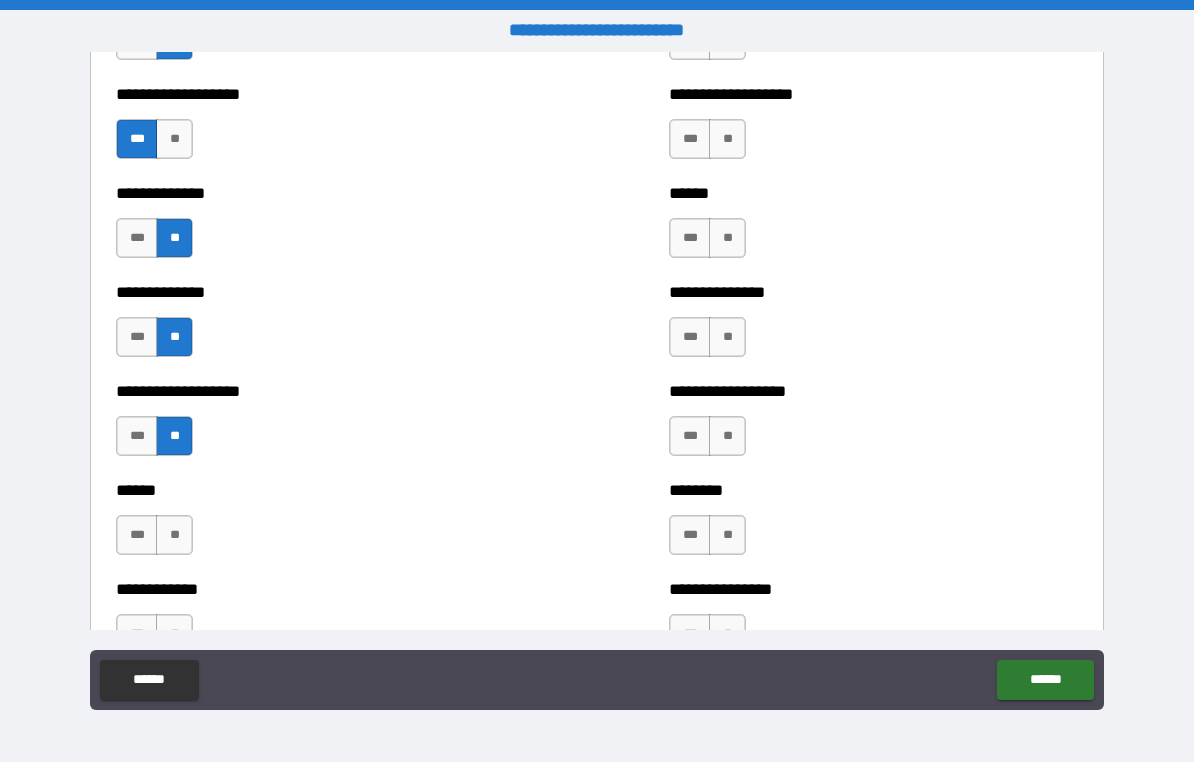scroll, scrollTop: 4569, scrollLeft: 0, axis: vertical 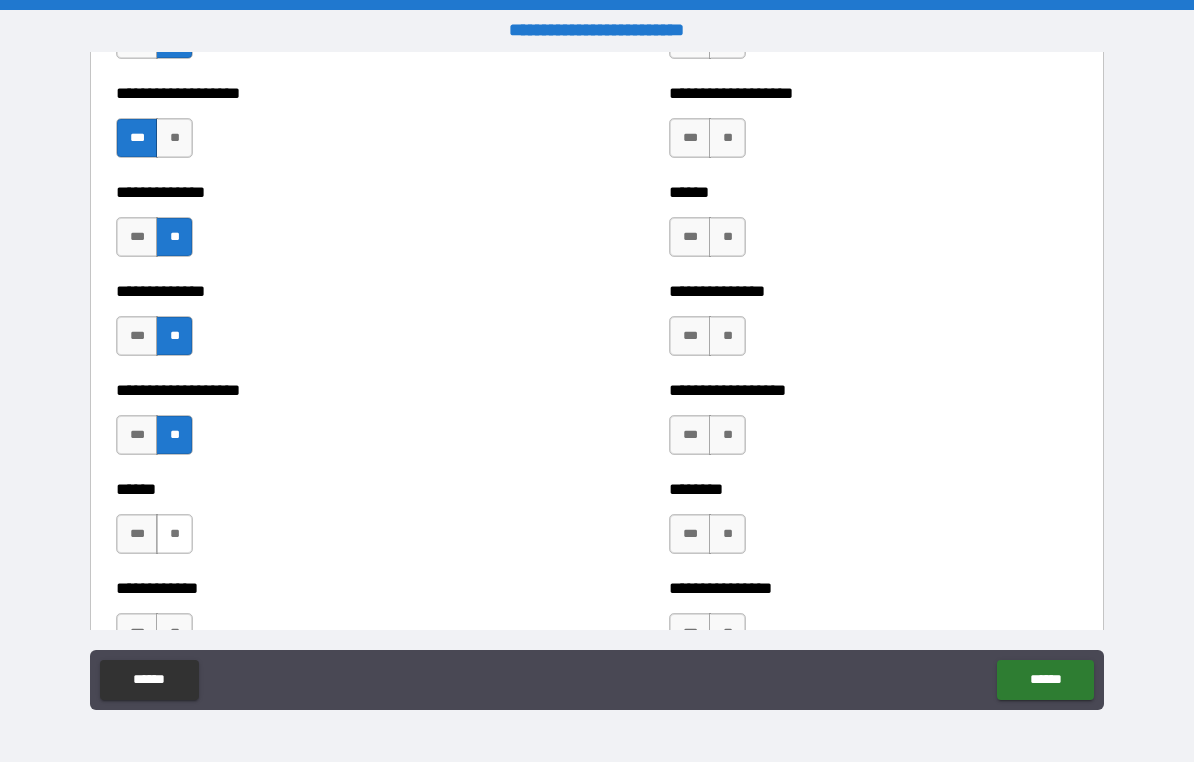 click on "**" at bounding box center [174, 534] 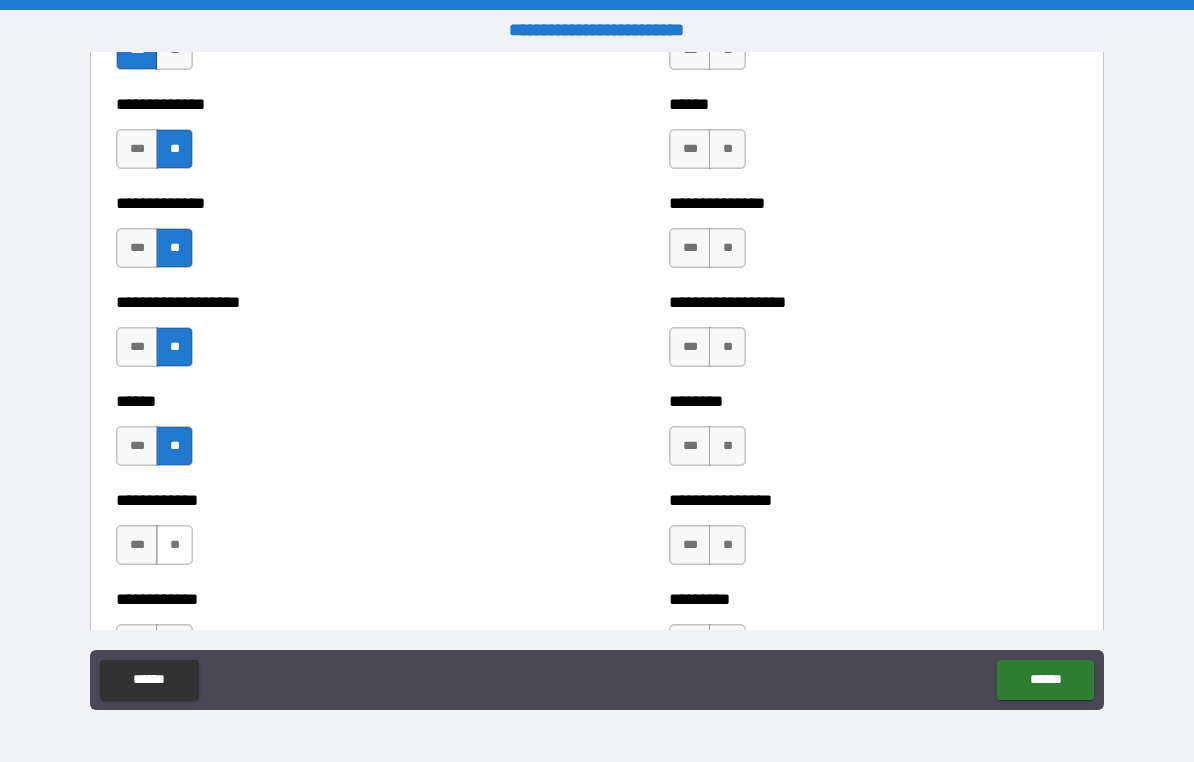click on "**" at bounding box center [174, 545] 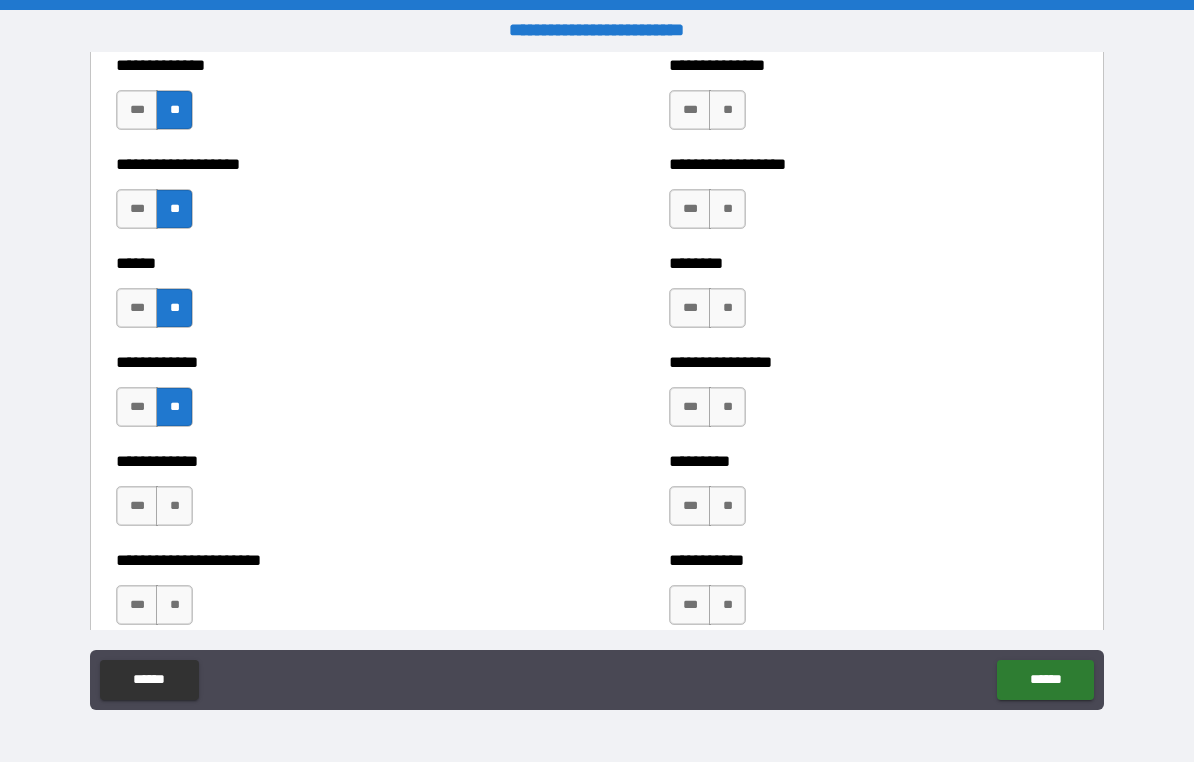 scroll, scrollTop: 4797, scrollLeft: 0, axis: vertical 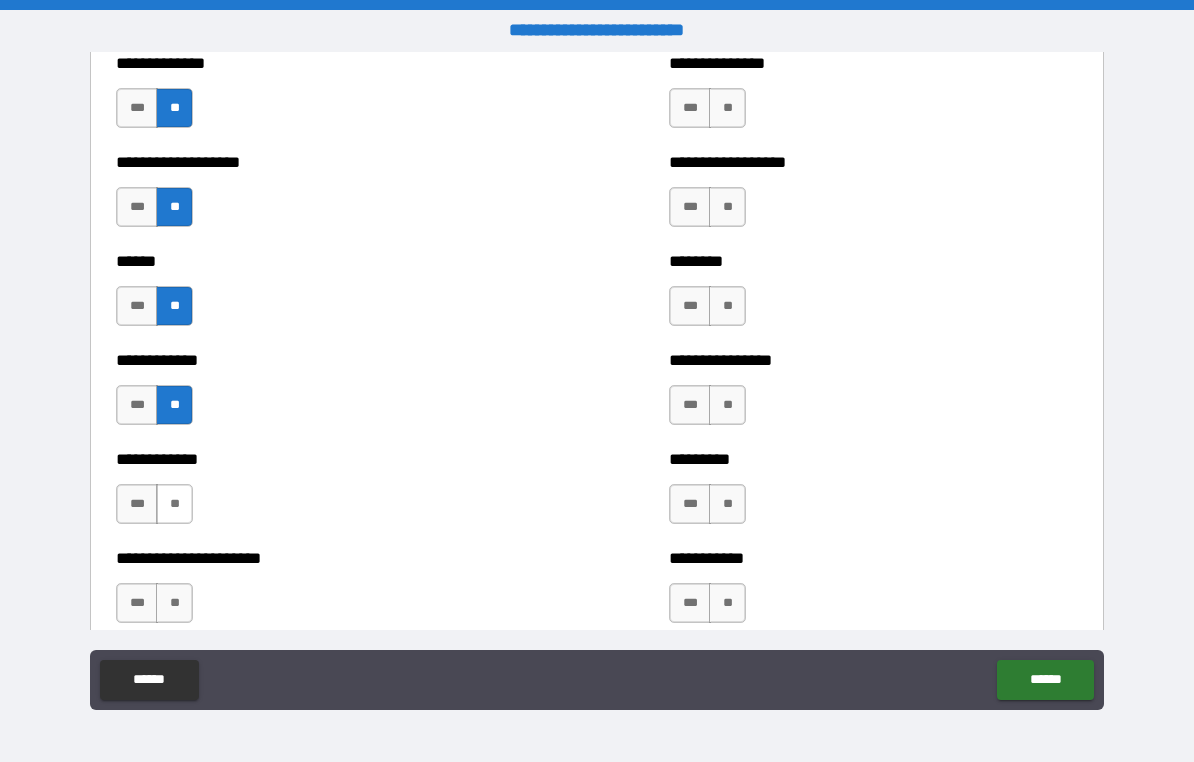 click on "**" at bounding box center (174, 504) 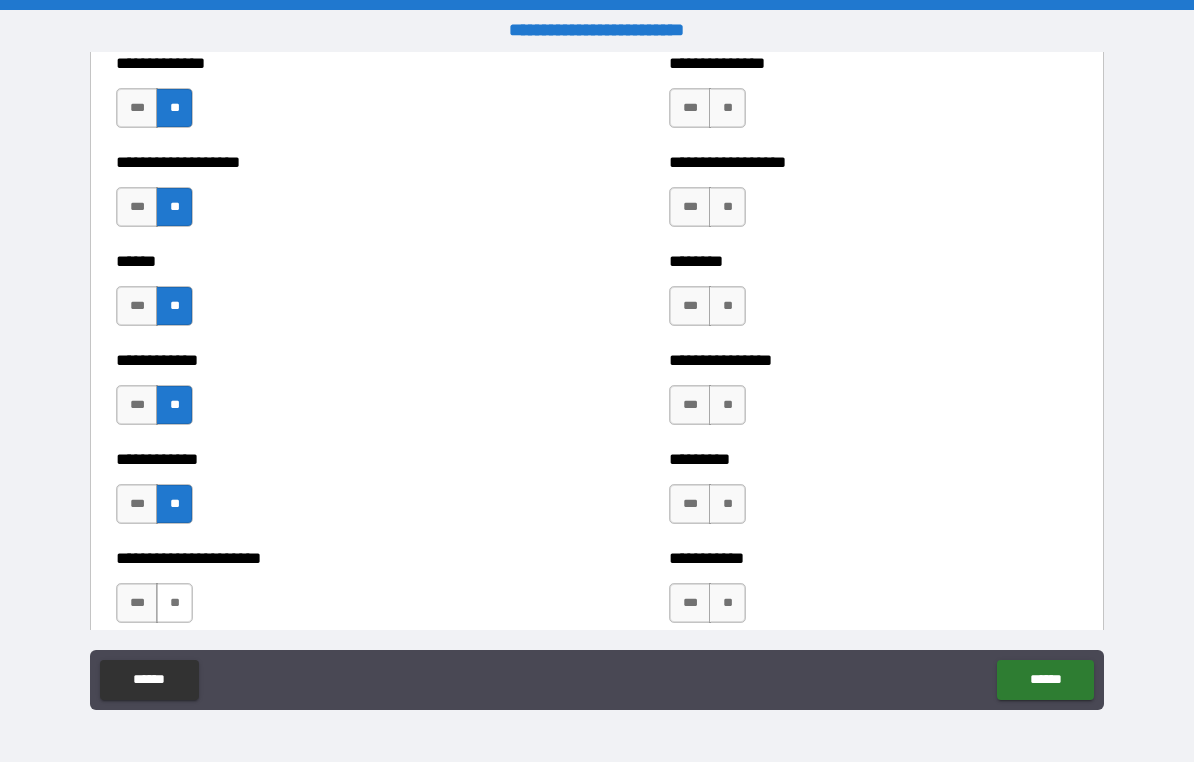 click on "**" at bounding box center (174, 603) 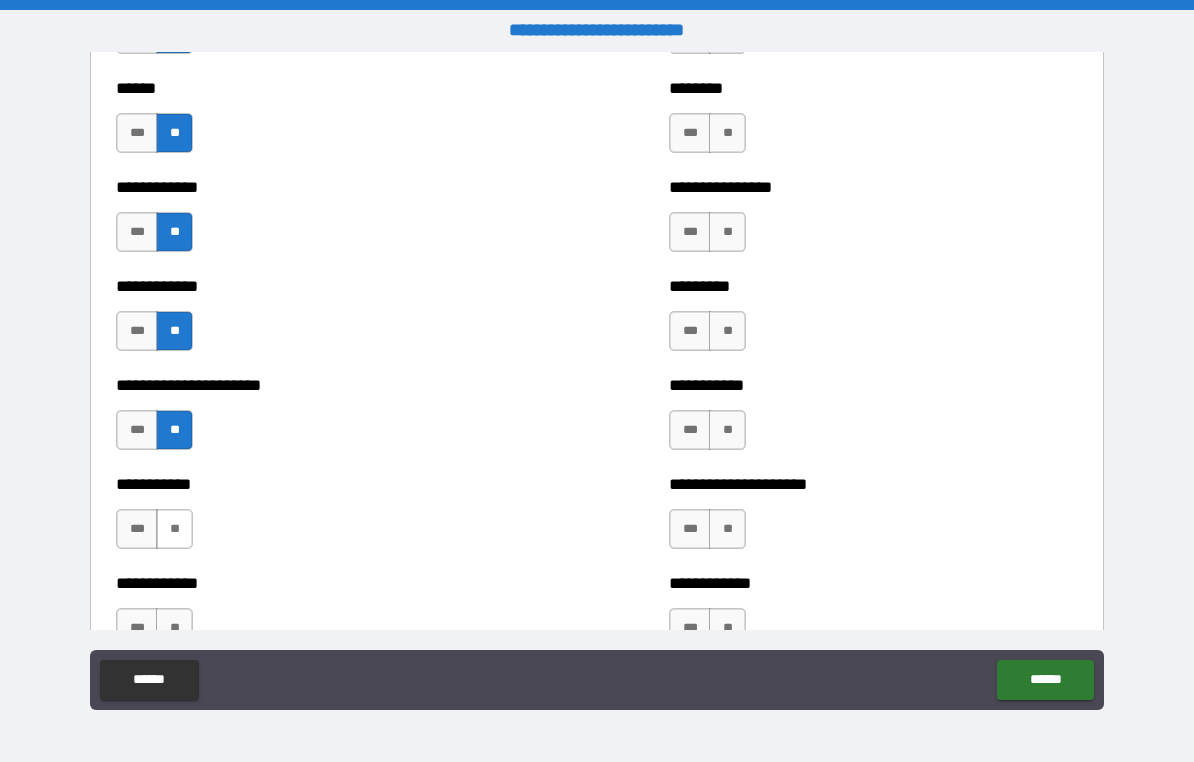 click on "**" at bounding box center (174, 529) 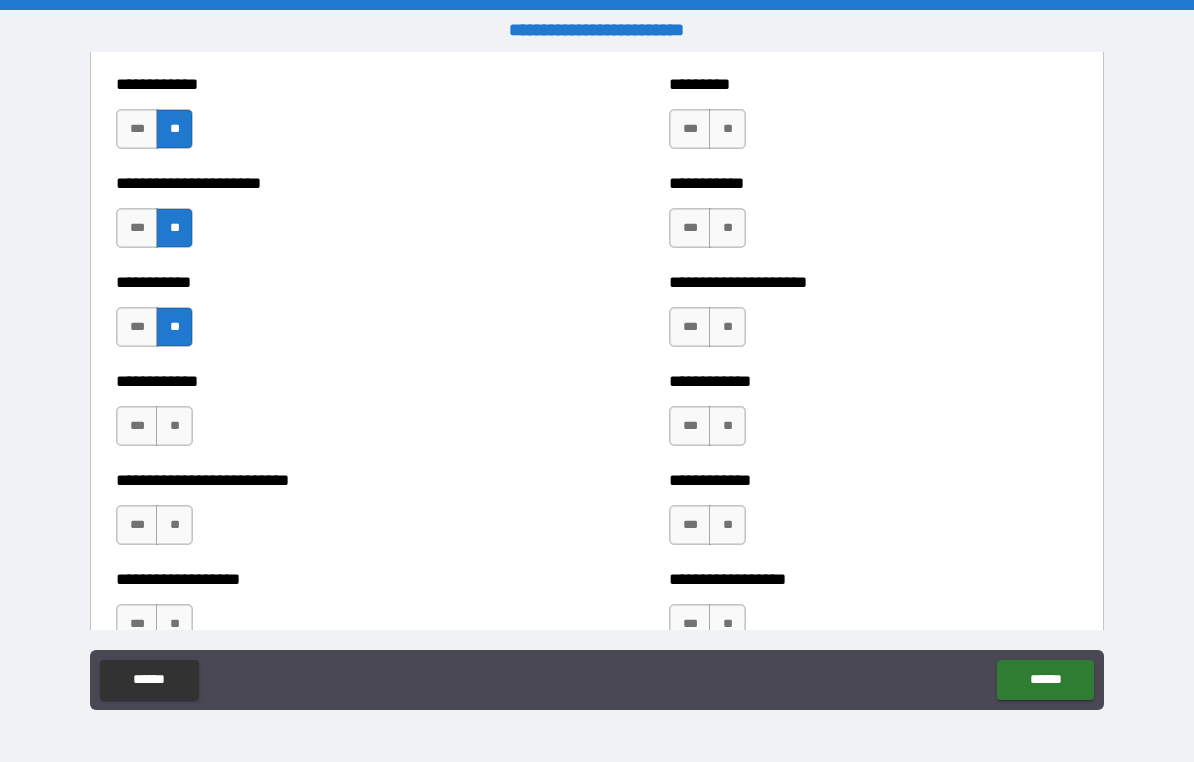scroll, scrollTop: 5178, scrollLeft: 0, axis: vertical 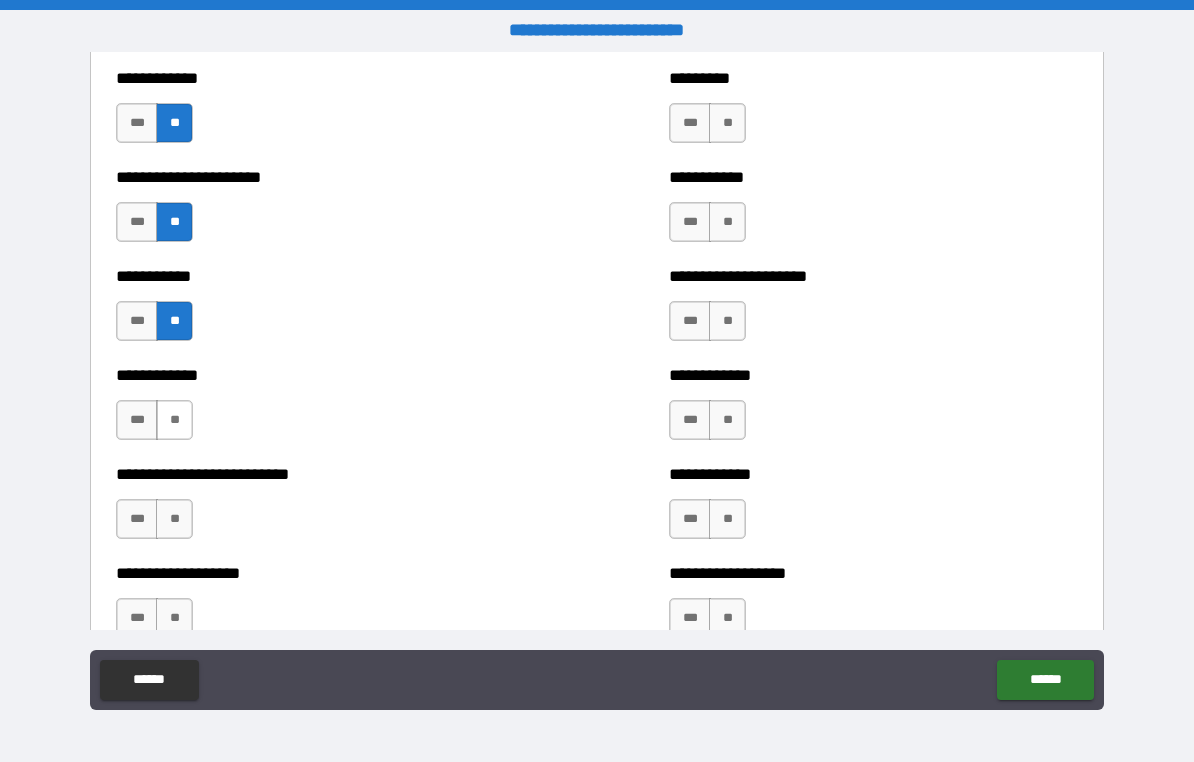 click on "**" at bounding box center (174, 420) 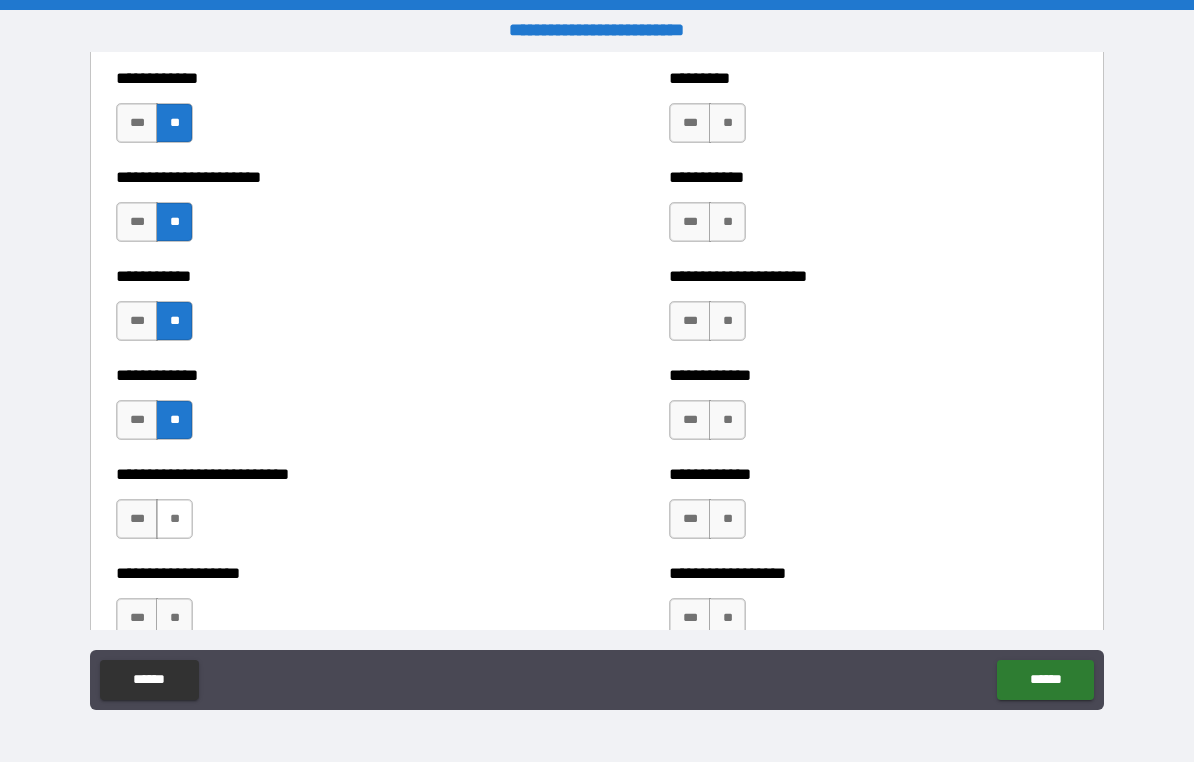 click on "**" at bounding box center [174, 519] 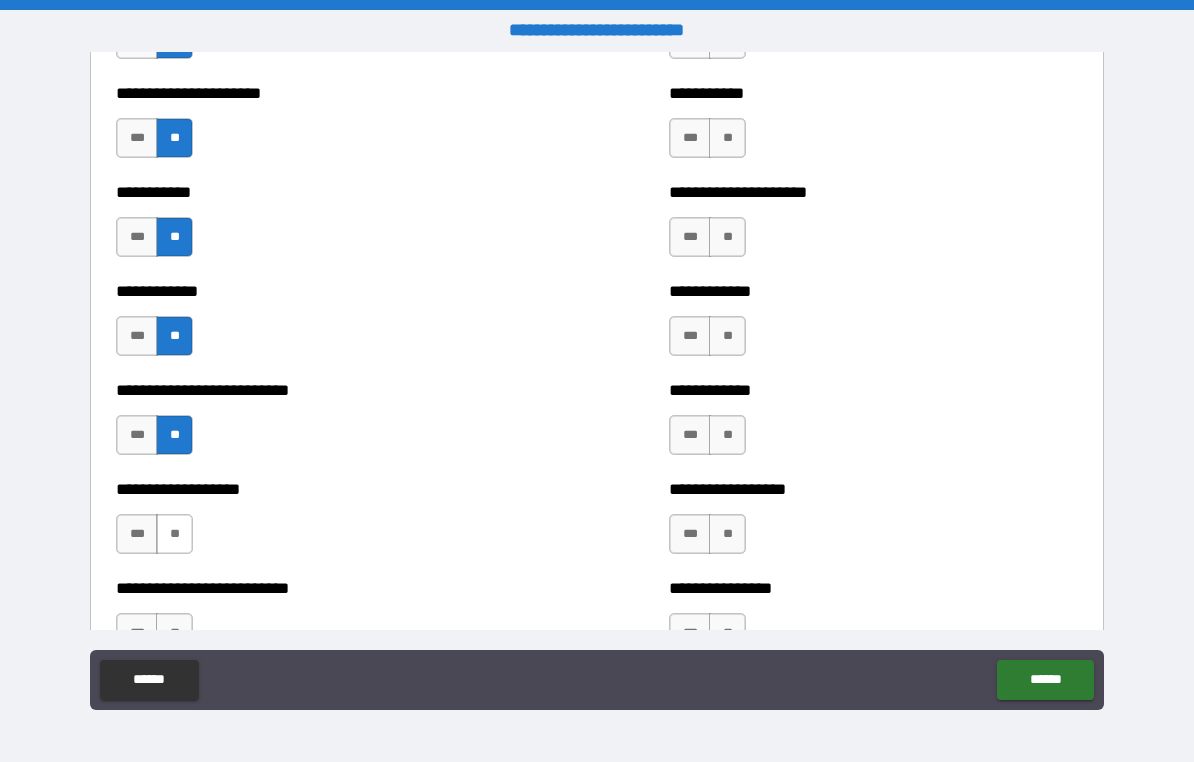 click on "**" at bounding box center (174, 534) 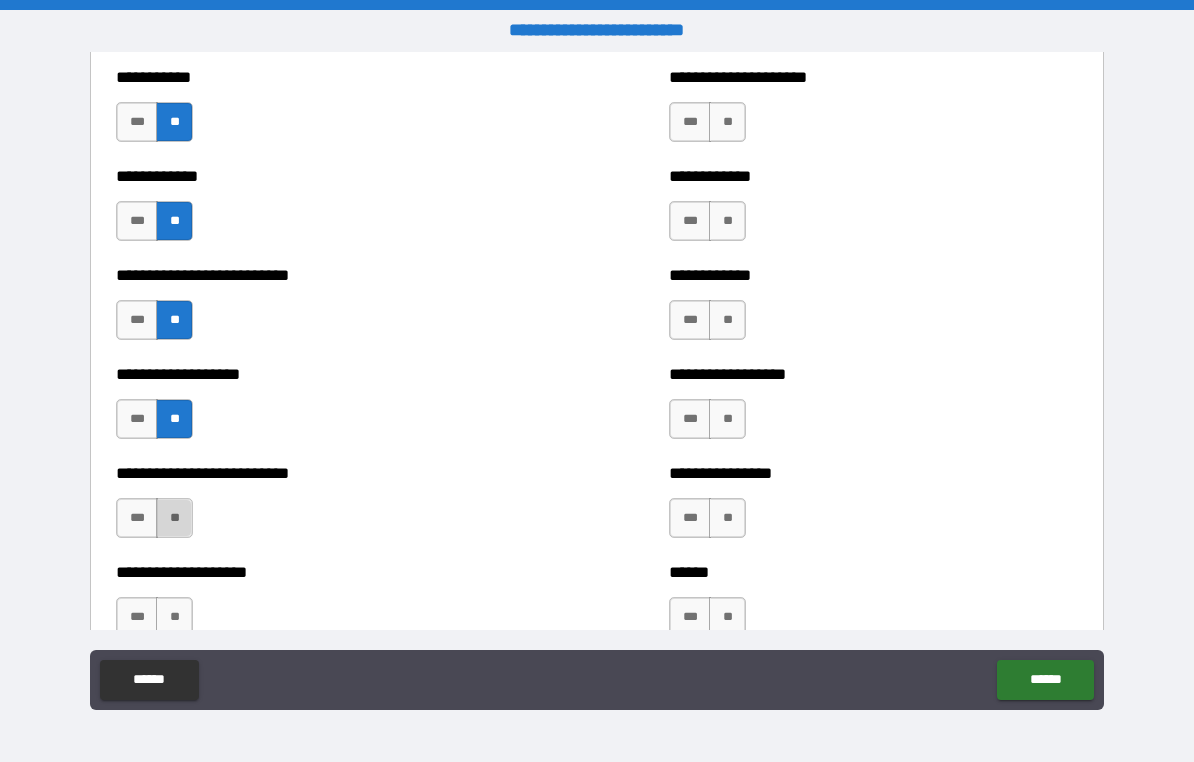 click on "**" at bounding box center [174, 518] 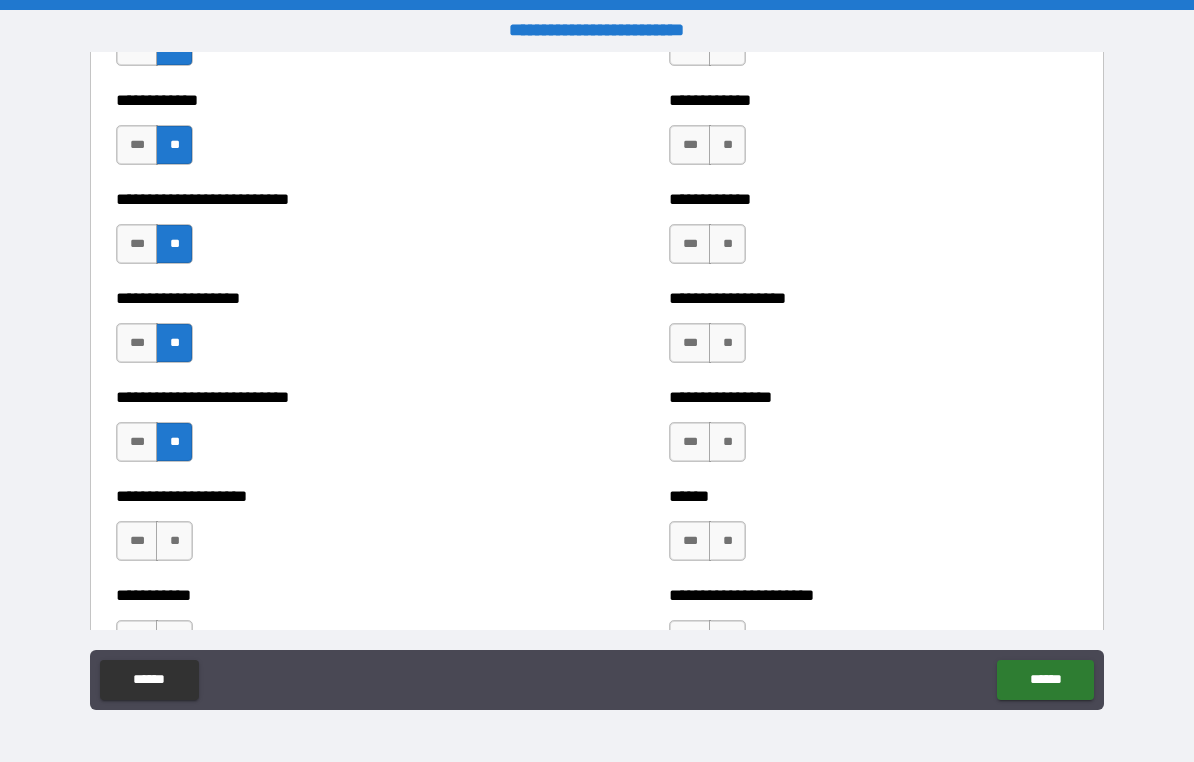 scroll, scrollTop: 5492, scrollLeft: 0, axis: vertical 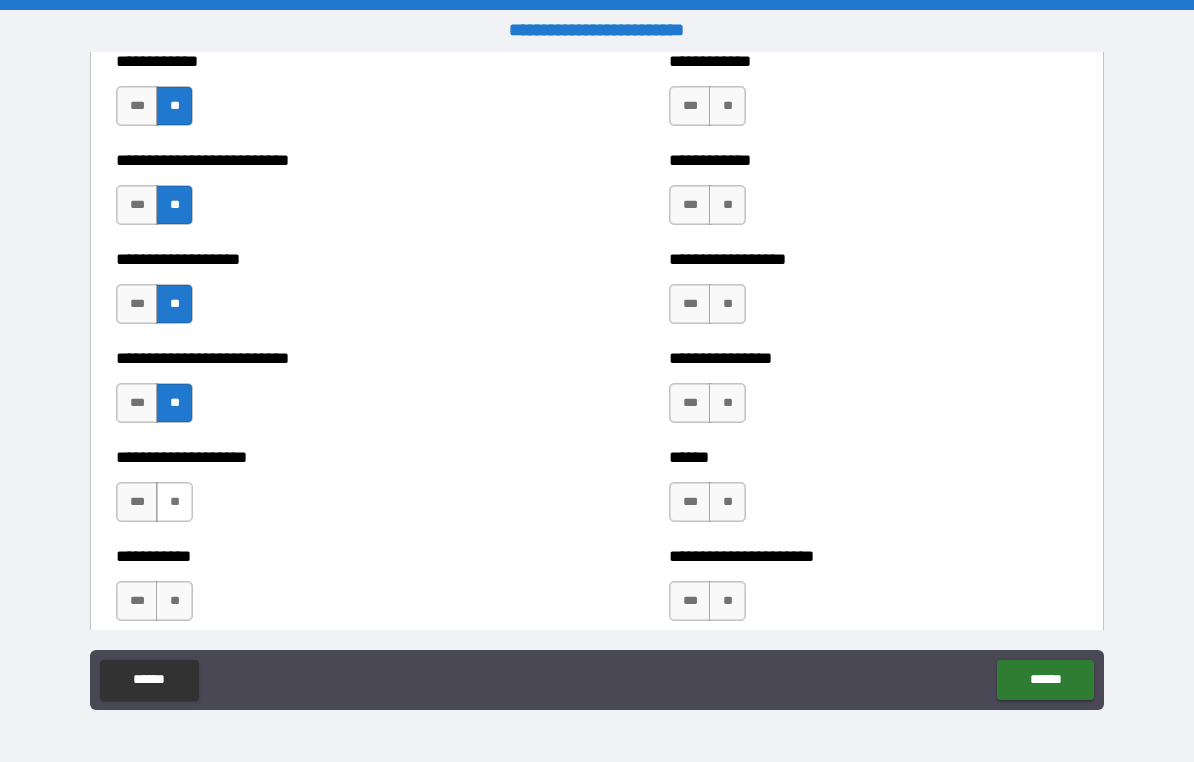 click on "**" at bounding box center [174, 502] 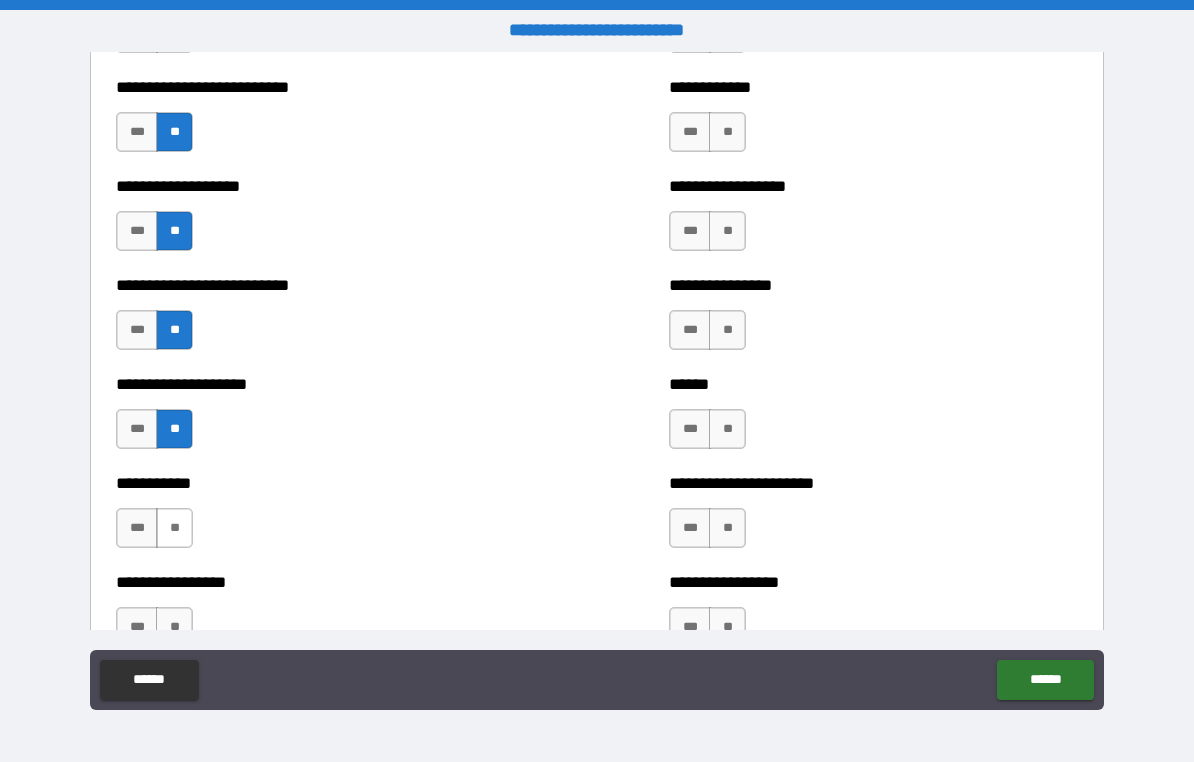 click on "**" at bounding box center (174, 528) 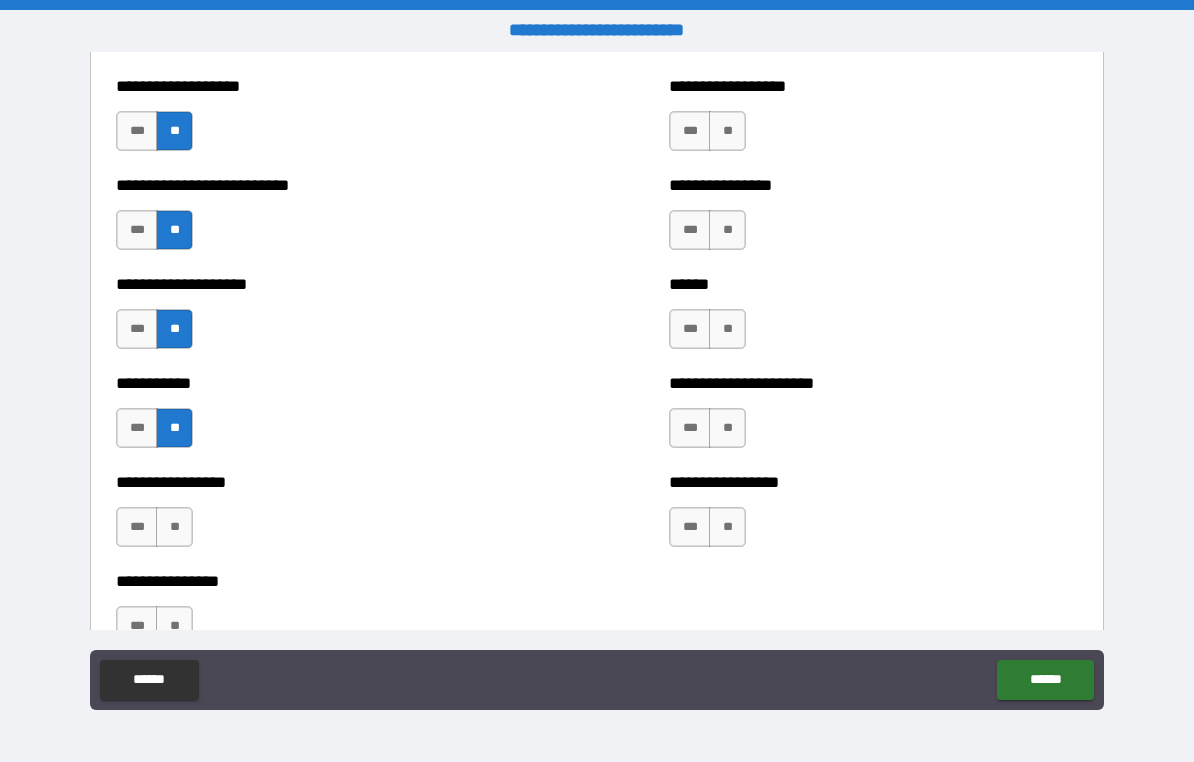click on "**********" at bounding box center [320, 517] 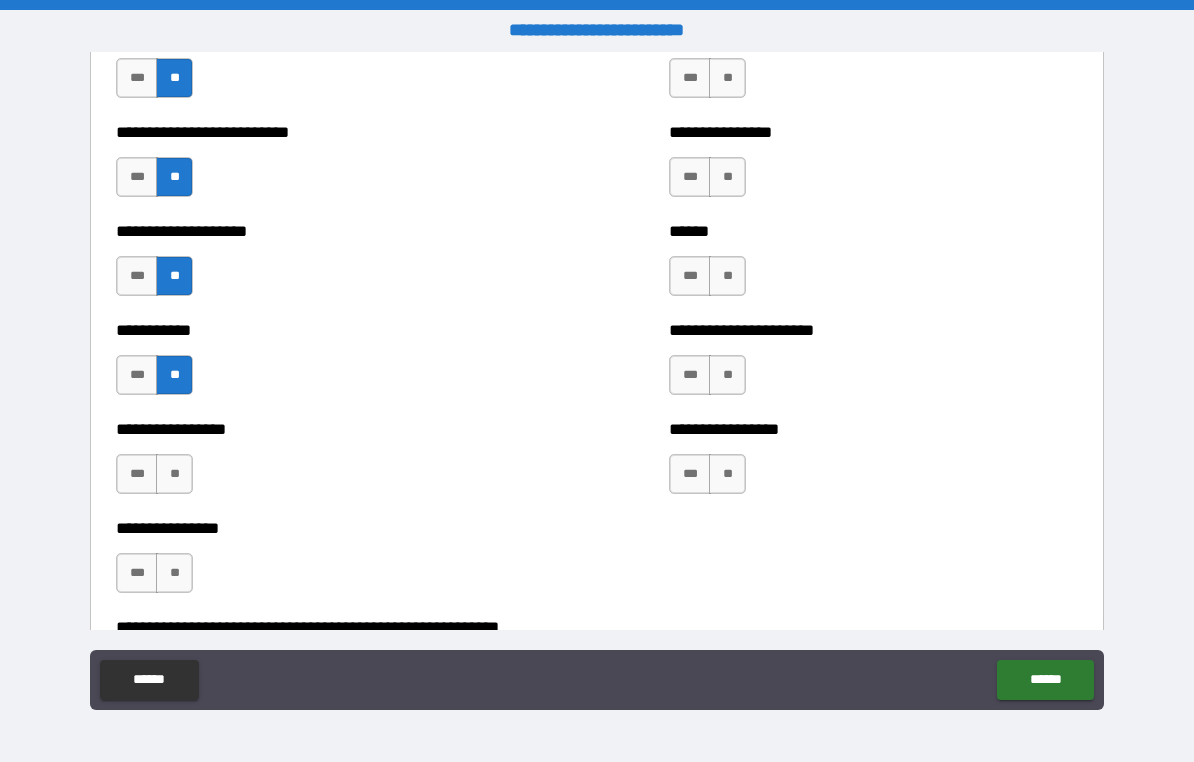 scroll, scrollTop: 5745, scrollLeft: 0, axis: vertical 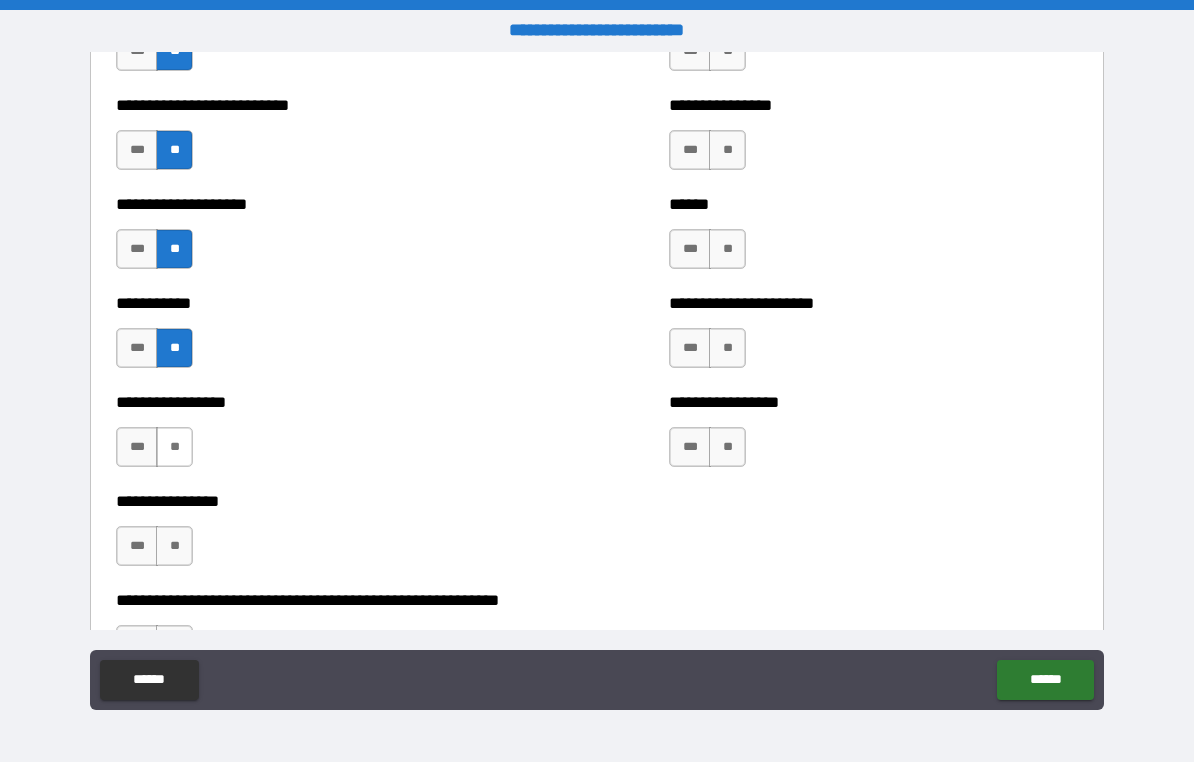 click on "**" at bounding box center (174, 447) 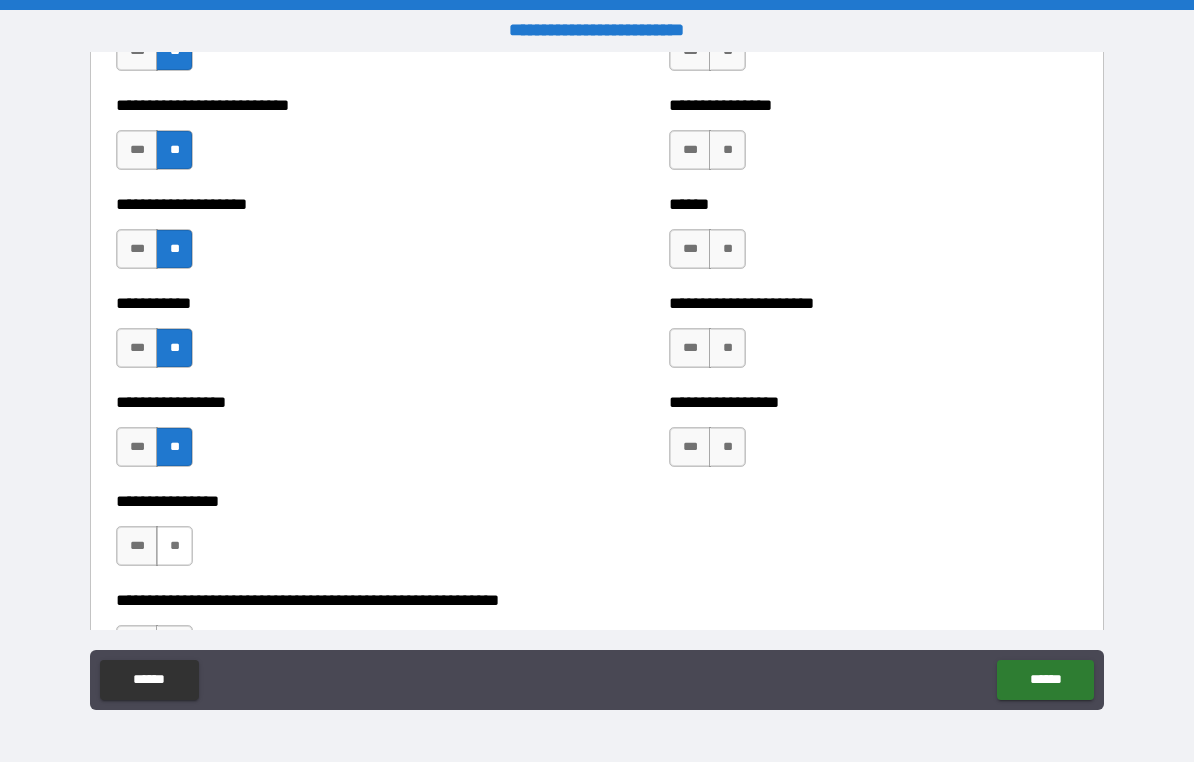 click on "**" at bounding box center [174, 546] 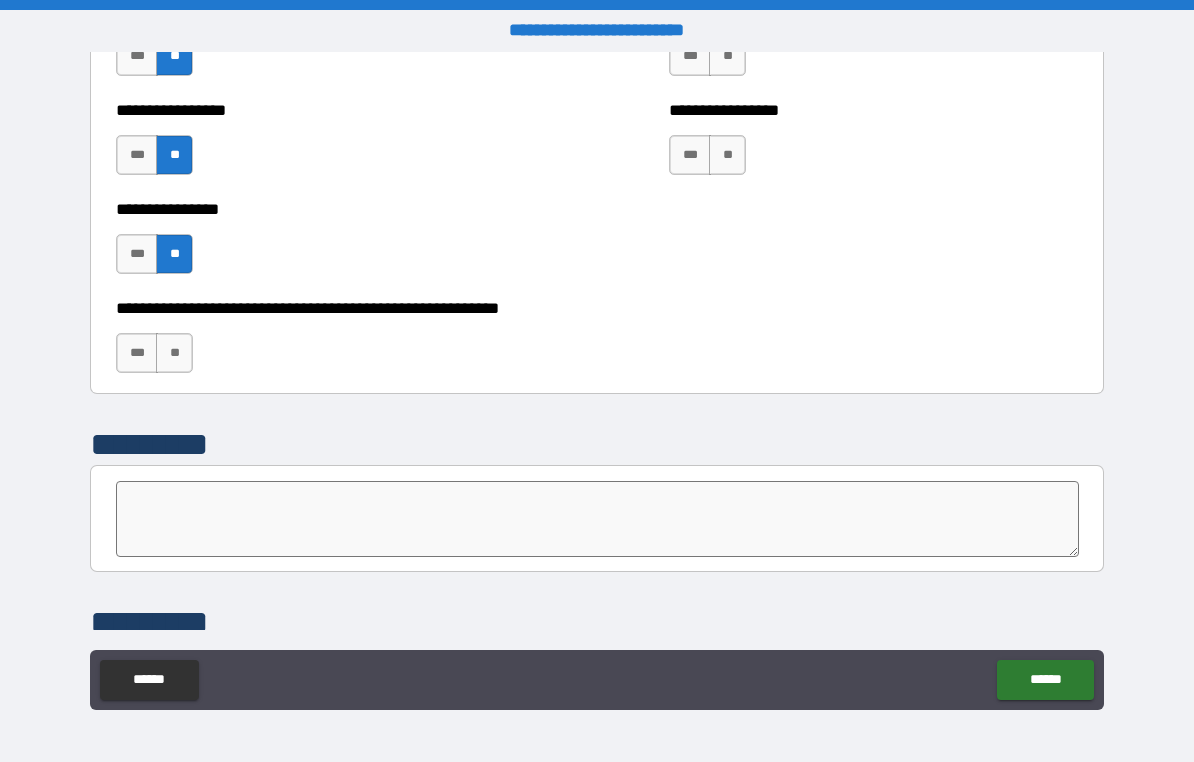 scroll, scrollTop: 5876, scrollLeft: 0, axis: vertical 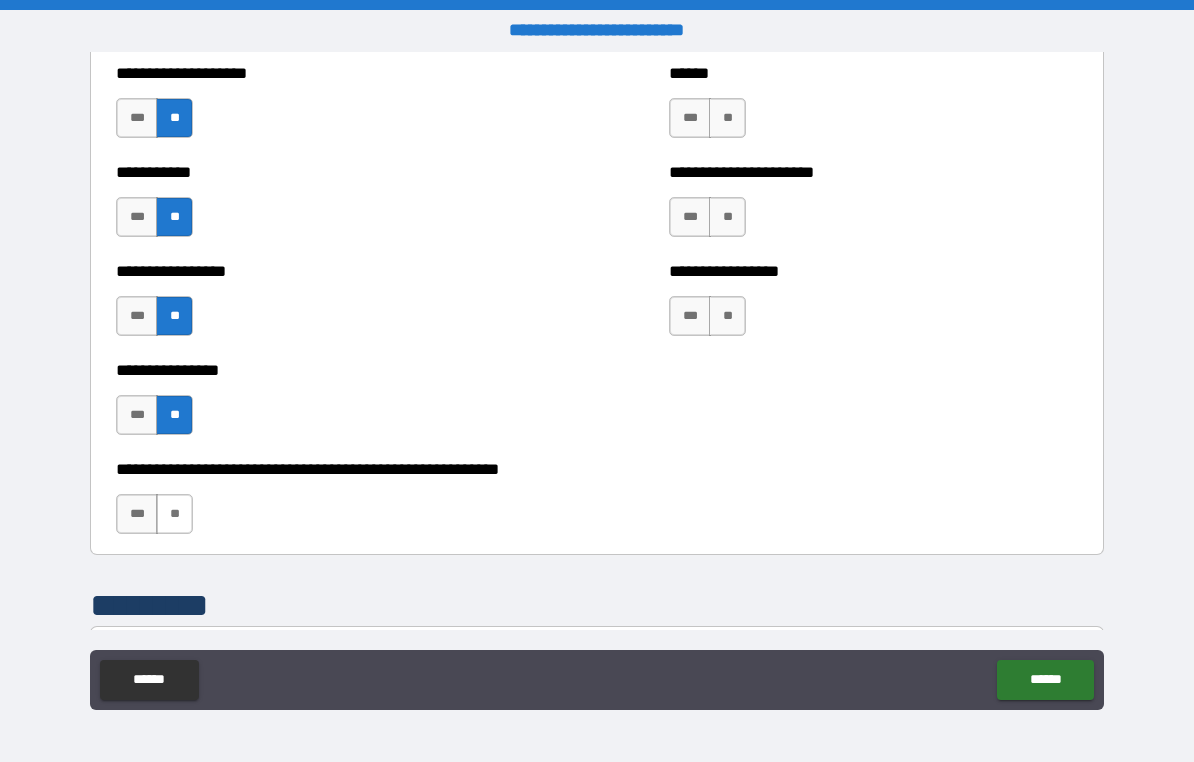 click on "**" at bounding box center [174, 514] 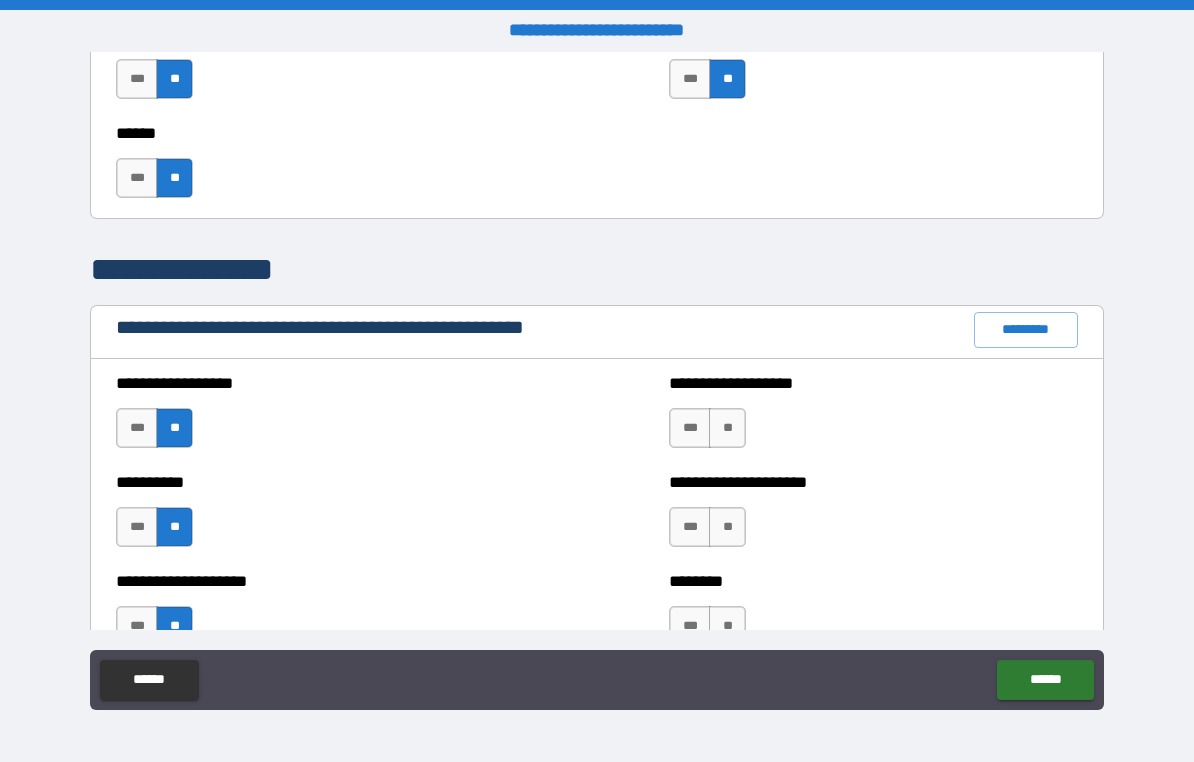 scroll, scrollTop: 2207, scrollLeft: 0, axis: vertical 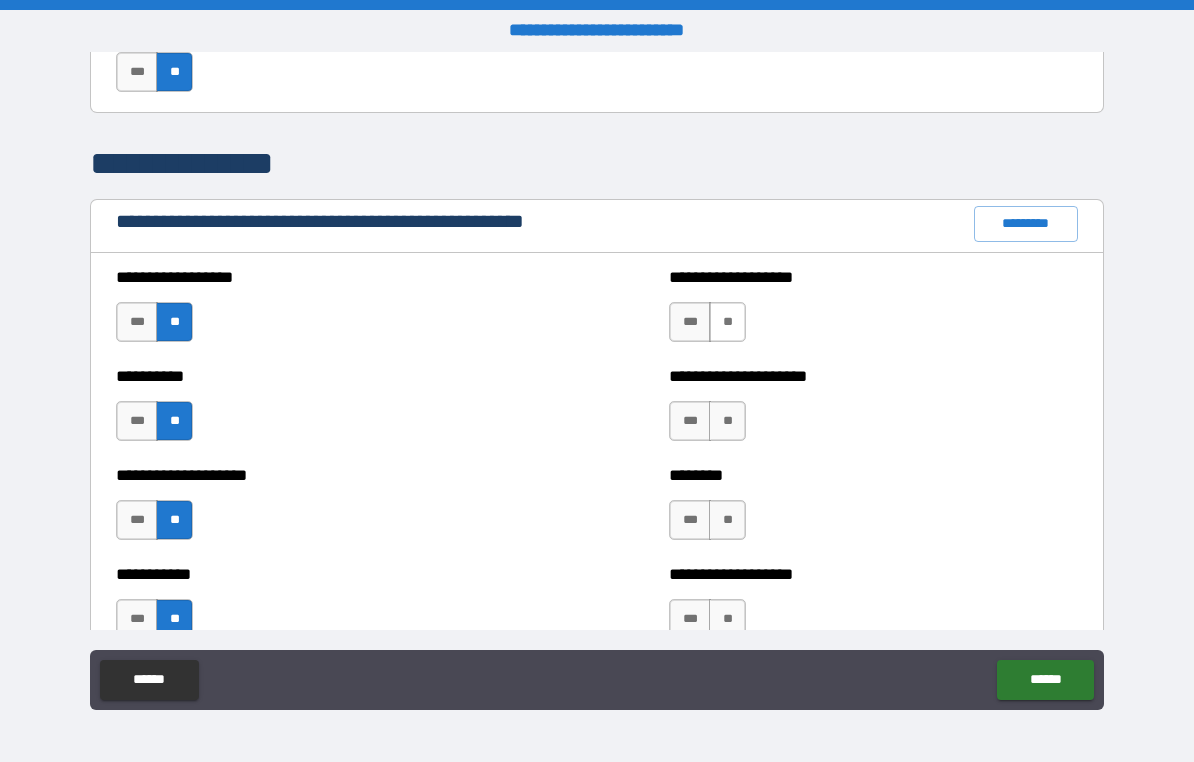 click on "**" at bounding box center [727, 322] 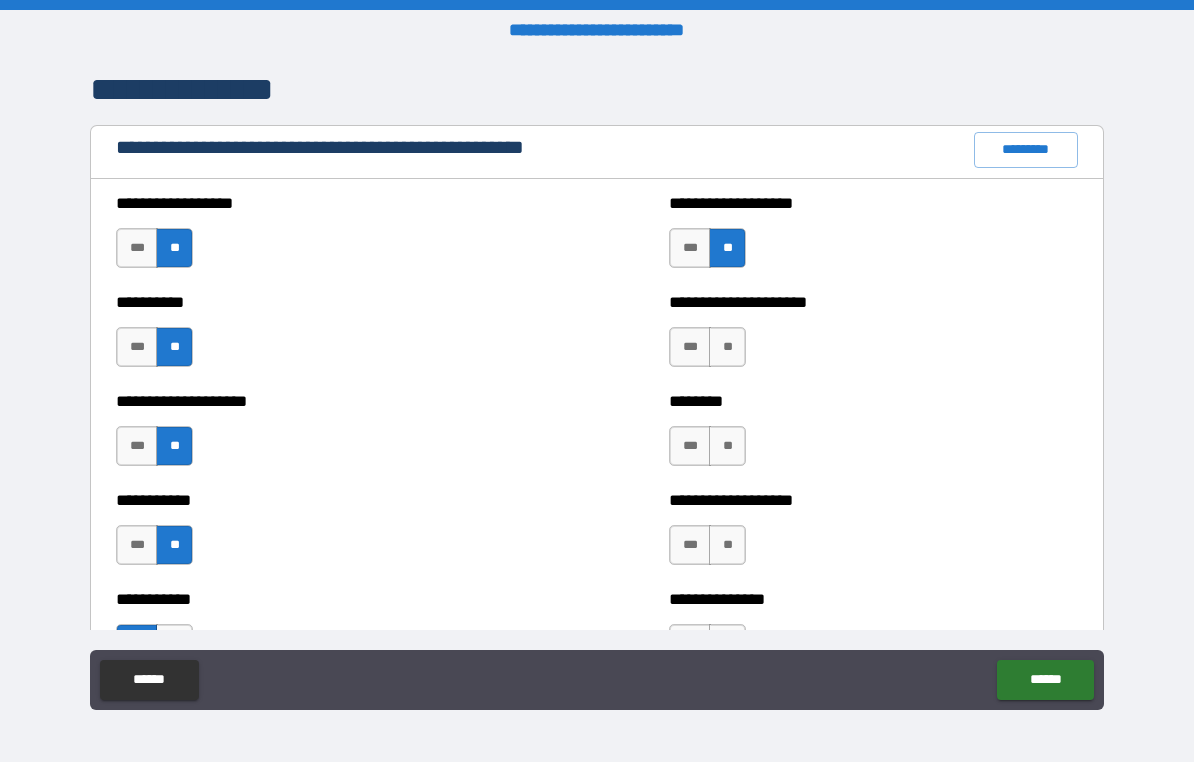 scroll, scrollTop: 2283, scrollLeft: 0, axis: vertical 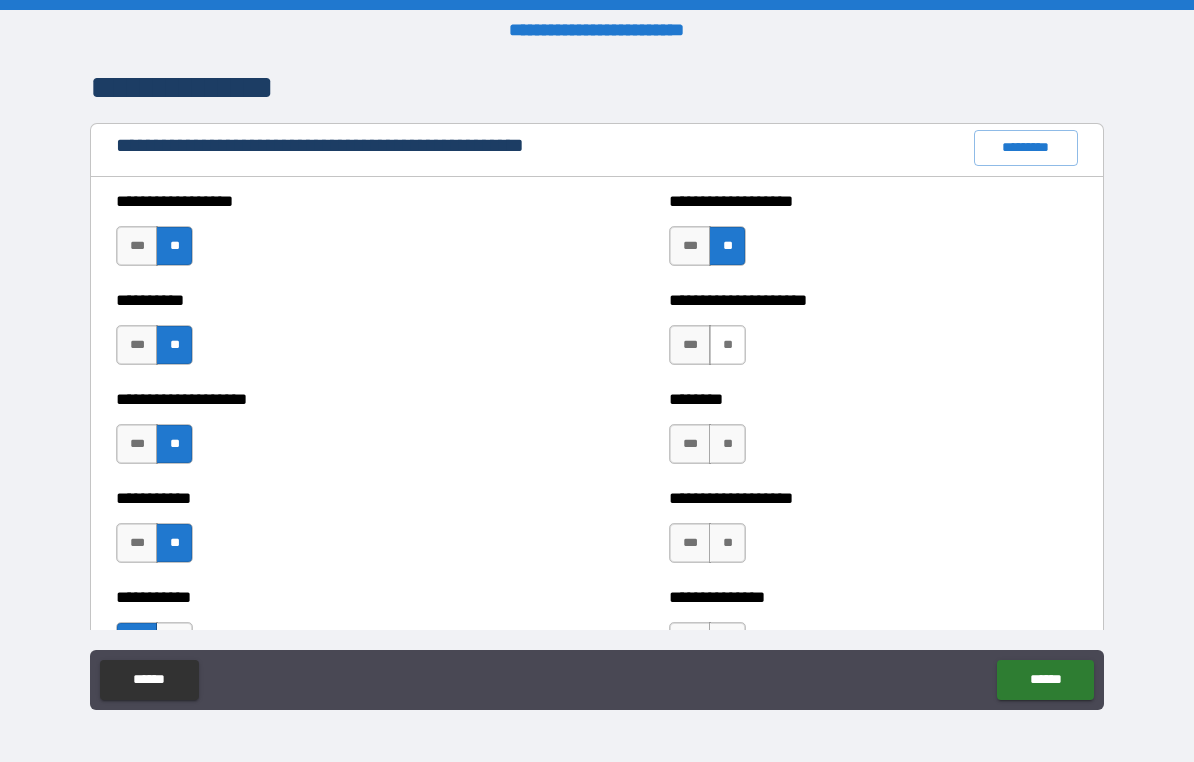 click on "**" at bounding box center (727, 345) 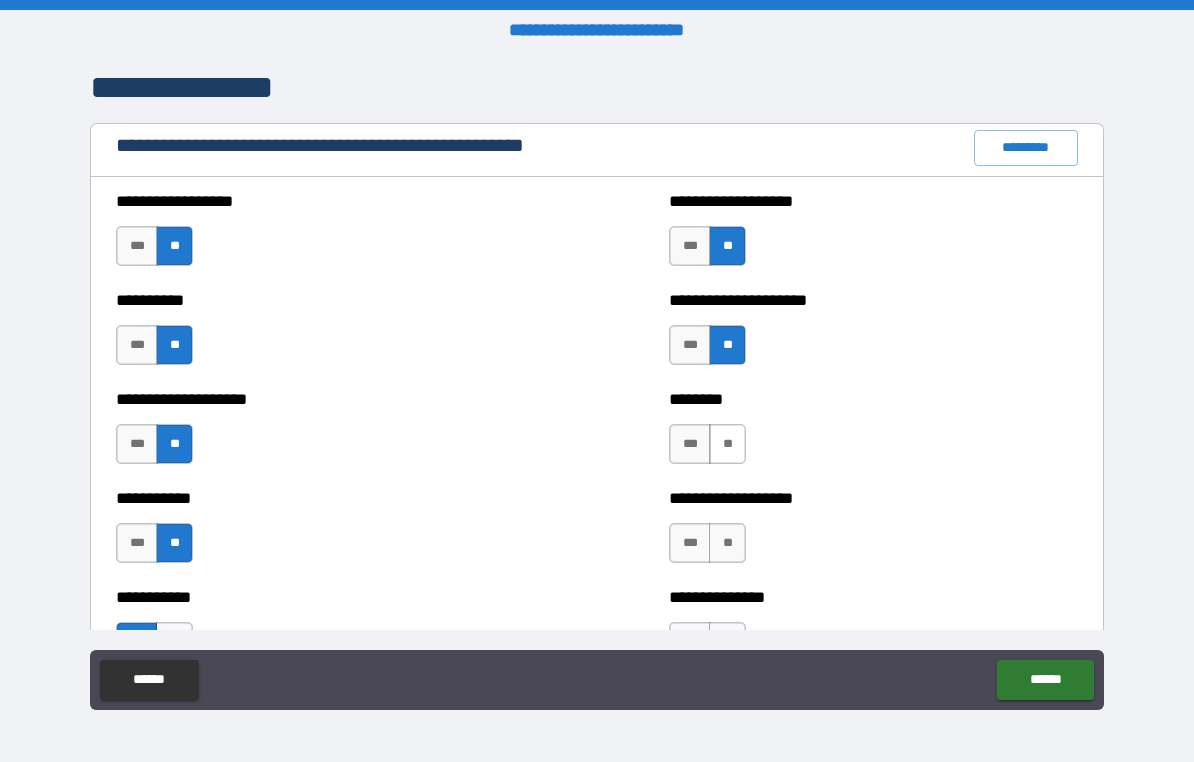 click on "**" at bounding box center (727, 444) 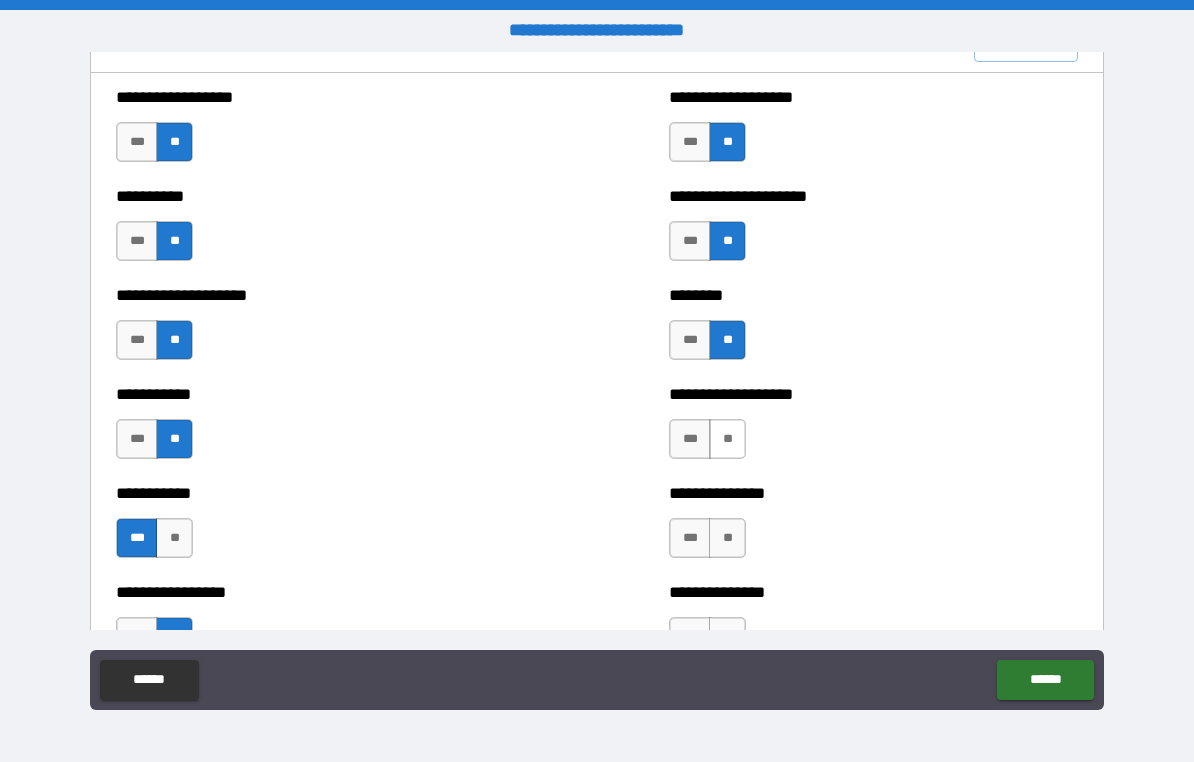 click on "**" at bounding box center (727, 439) 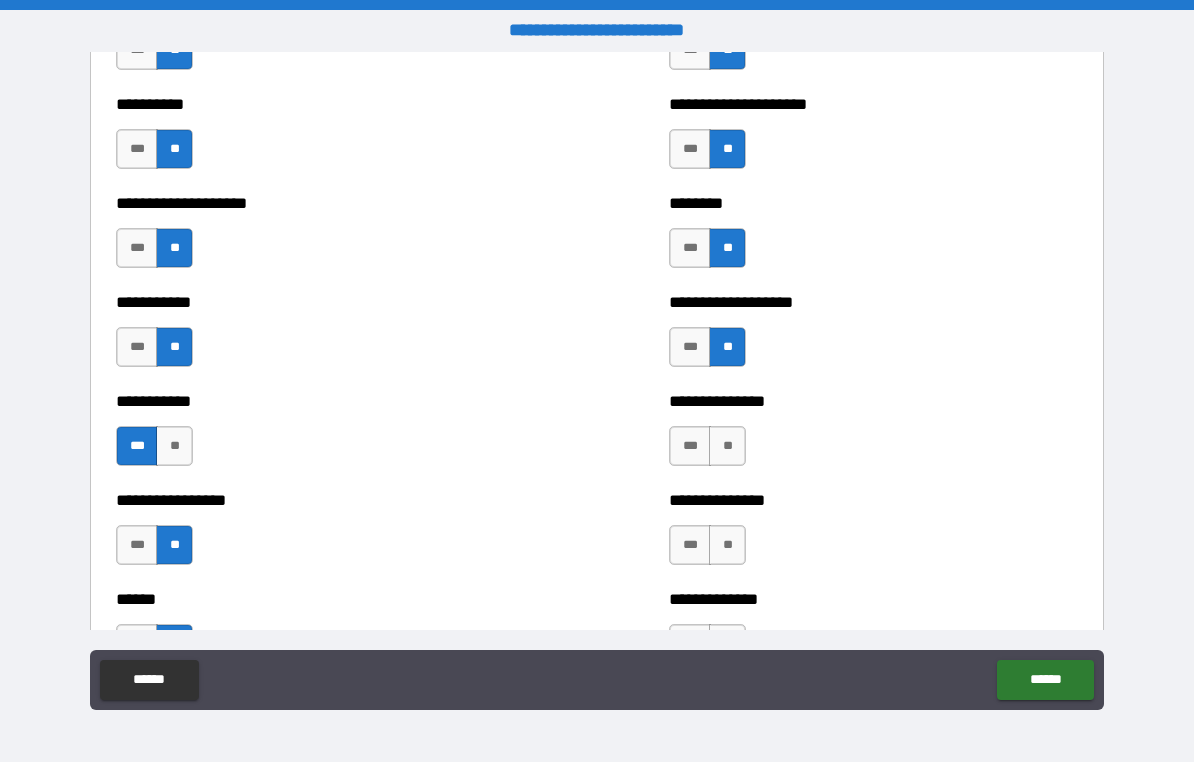 click on "**" at bounding box center (727, 446) 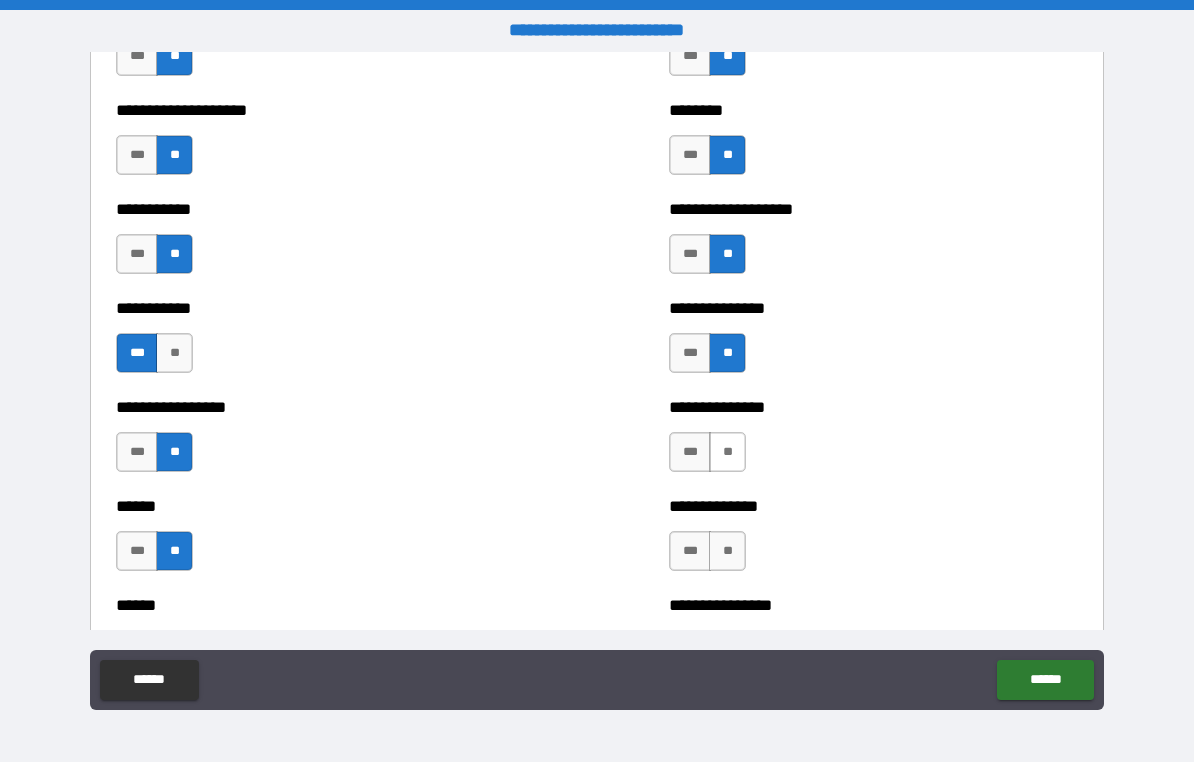 click on "**" at bounding box center [727, 452] 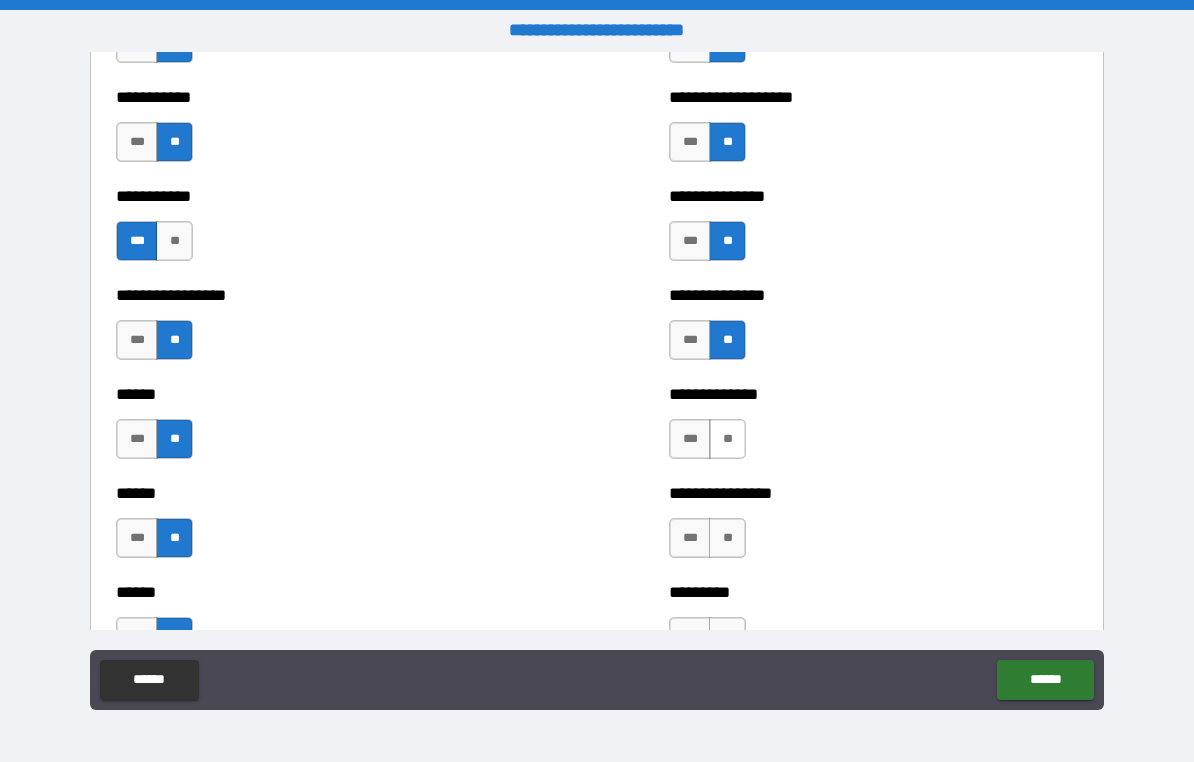 click on "**" at bounding box center (727, 439) 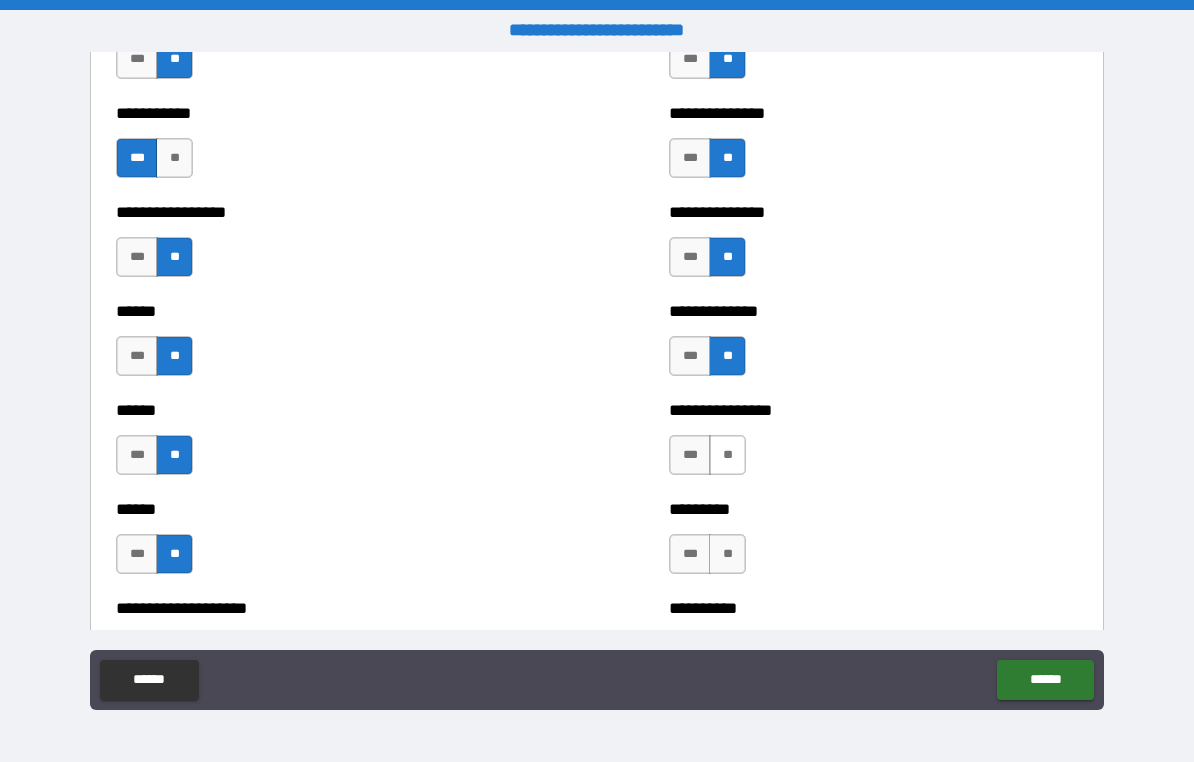 click on "**" at bounding box center (727, 455) 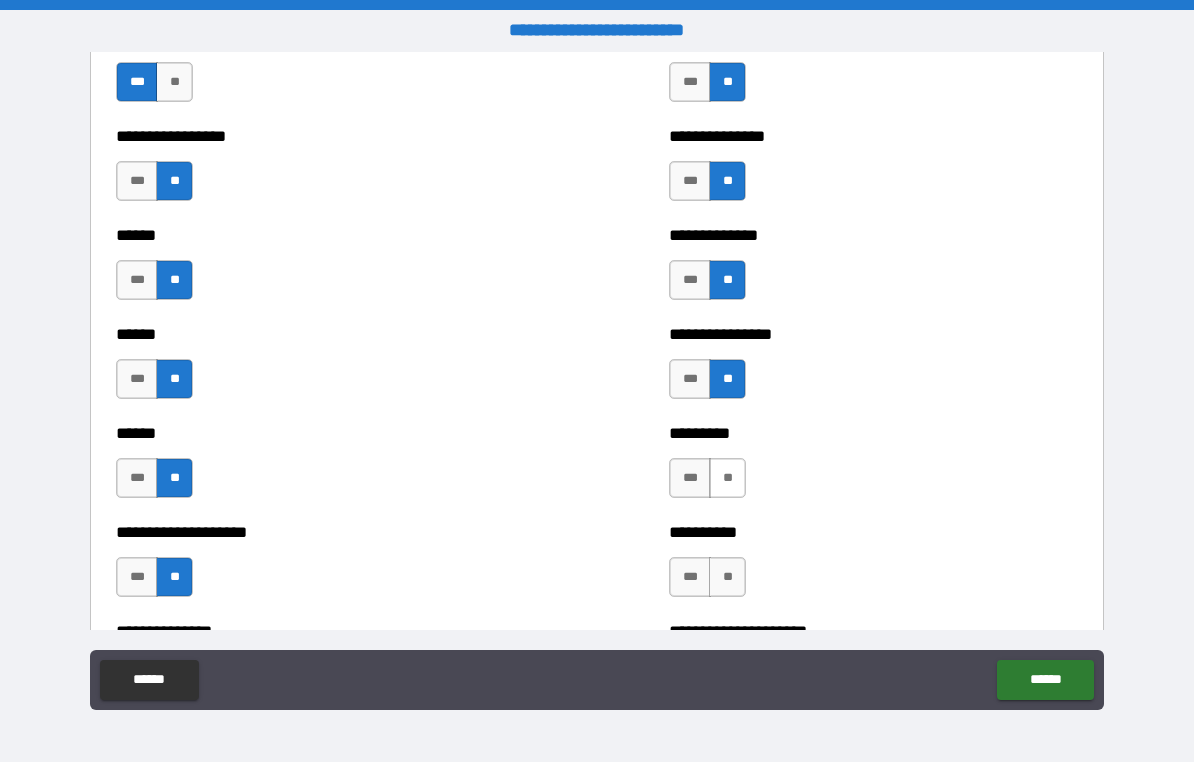 click on "**" at bounding box center (727, 478) 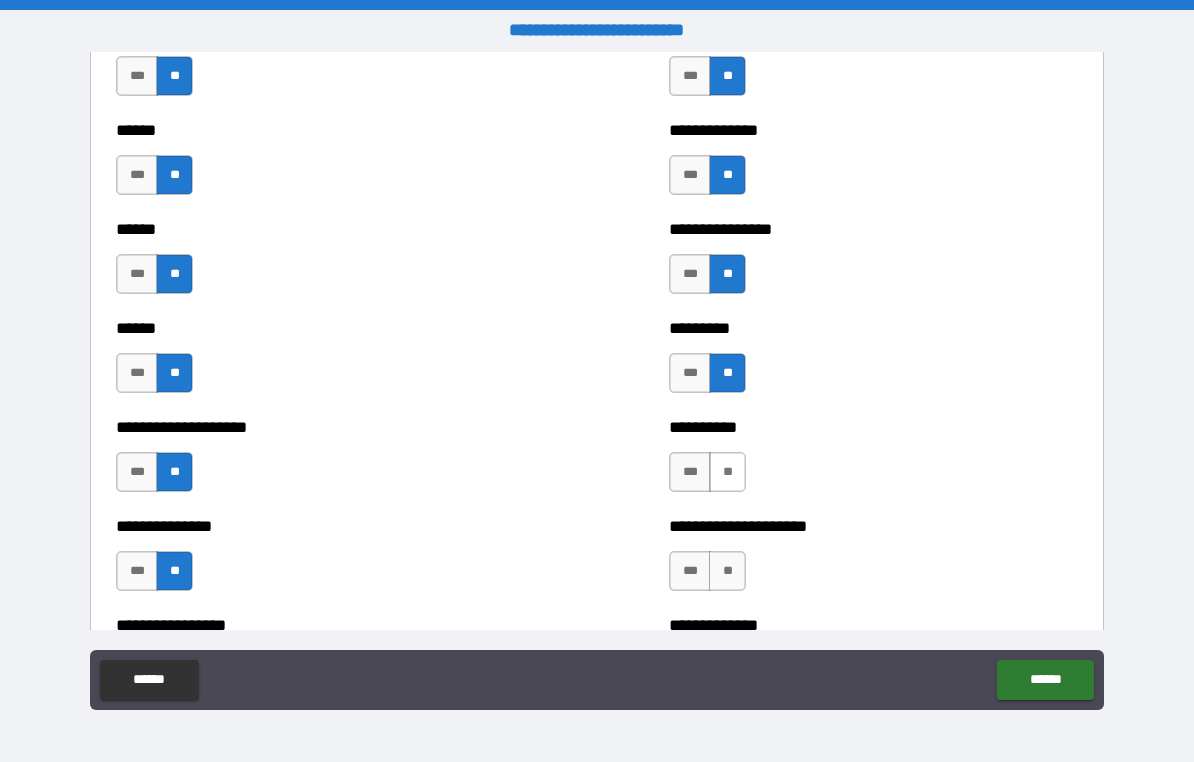 click on "**" at bounding box center [727, 472] 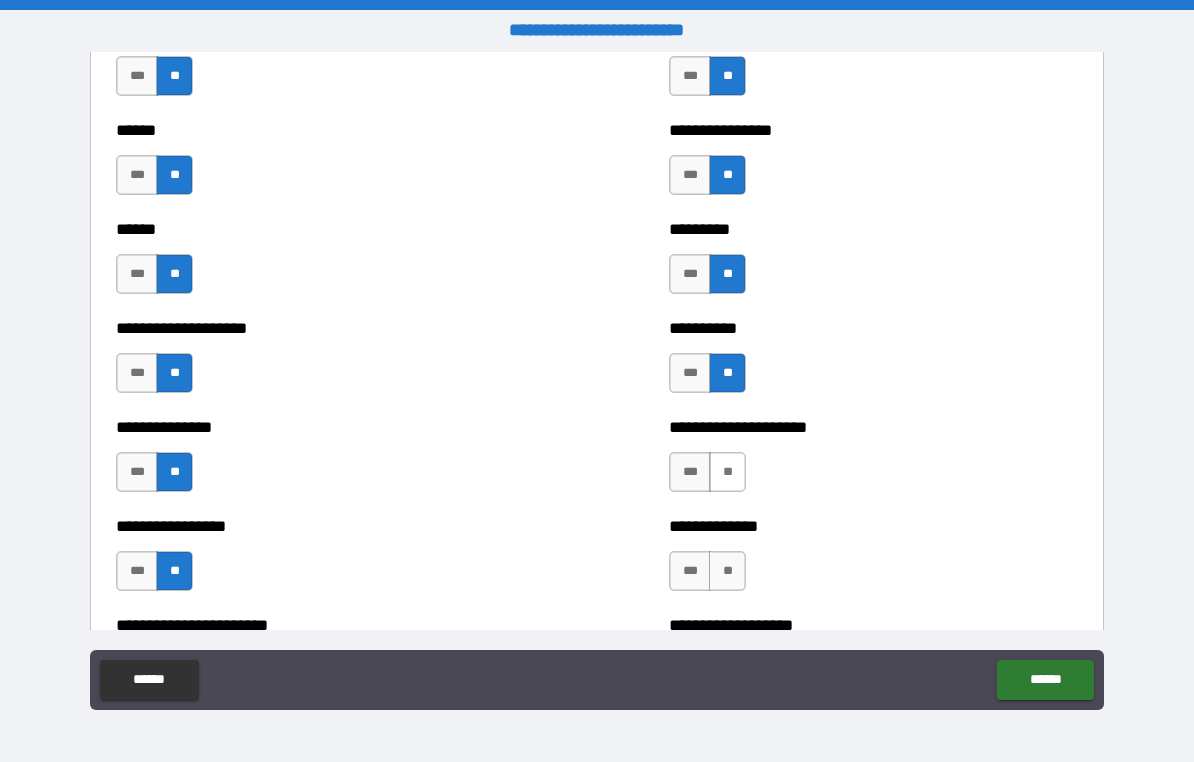 click on "**" at bounding box center [727, 472] 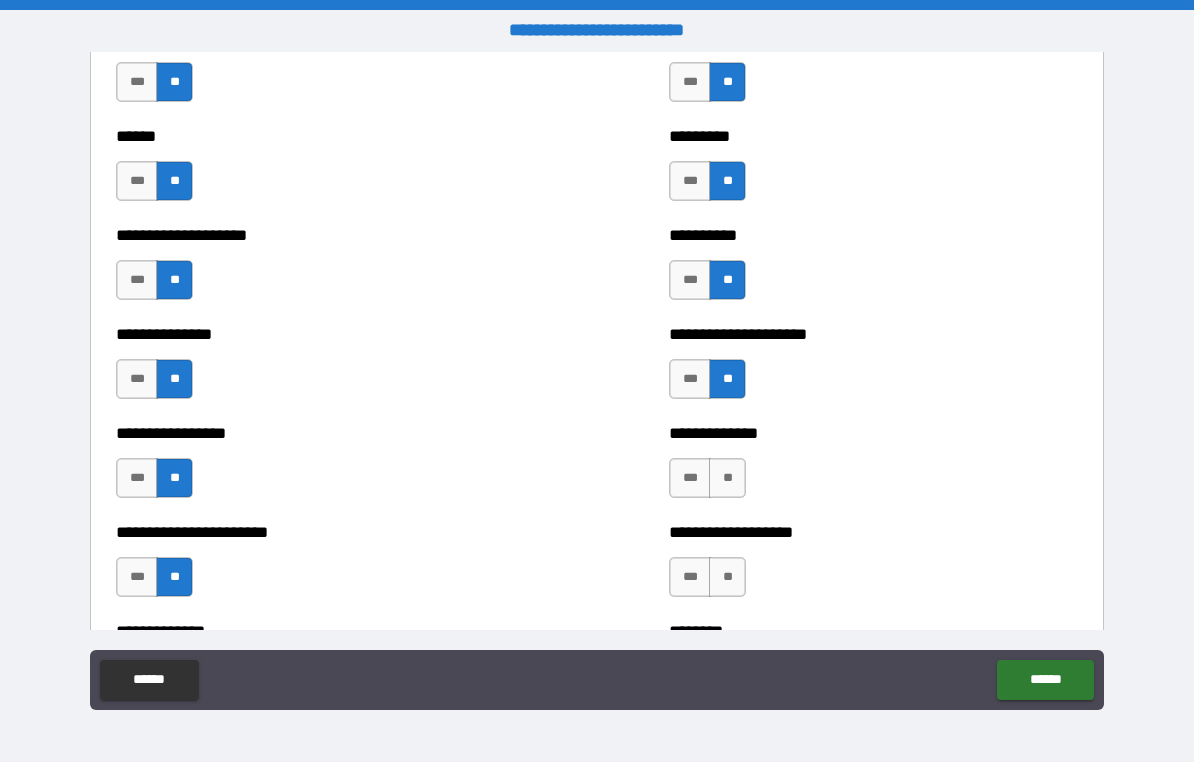 scroll, scrollTop: 3164, scrollLeft: 0, axis: vertical 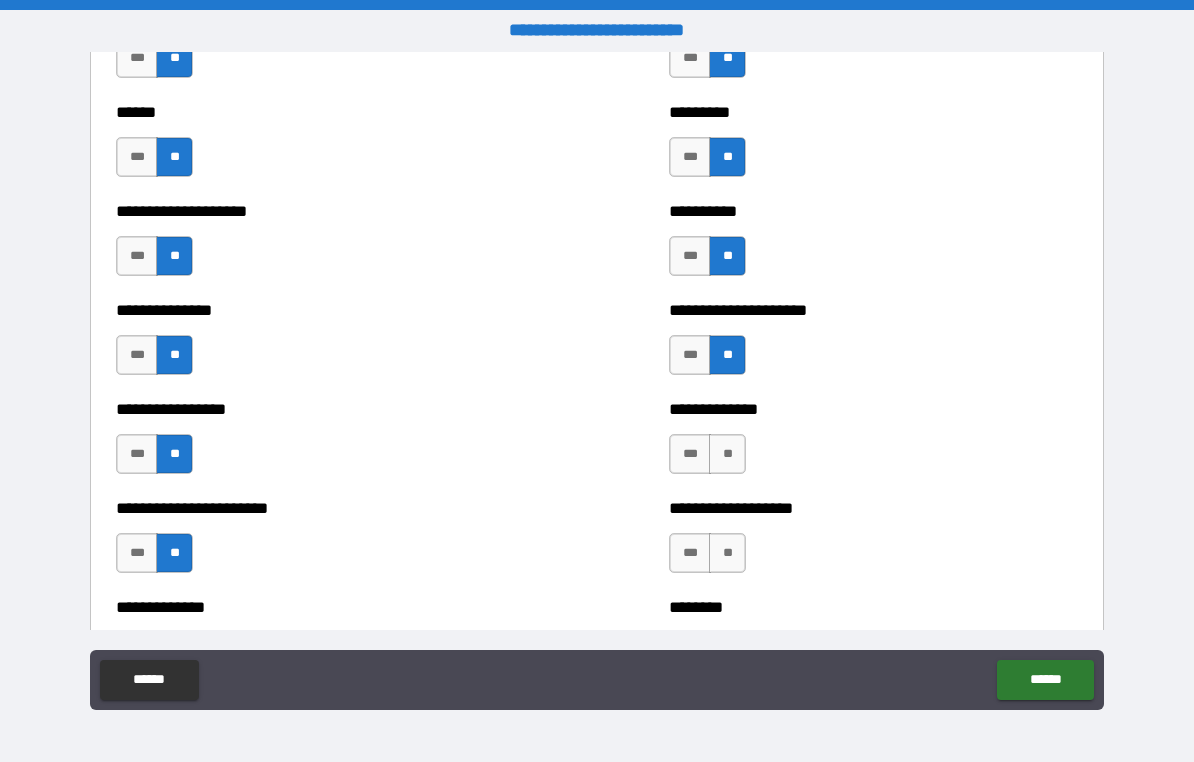 click on "**********" at bounding box center [873, 444] 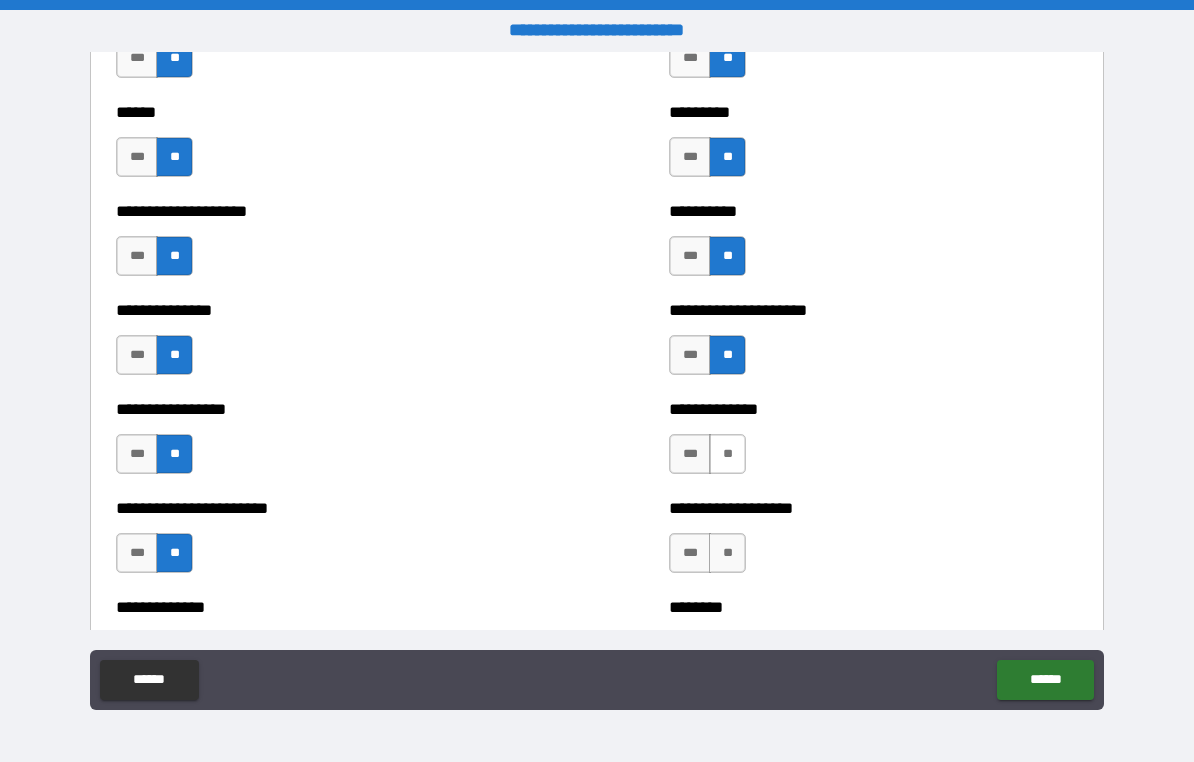 click on "**" at bounding box center [727, 454] 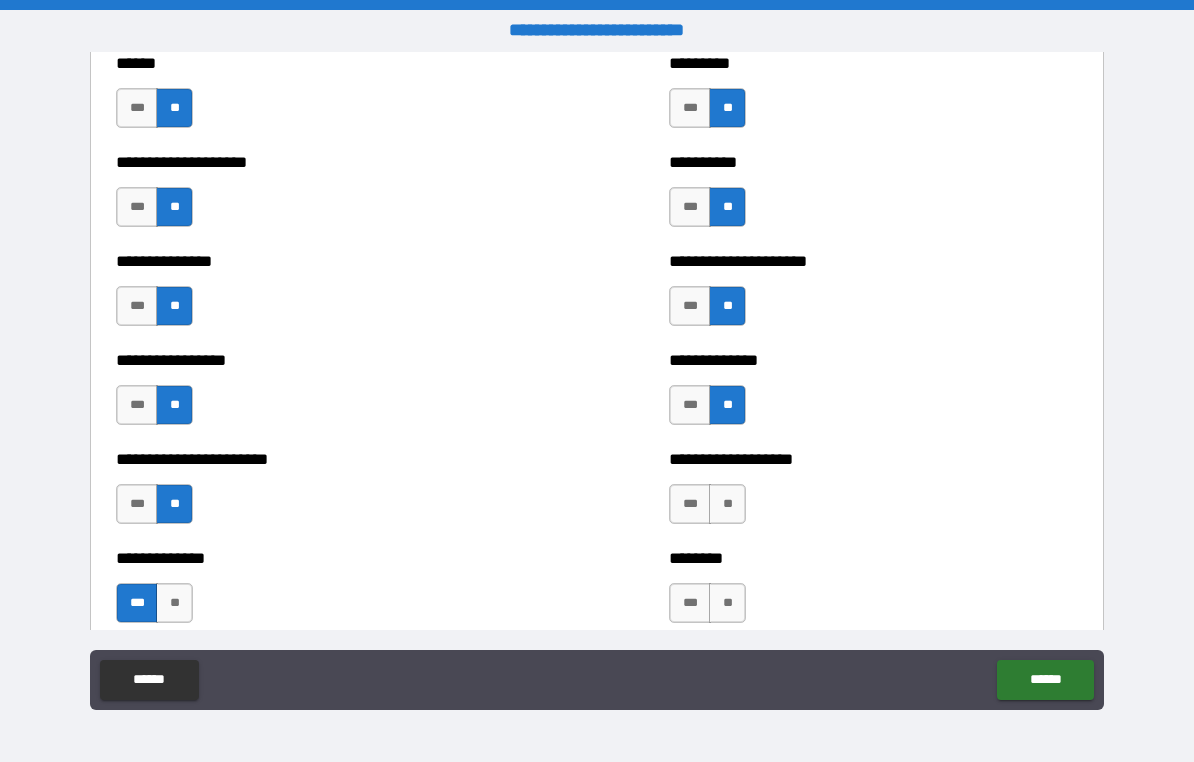 scroll, scrollTop: 3250, scrollLeft: 0, axis: vertical 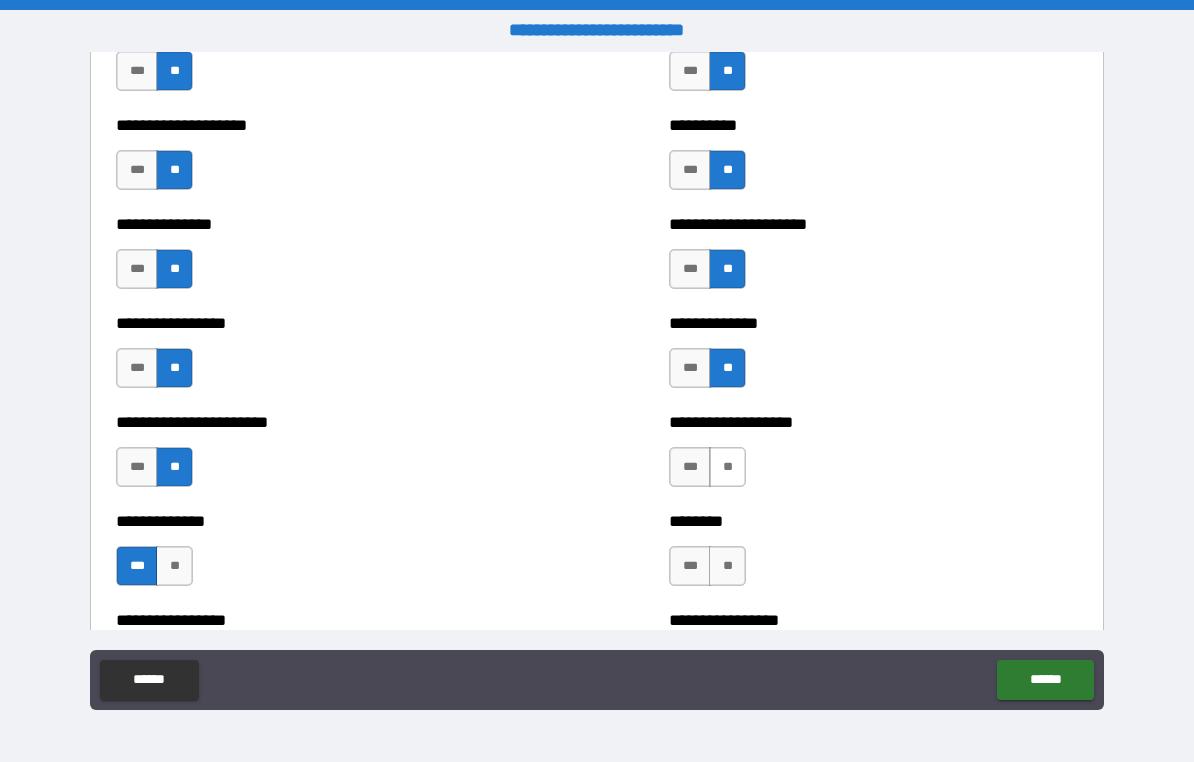 click on "**" at bounding box center (727, 467) 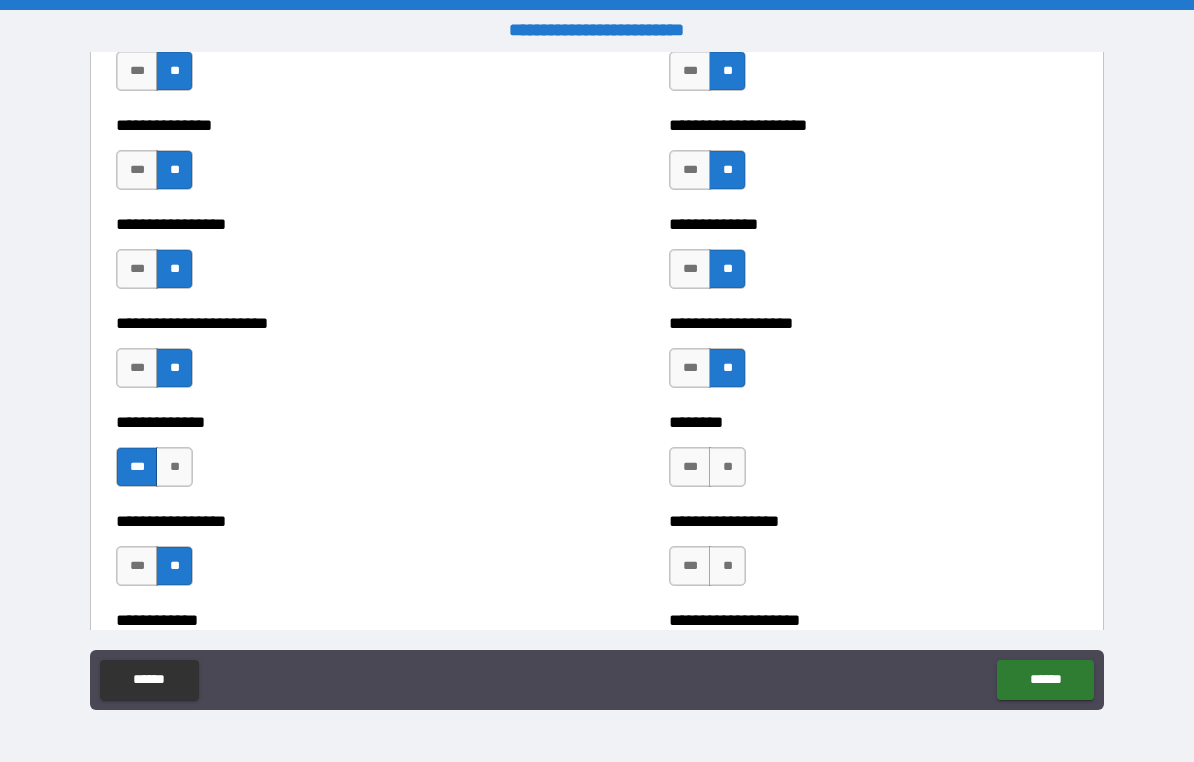 scroll, scrollTop: 3486, scrollLeft: 0, axis: vertical 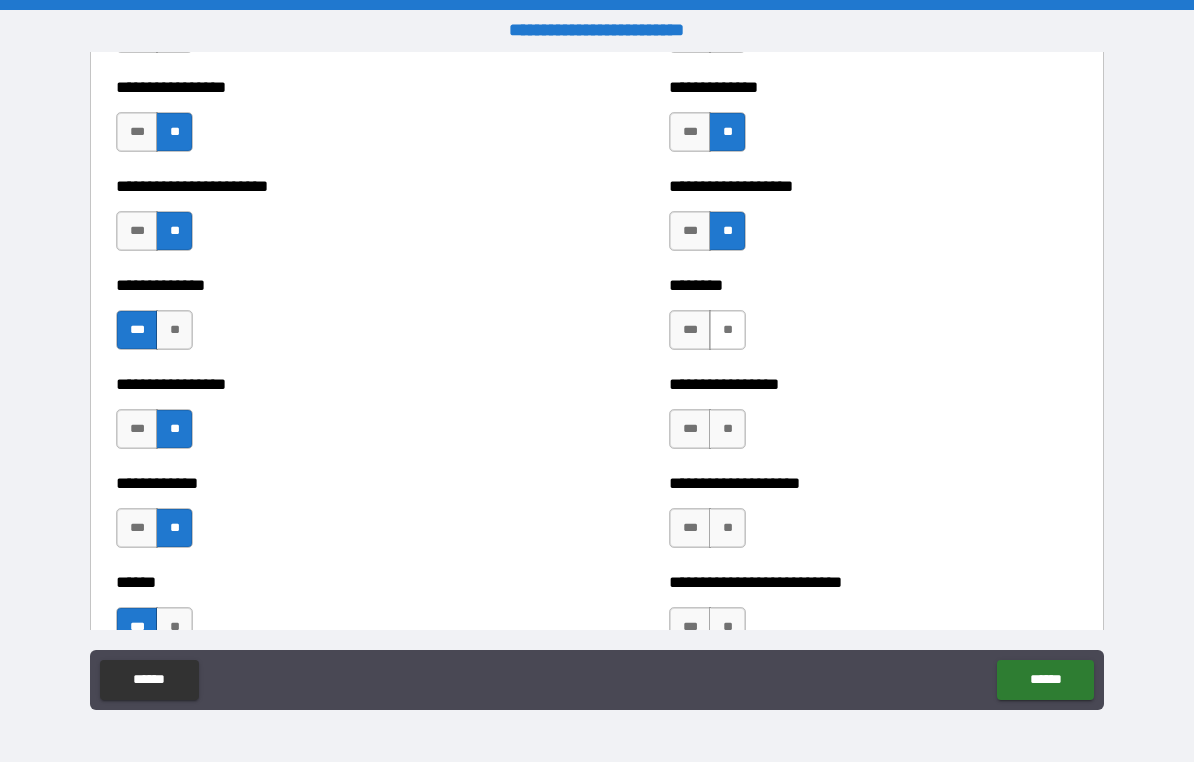 click on "**" at bounding box center (727, 330) 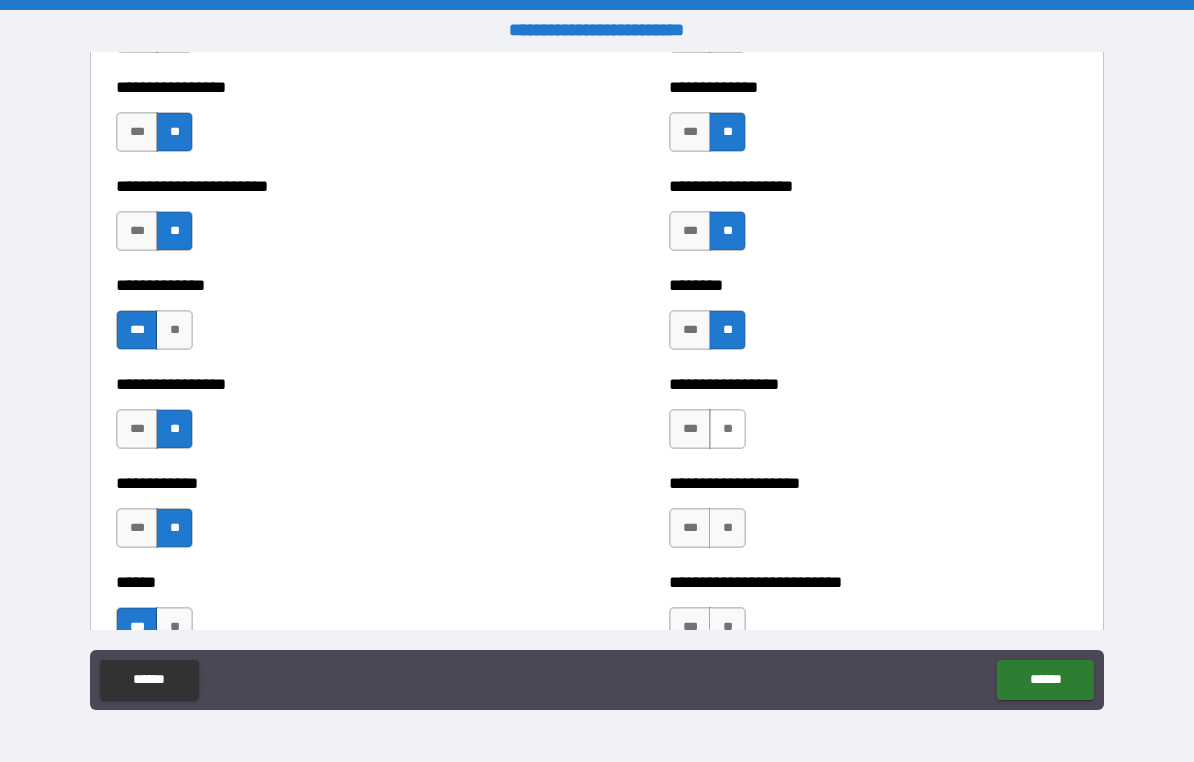 click on "**" at bounding box center (727, 429) 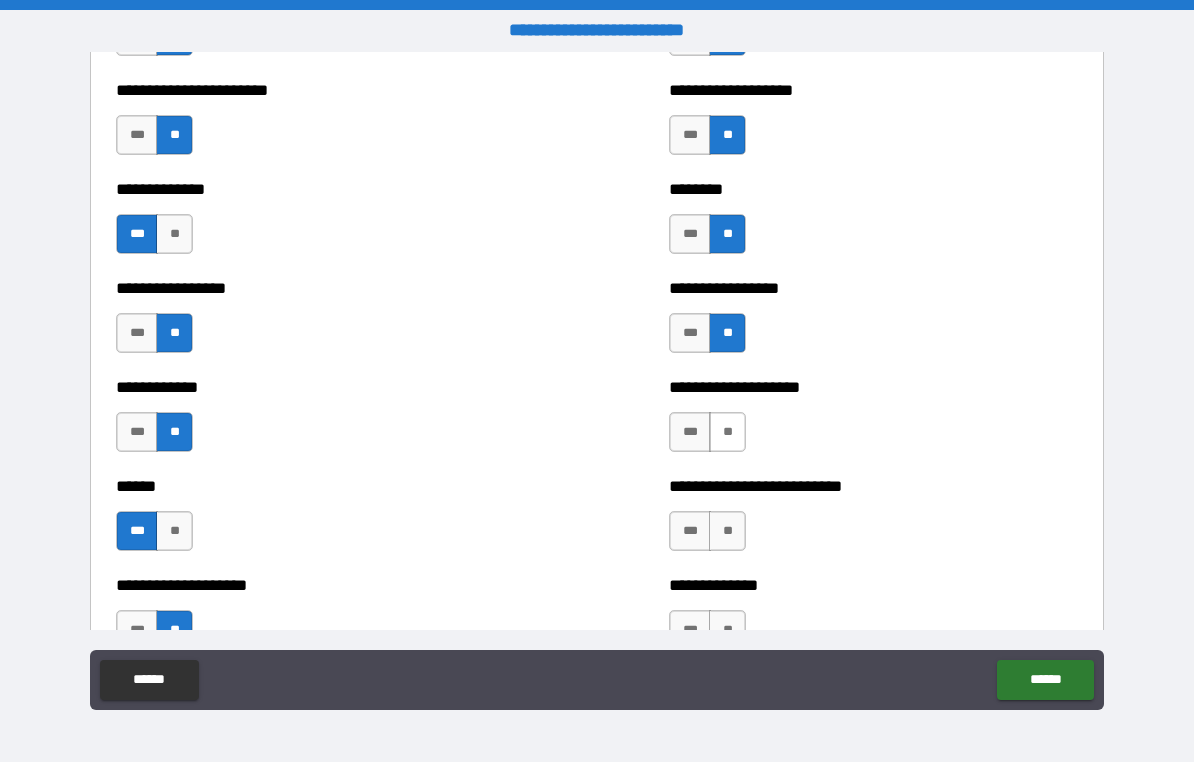 click on "**" at bounding box center (727, 432) 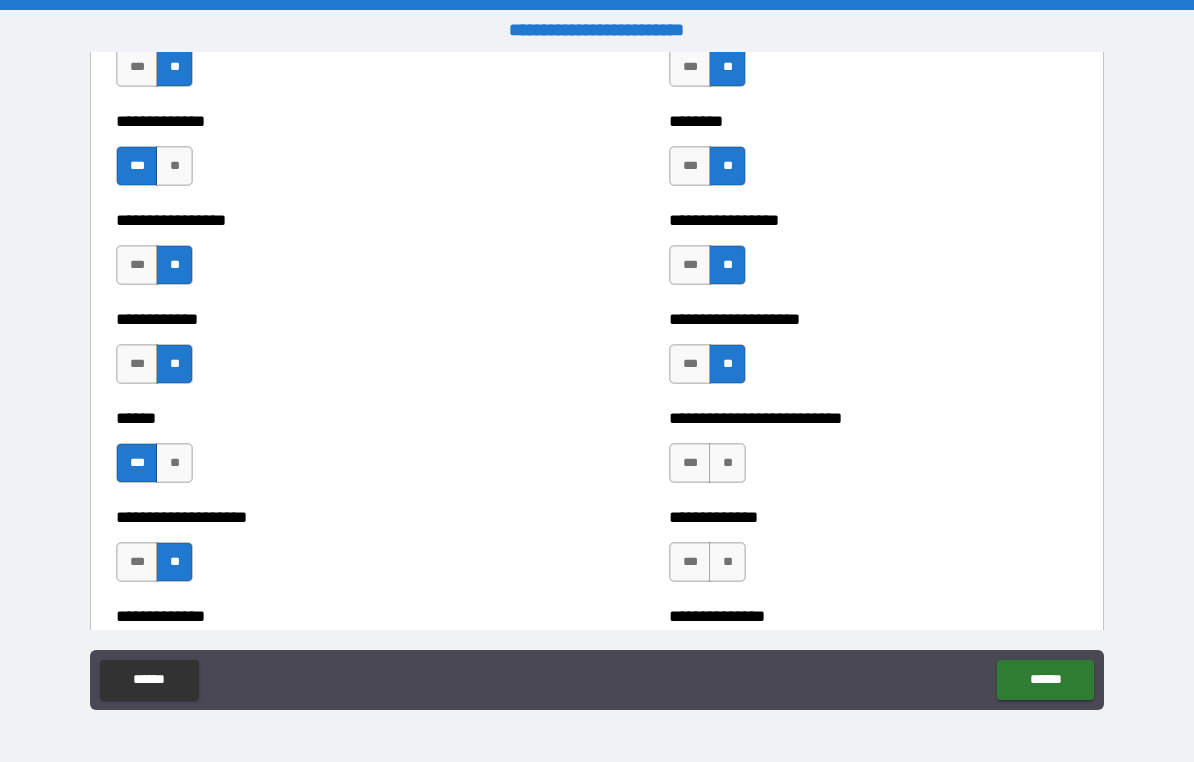 scroll, scrollTop: 3654, scrollLeft: 0, axis: vertical 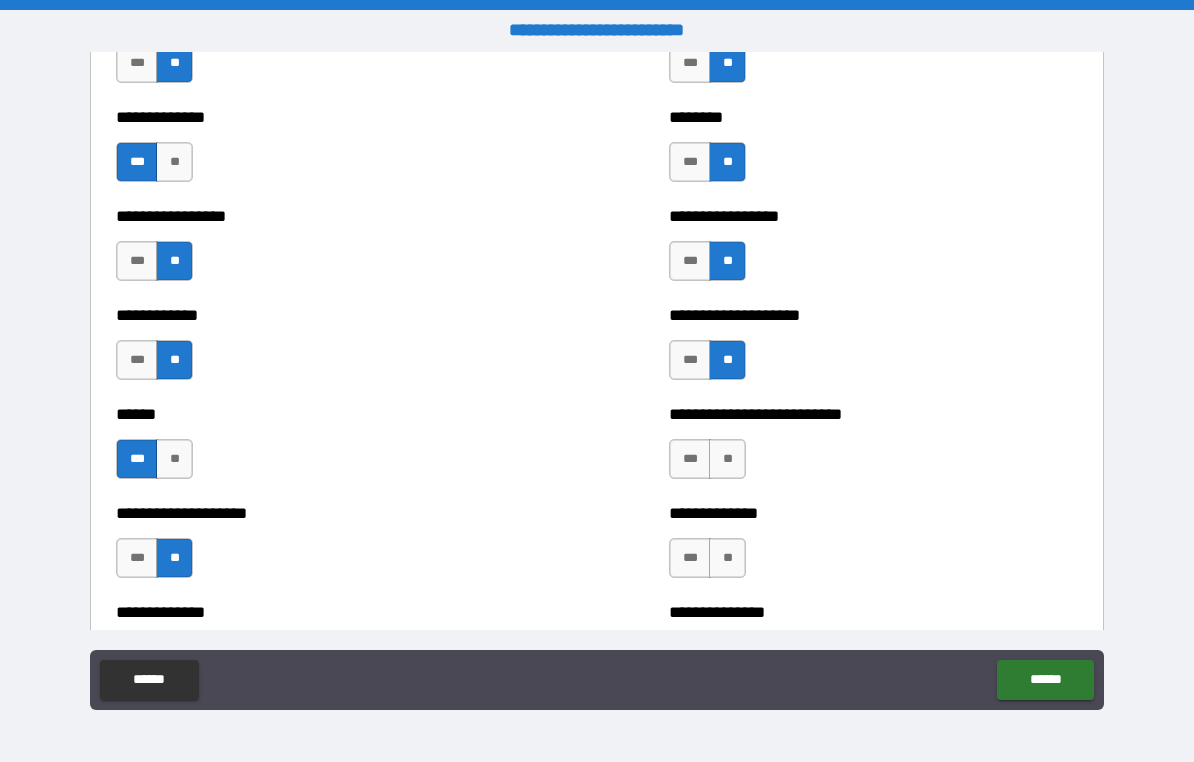 click on "**********" at bounding box center (873, 449) 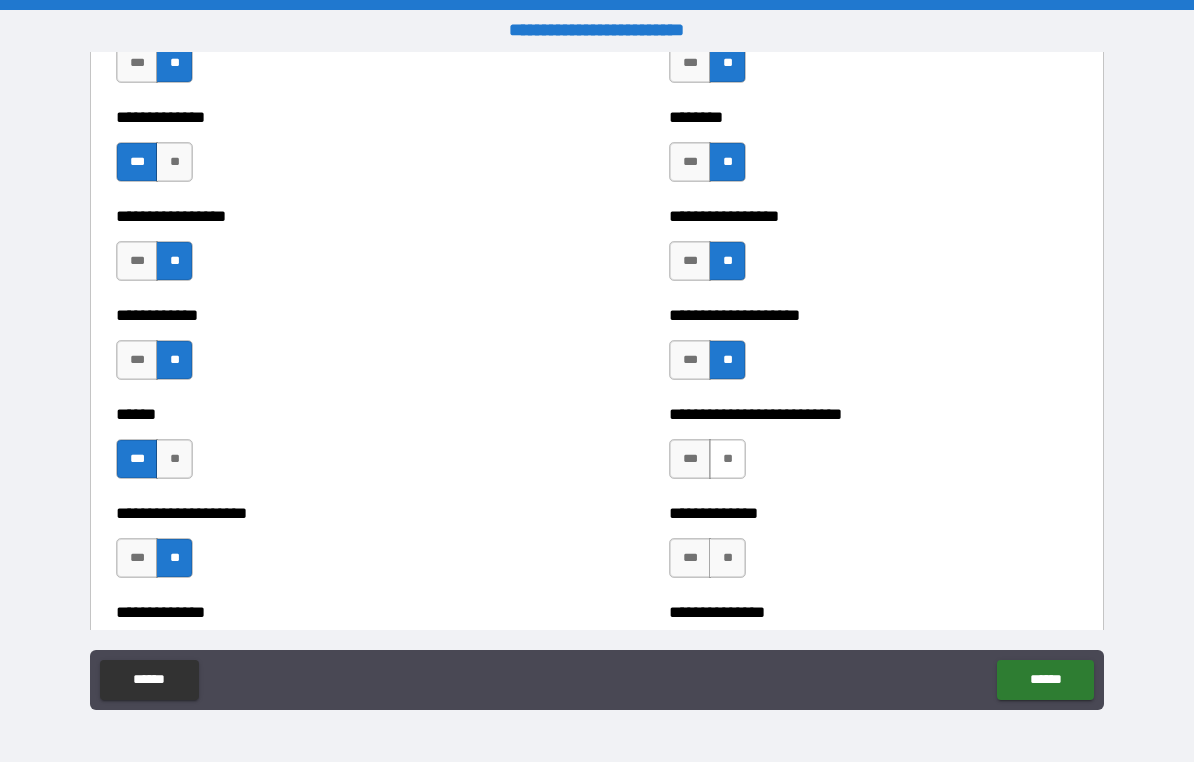 click on "**" at bounding box center (727, 459) 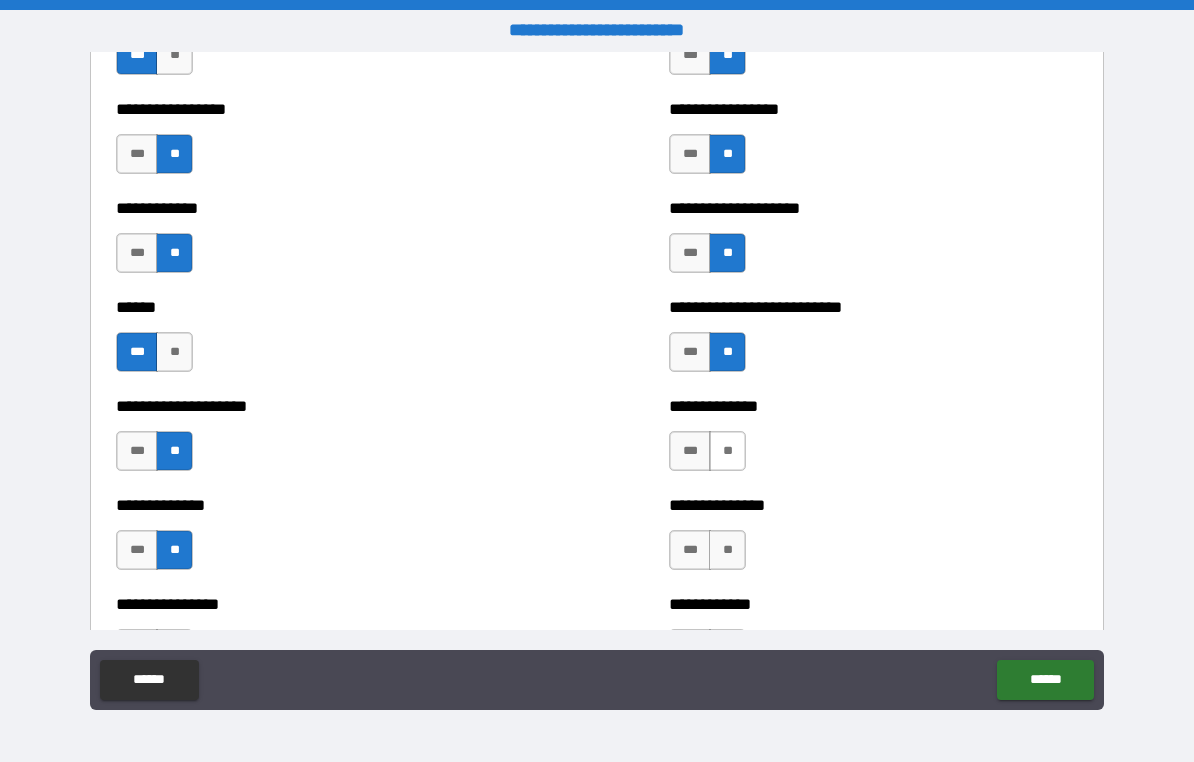 click on "**" at bounding box center [727, 451] 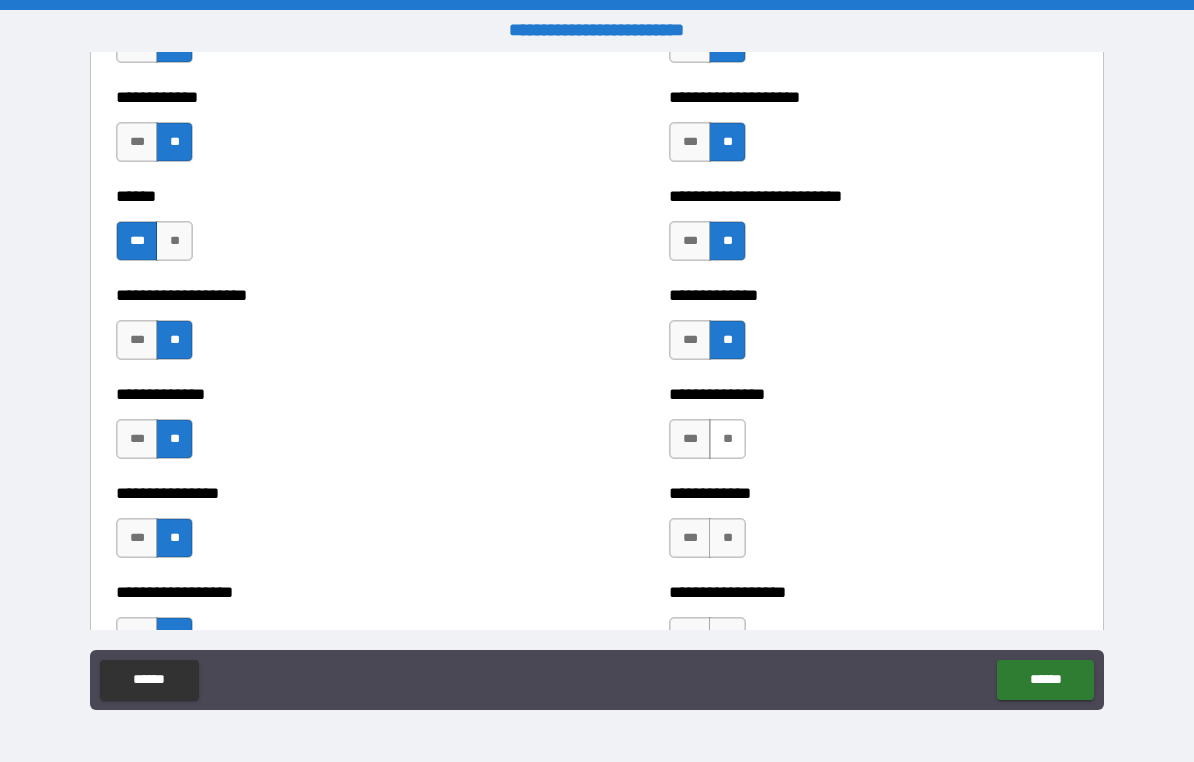 click on "**" at bounding box center [727, 439] 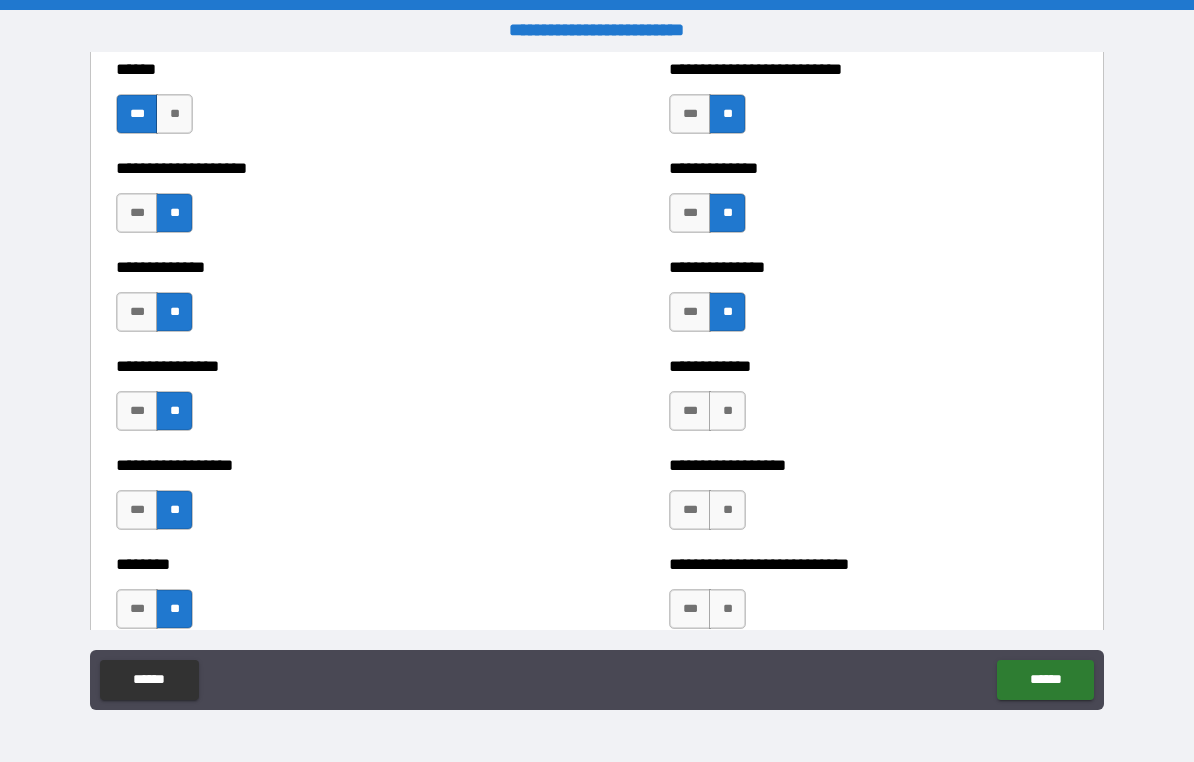 scroll, scrollTop: 4023, scrollLeft: 0, axis: vertical 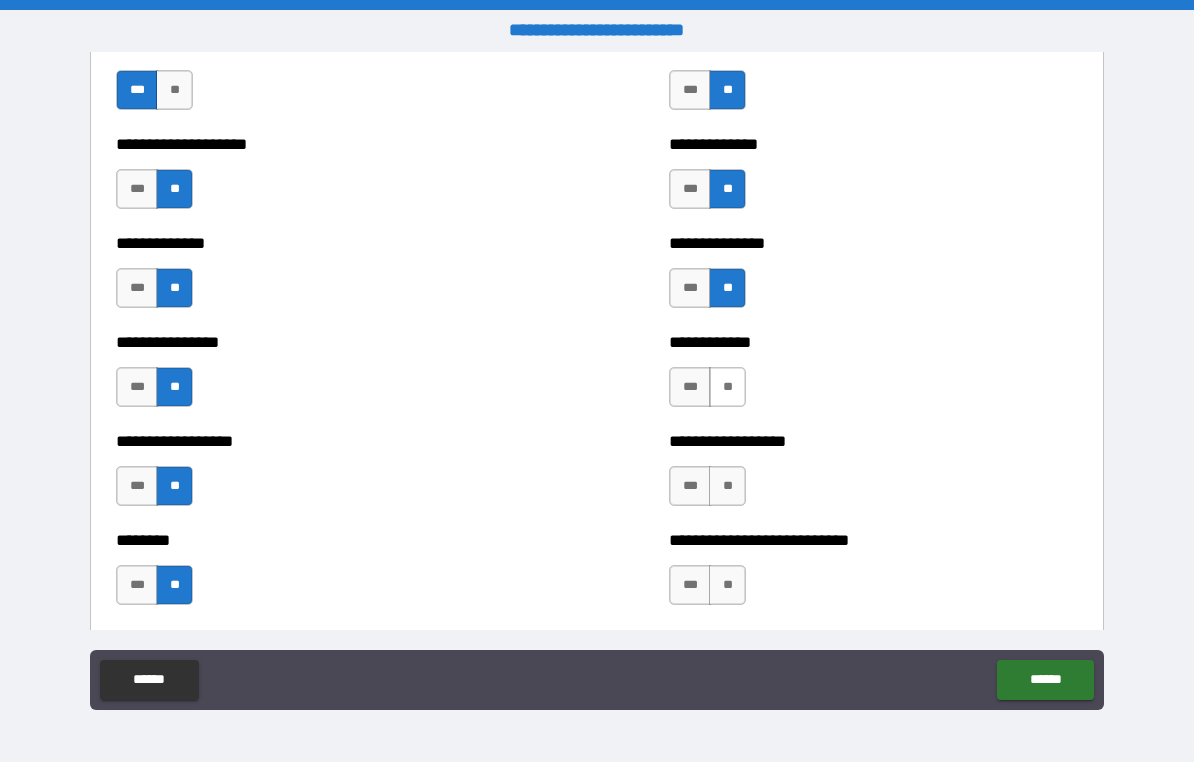 click on "**" at bounding box center [727, 387] 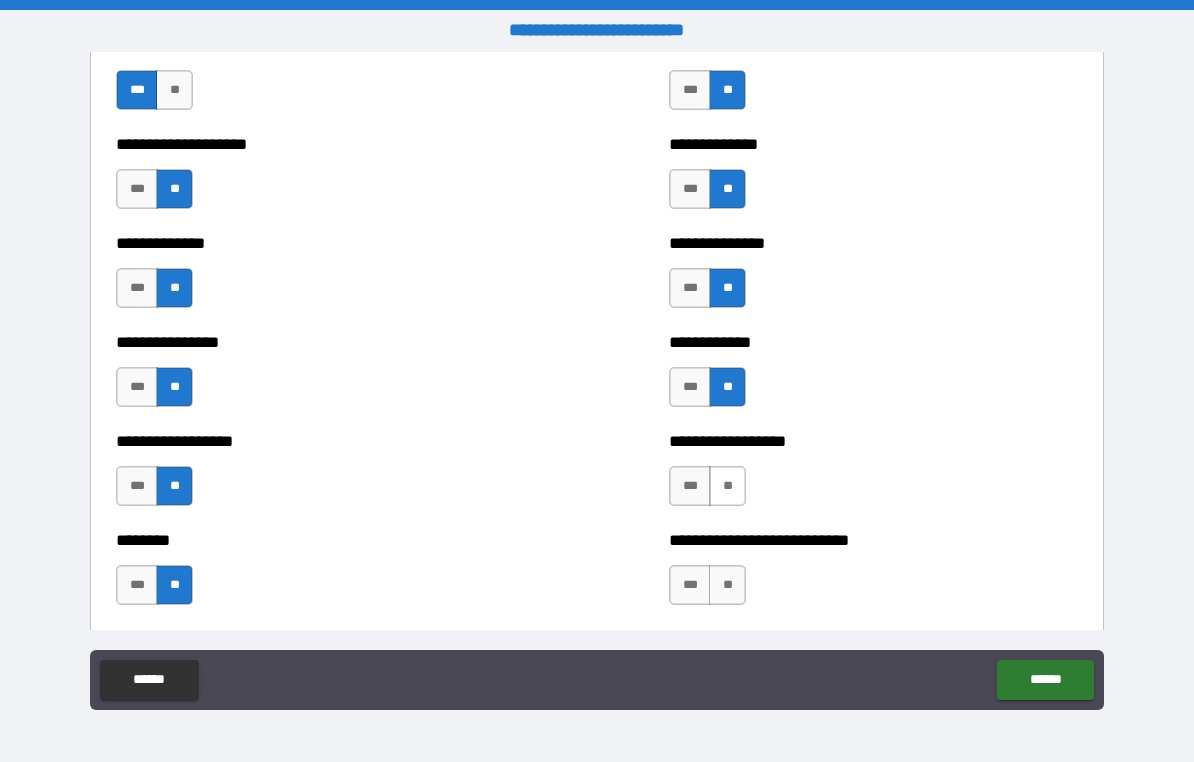 click on "**" at bounding box center (727, 486) 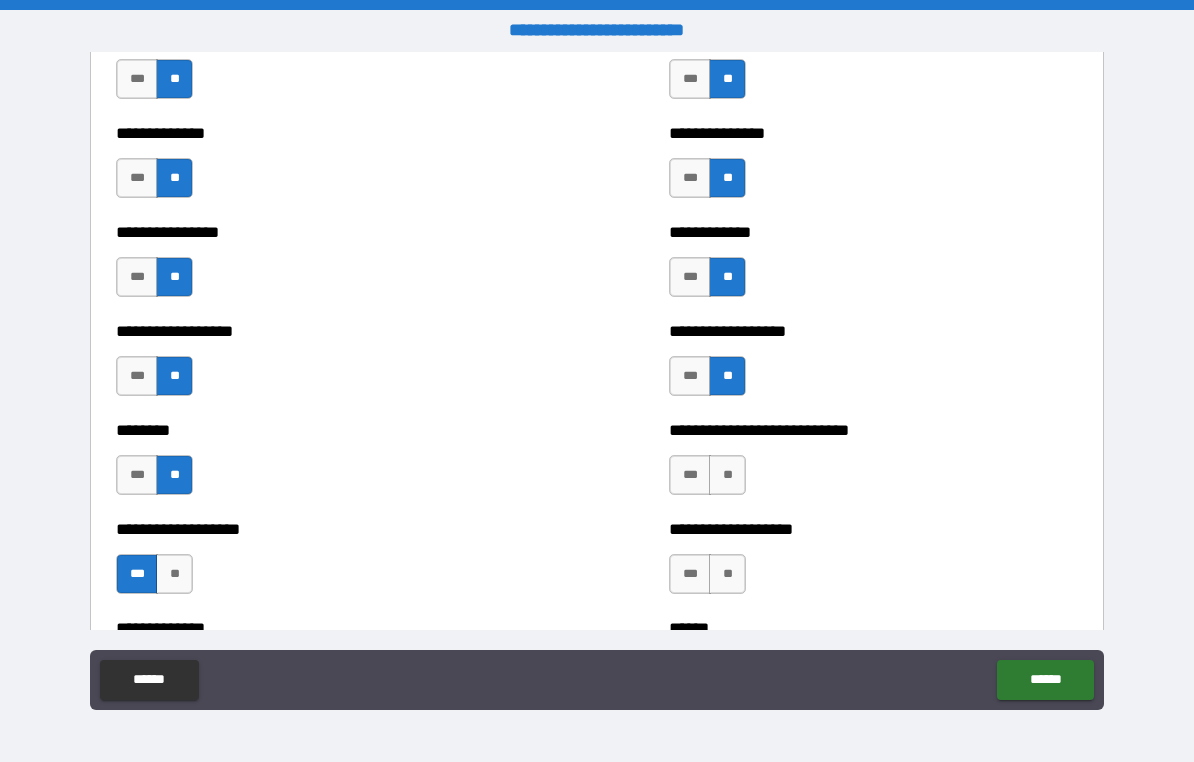 scroll, scrollTop: 4165, scrollLeft: 0, axis: vertical 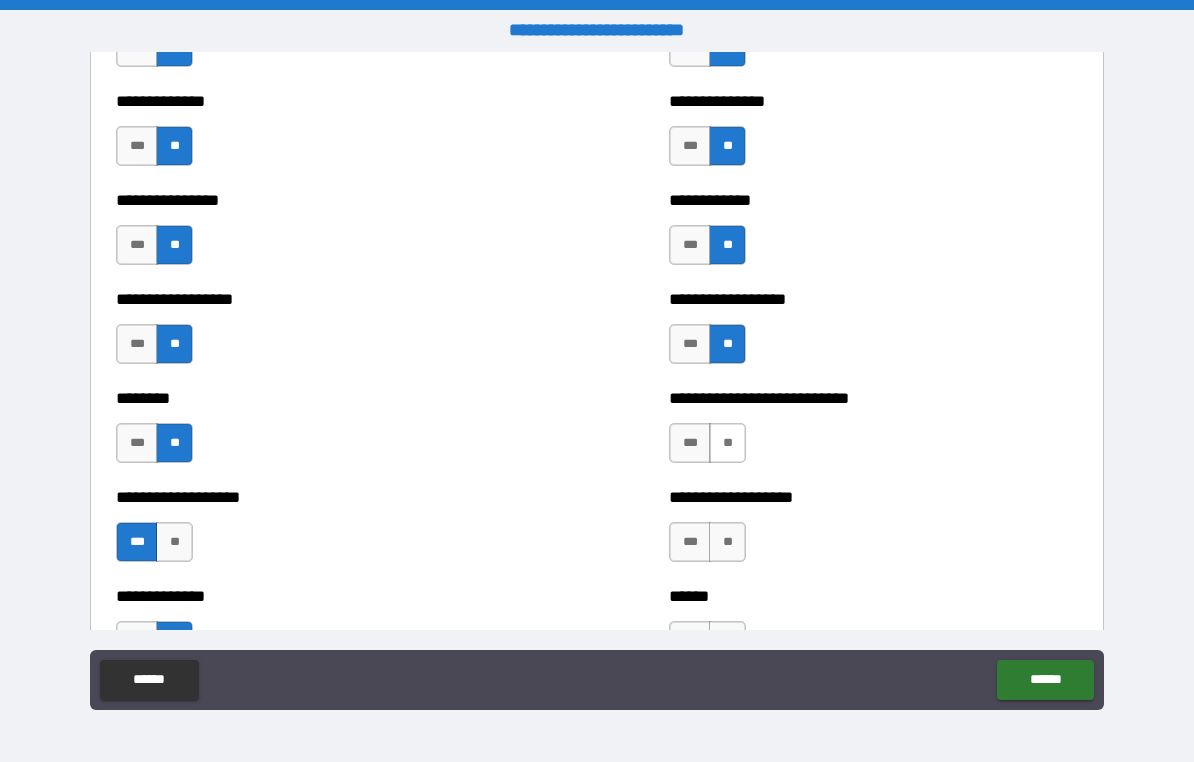 click on "**" at bounding box center [727, 443] 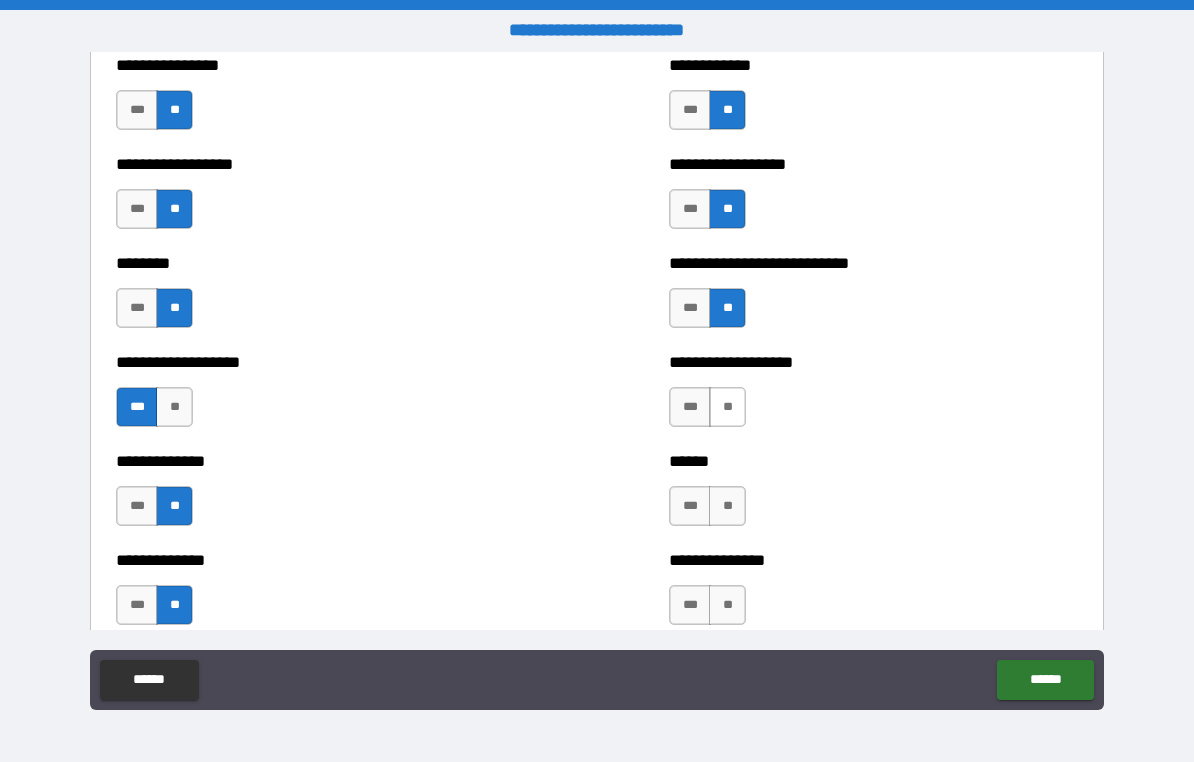 click on "**" at bounding box center (727, 407) 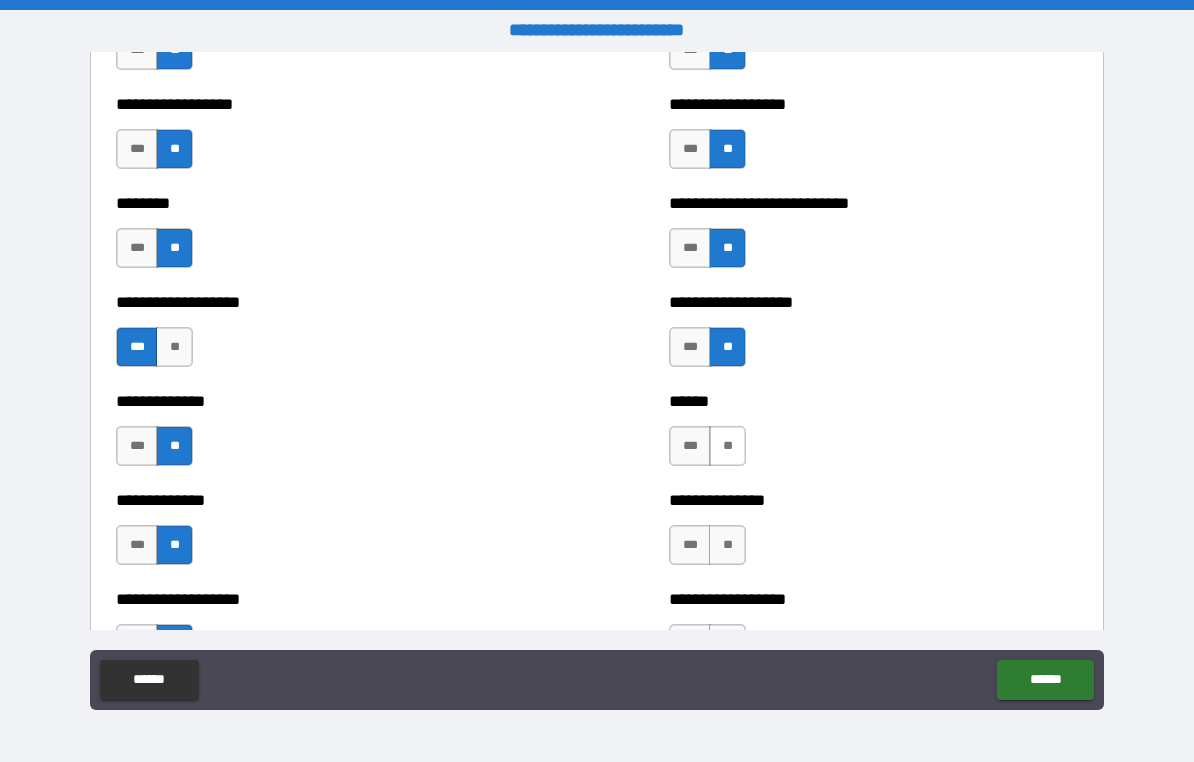 click on "**" at bounding box center (727, 446) 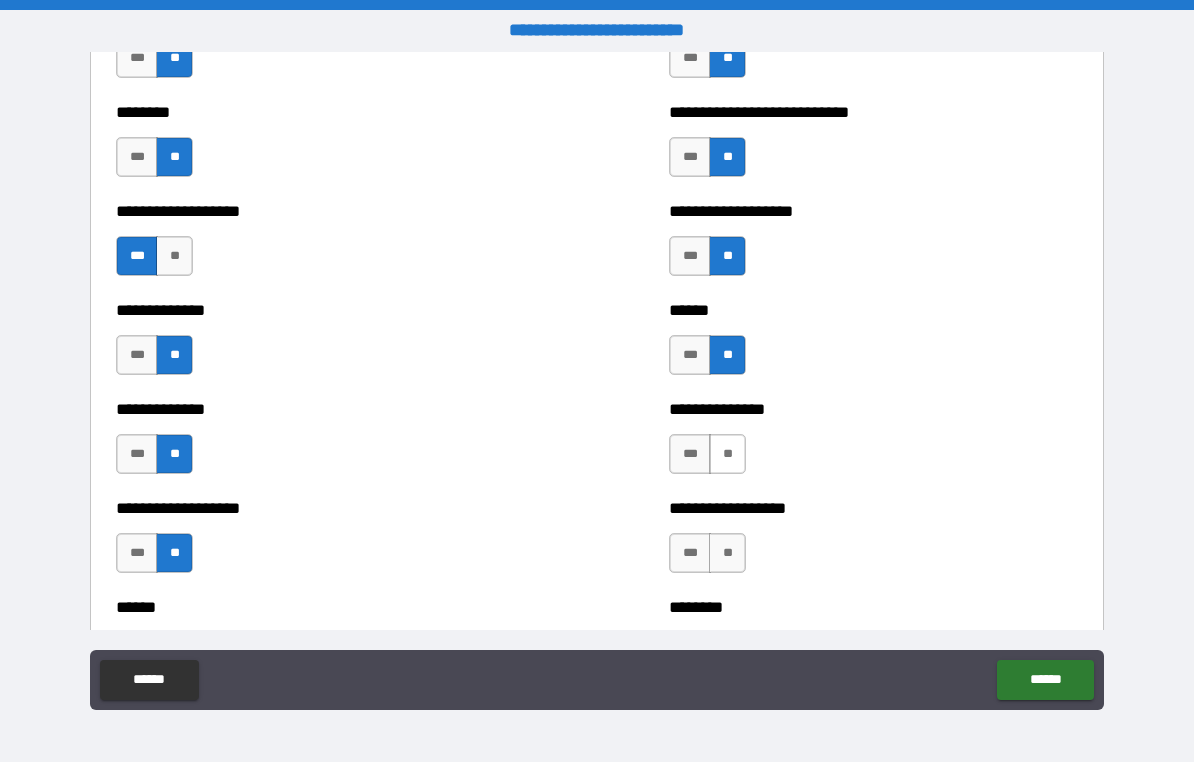 click on "**" at bounding box center [727, 454] 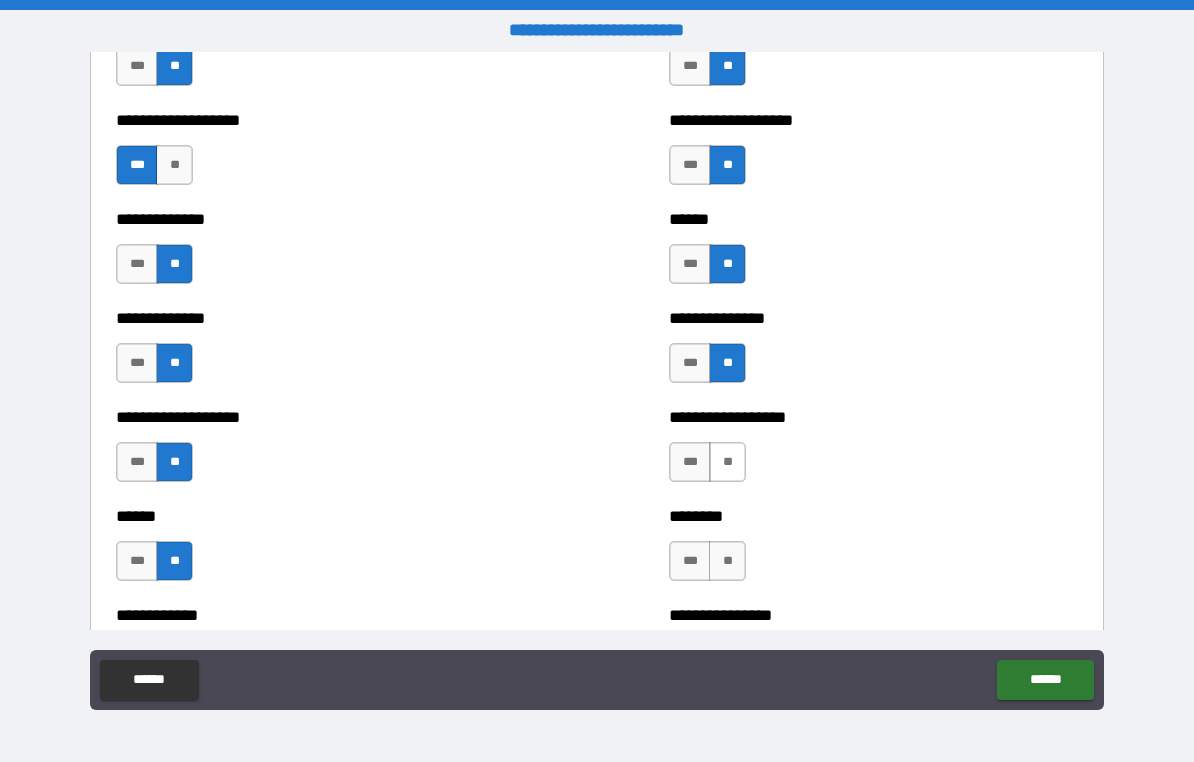 click on "**" at bounding box center [727, 462] 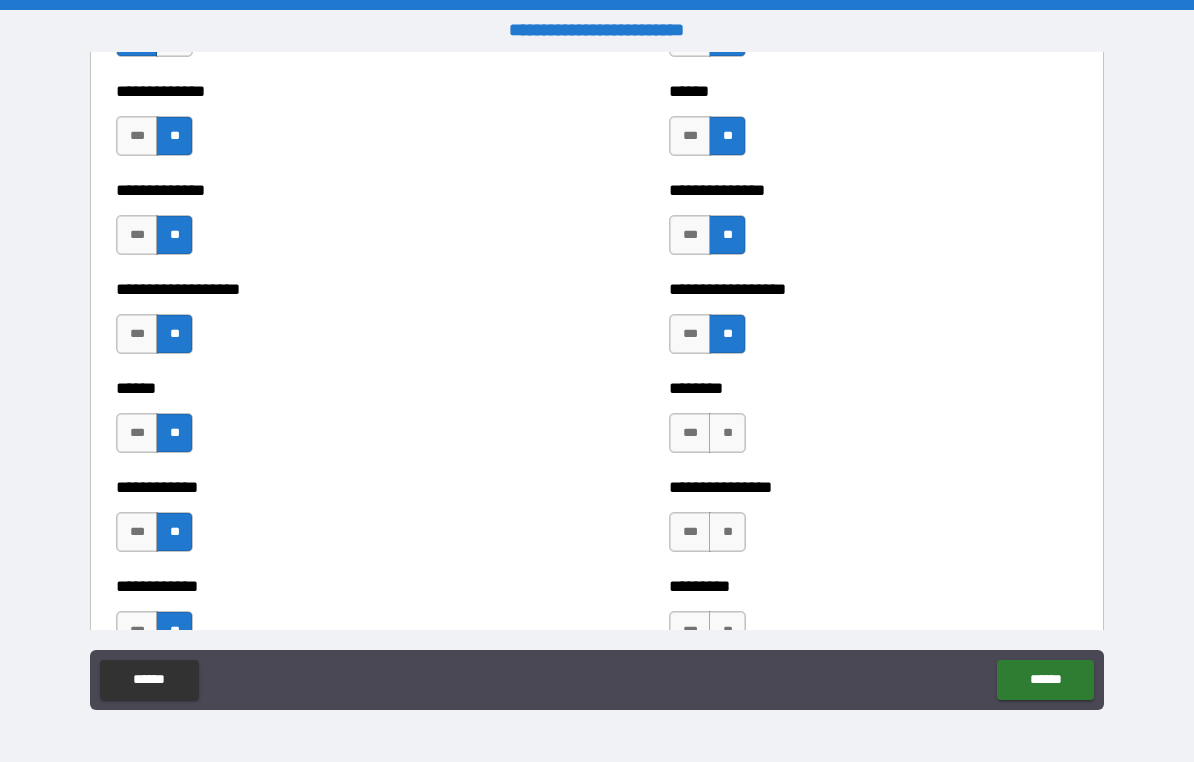 scroll, scrollTop: 4673, scrollLeft: 0, axis: vertical 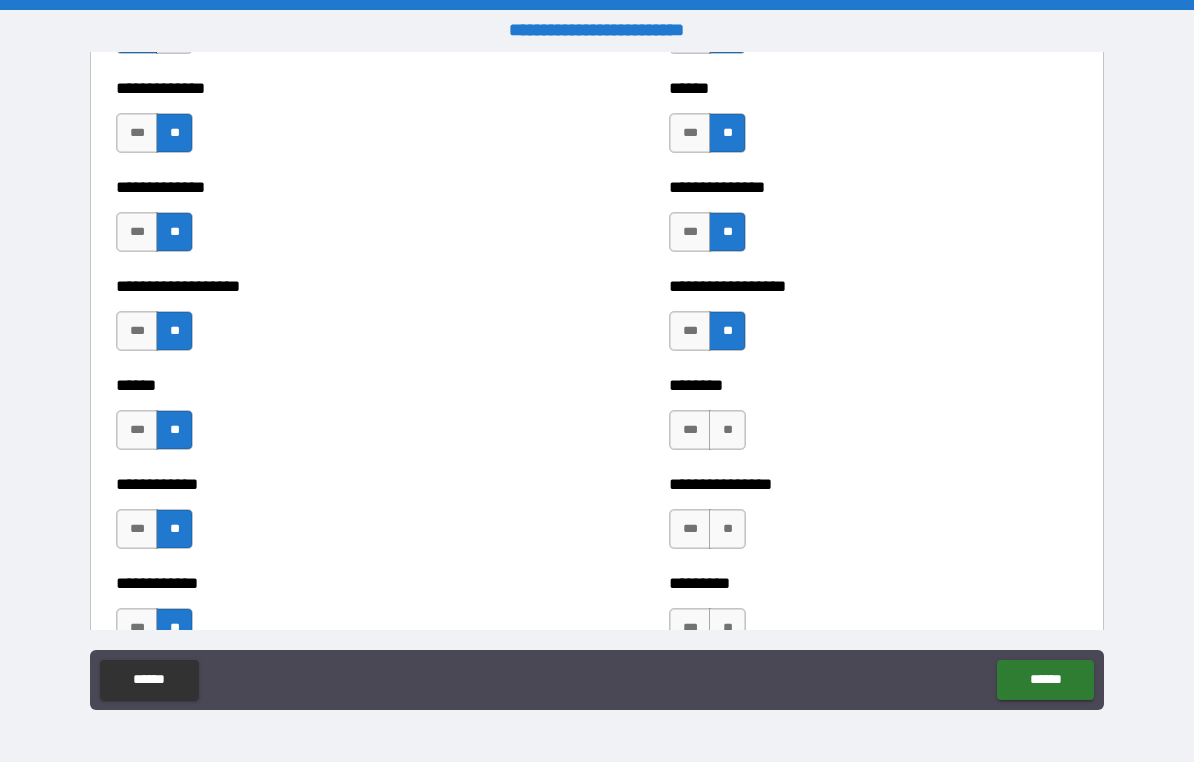 click on "******** *** **" at bounding box center [873, 420] 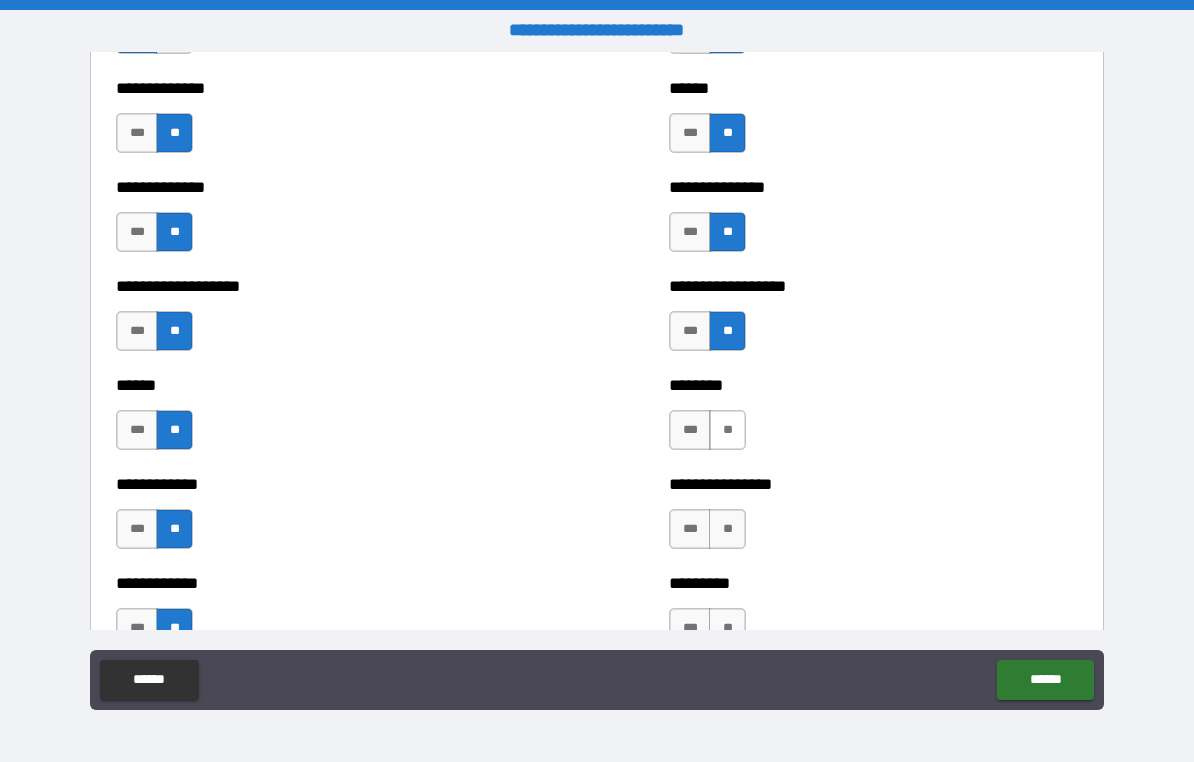 click on "**" at bounding box center [727, 430] 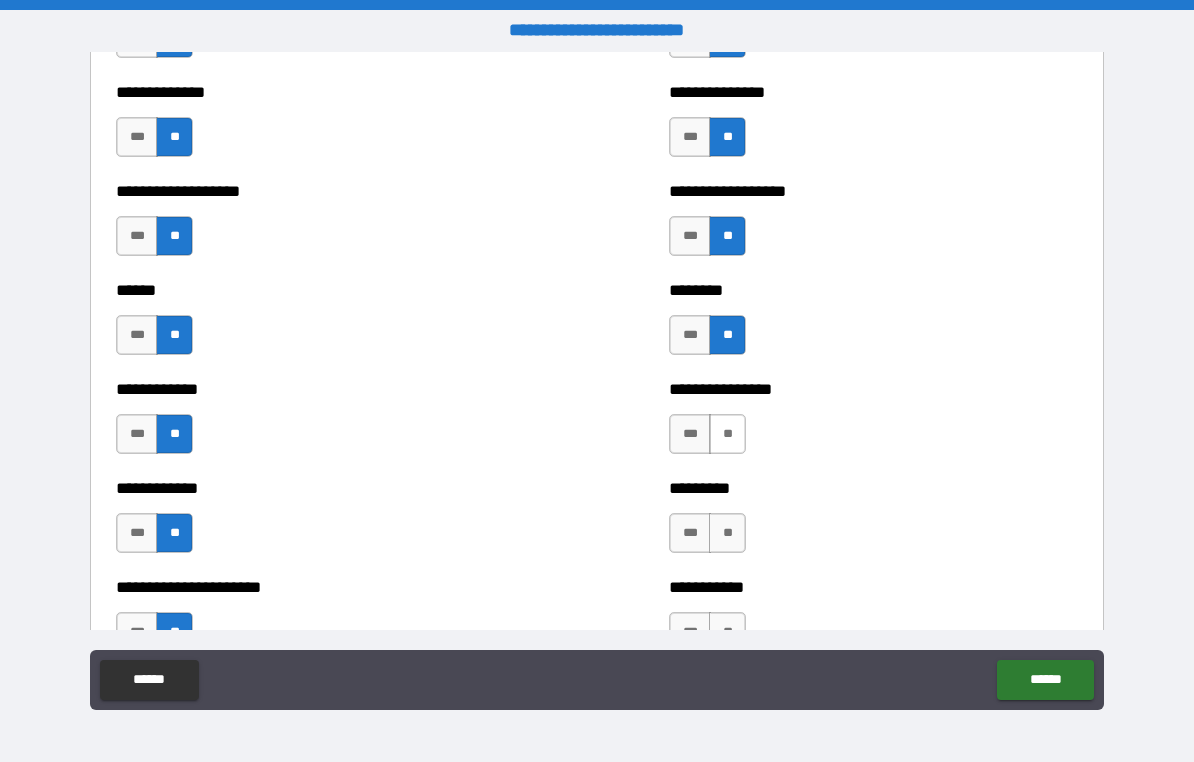 click on "**" at bounding box center (727, 434) 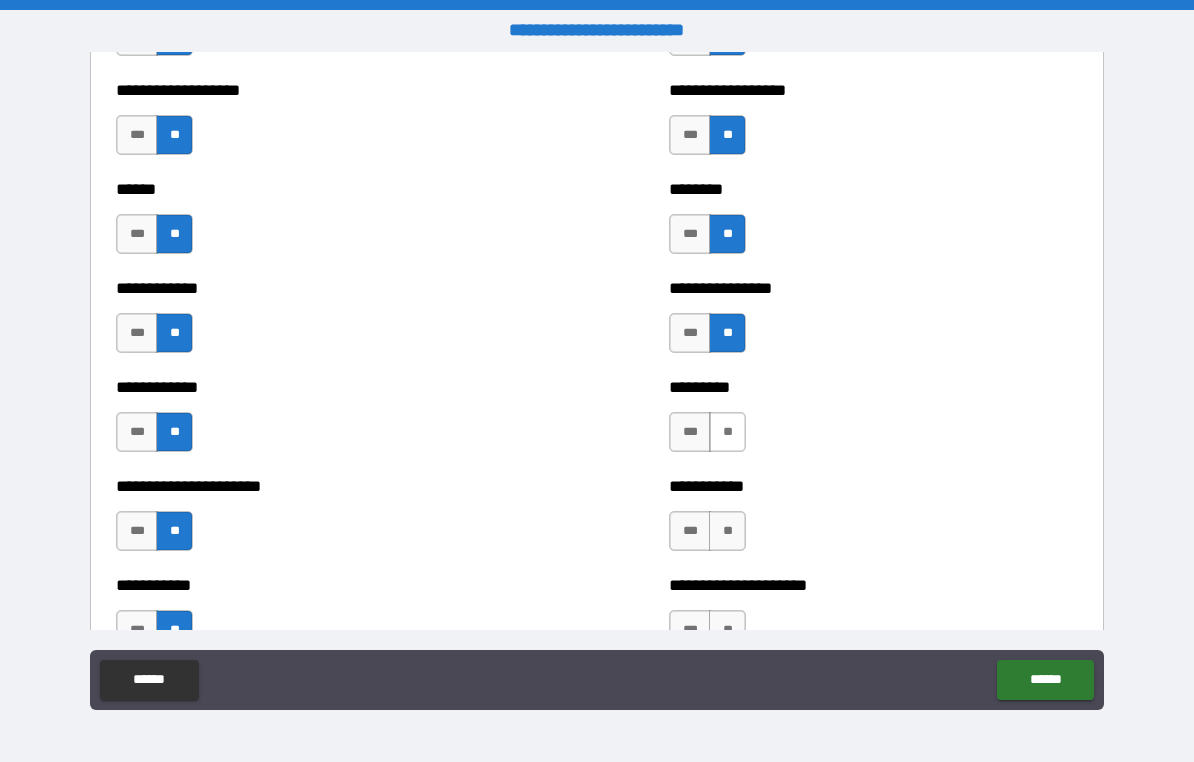 click on "**" at bounding box center (727, 432) 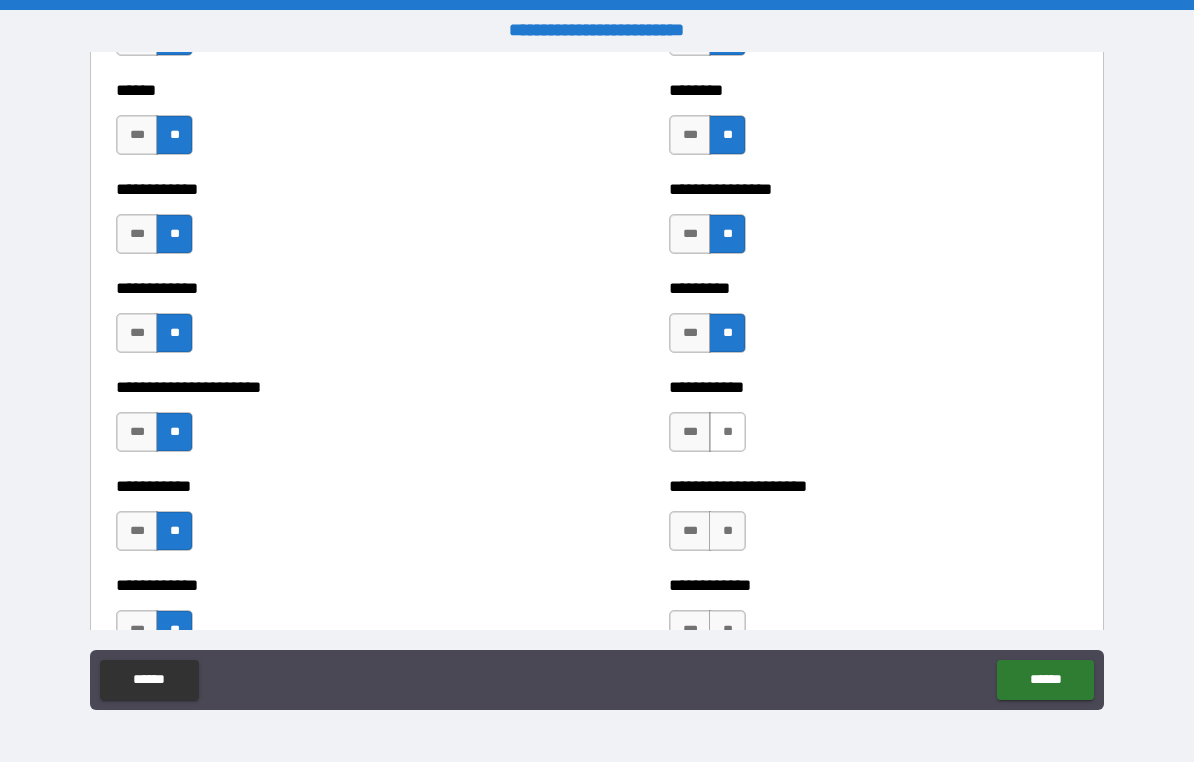 click on "**" at bounding box center (727, 432) 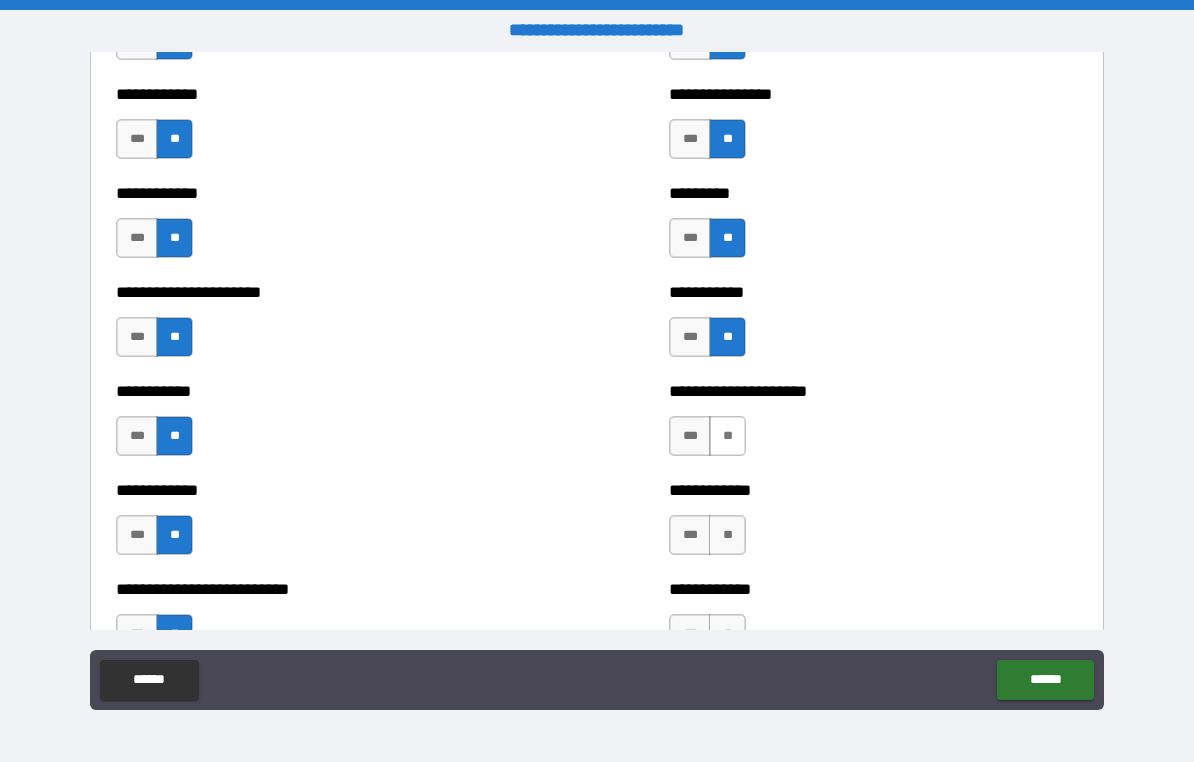 click on "**" at bounding box center (727, 436) 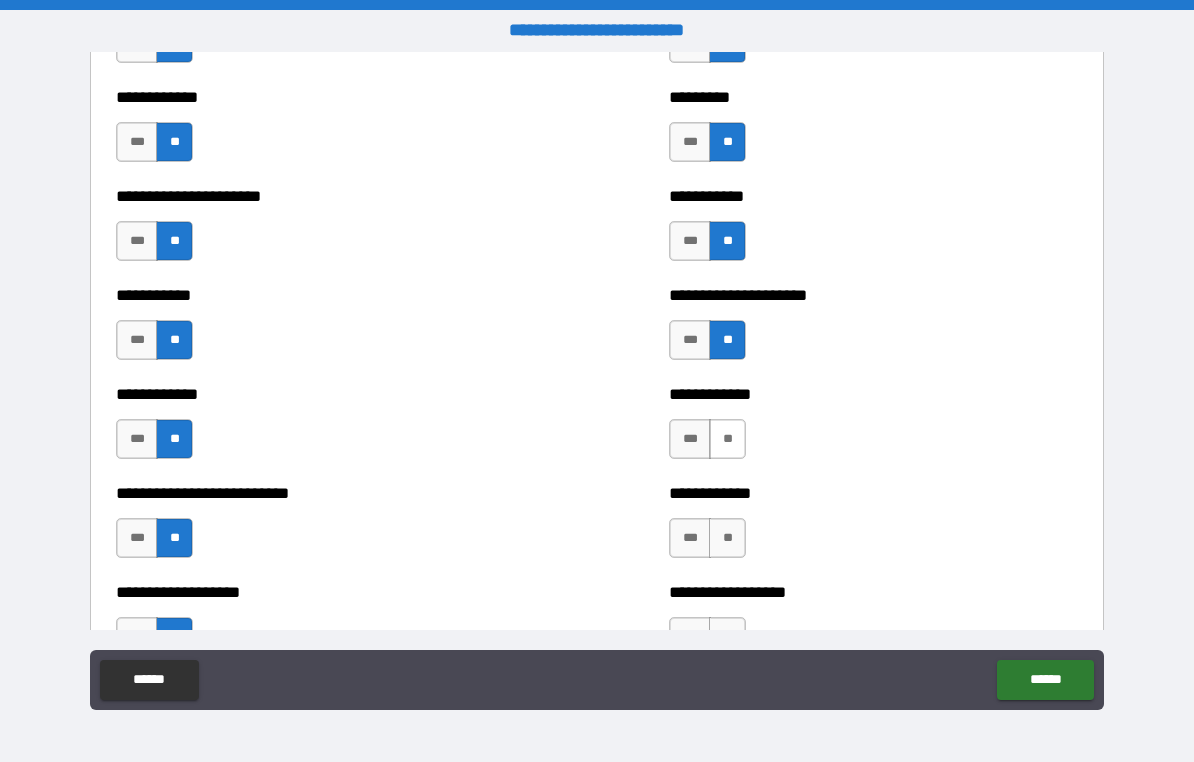 click on "**" at bounding box center [727, 439] 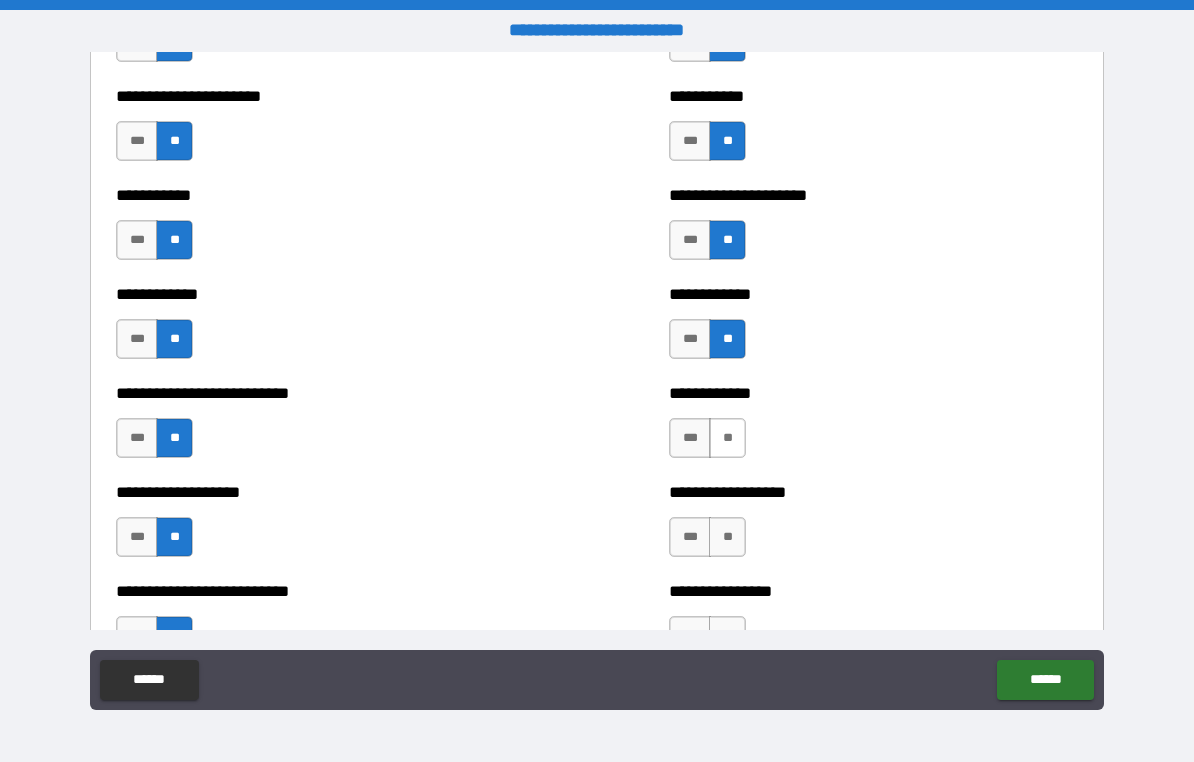 click on "**" at bounding box center (727, 438) 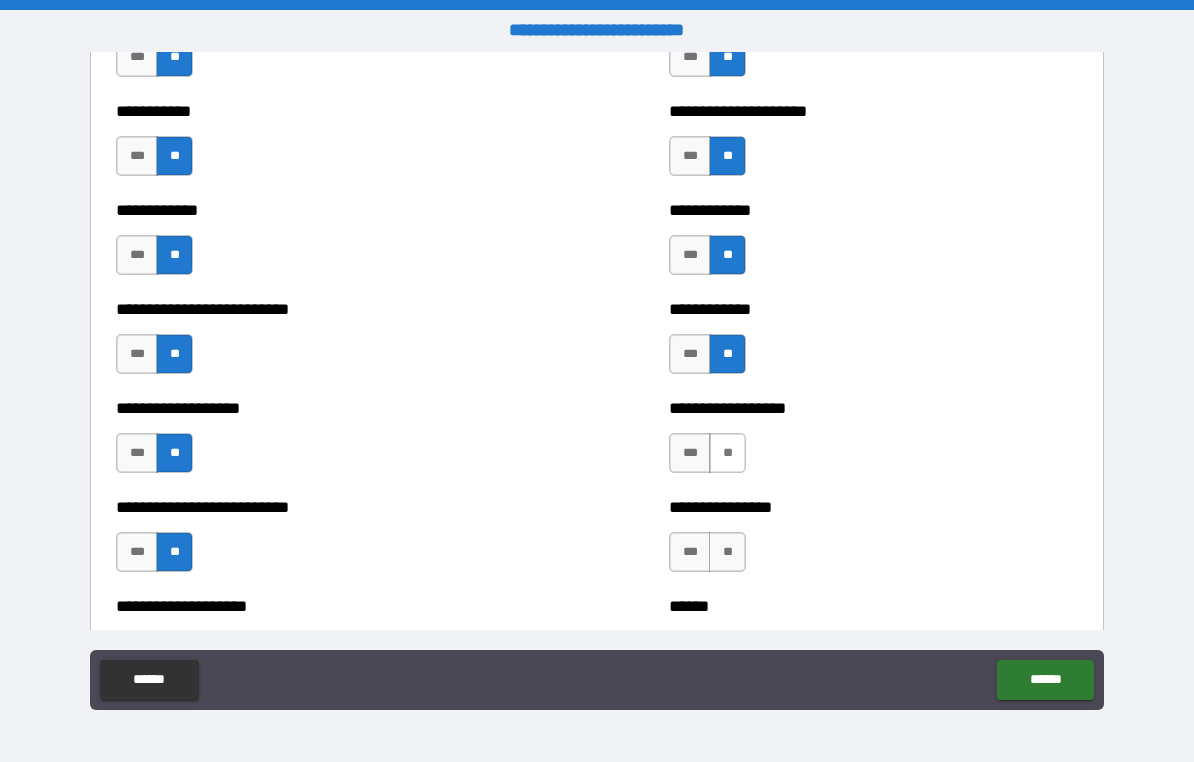 click on "**" at bounding box center [727, 453] 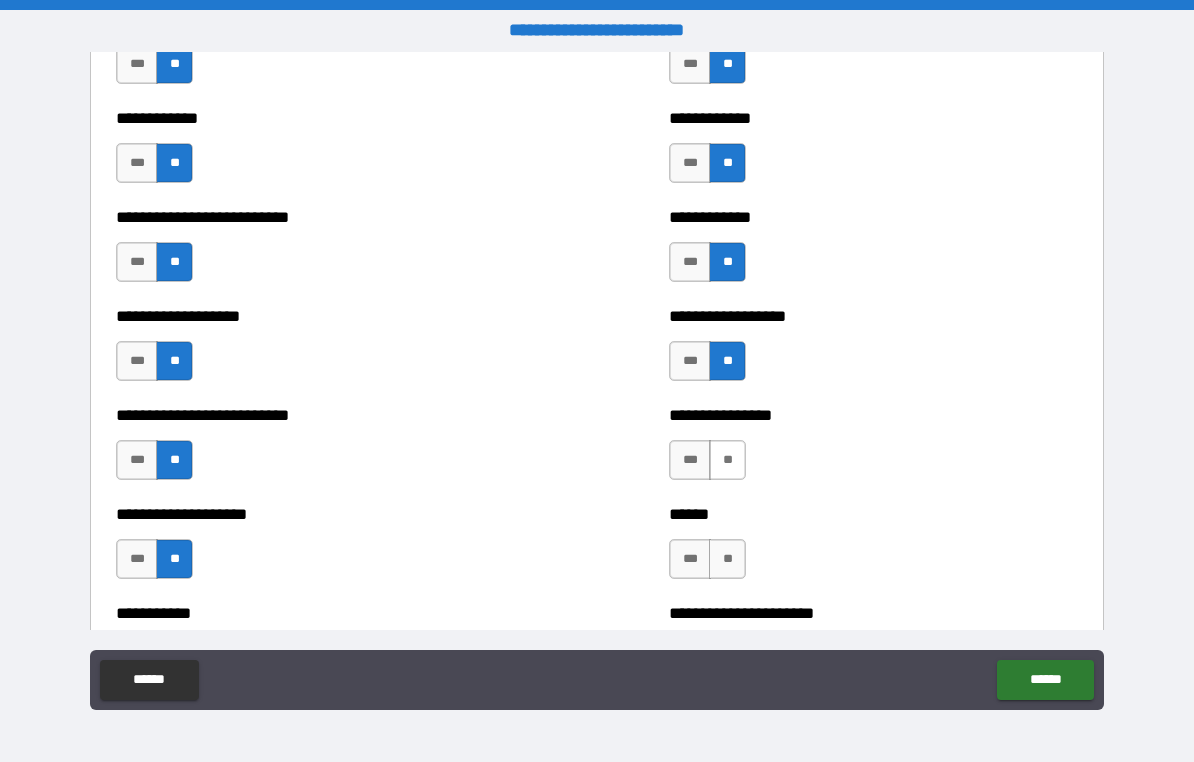 click on "**" at bounding box center (727, 460) 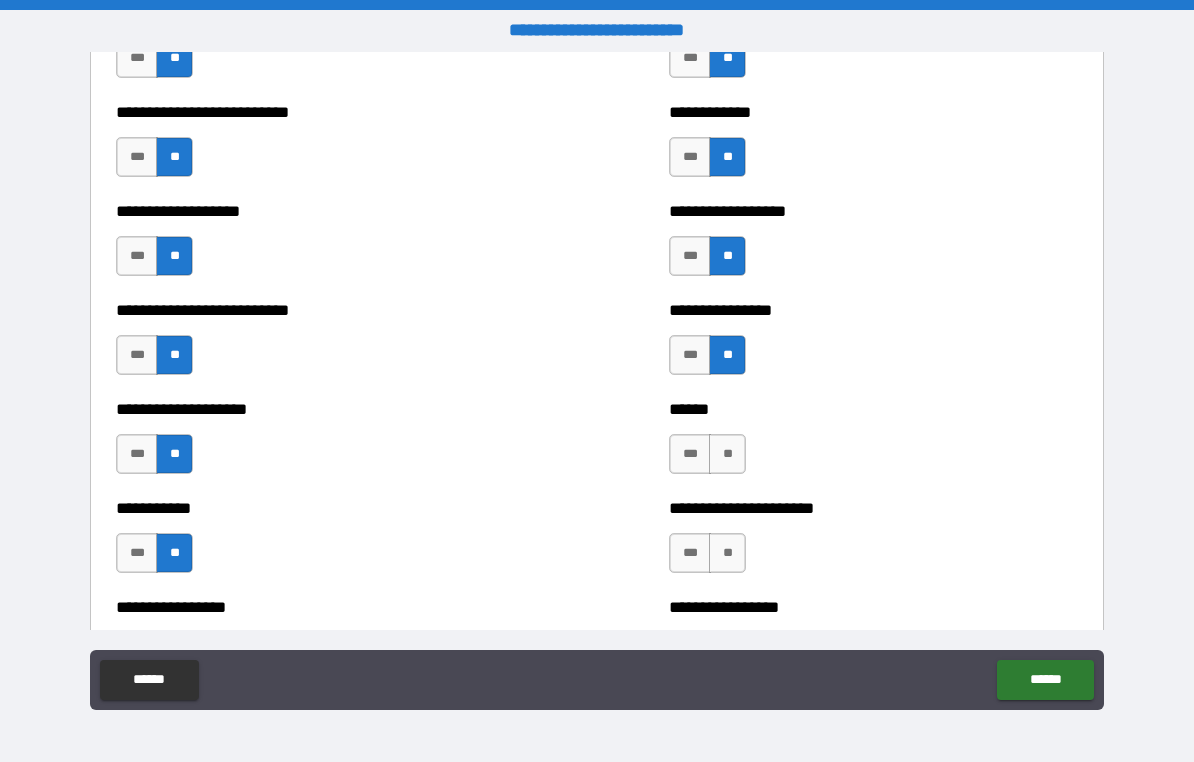 click on "****** *** **" at bounding box center [873, 444] 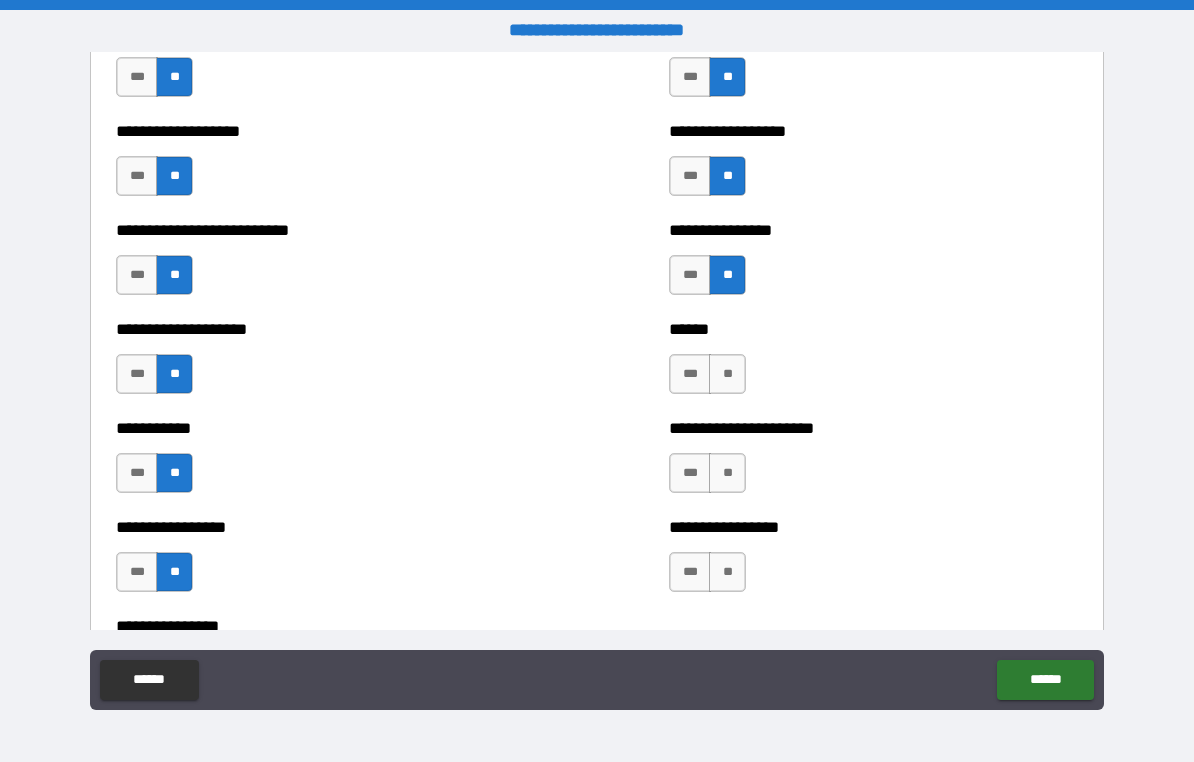 scroll, scrollTop: 5621, scrollLeft: 0, axis: vertical 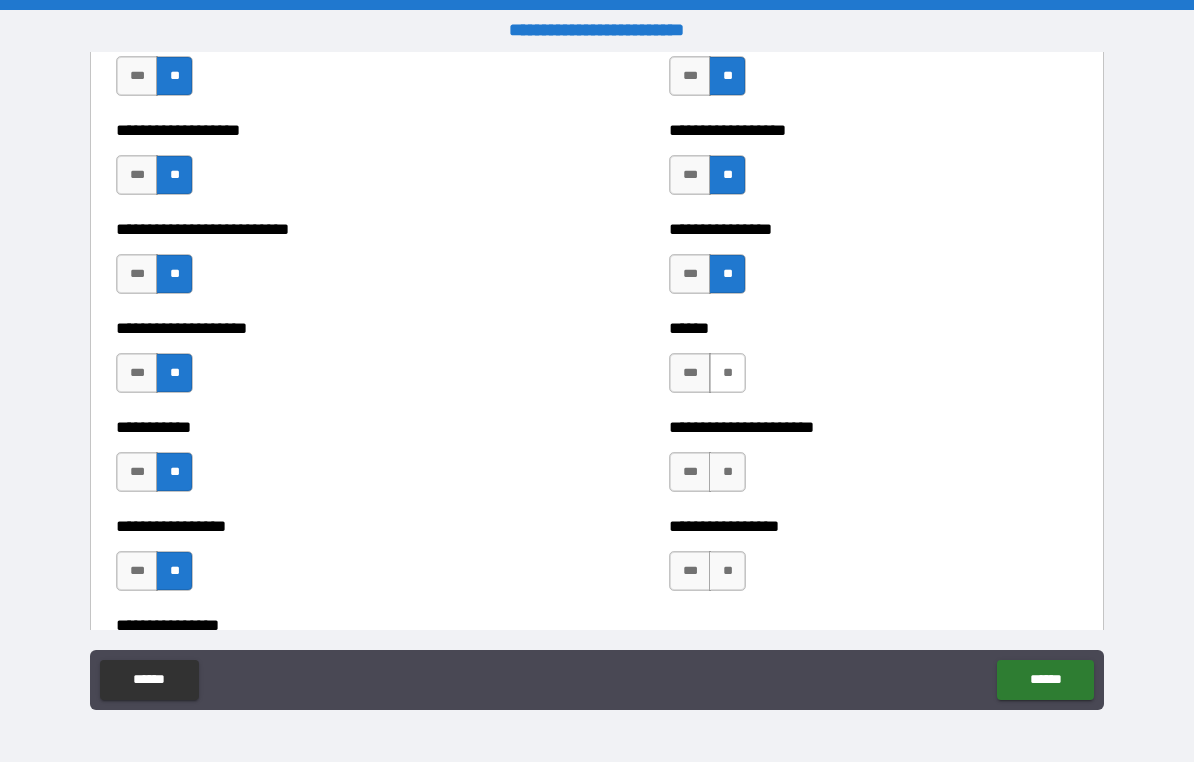 click on "**" at bounding box center [727, 373] 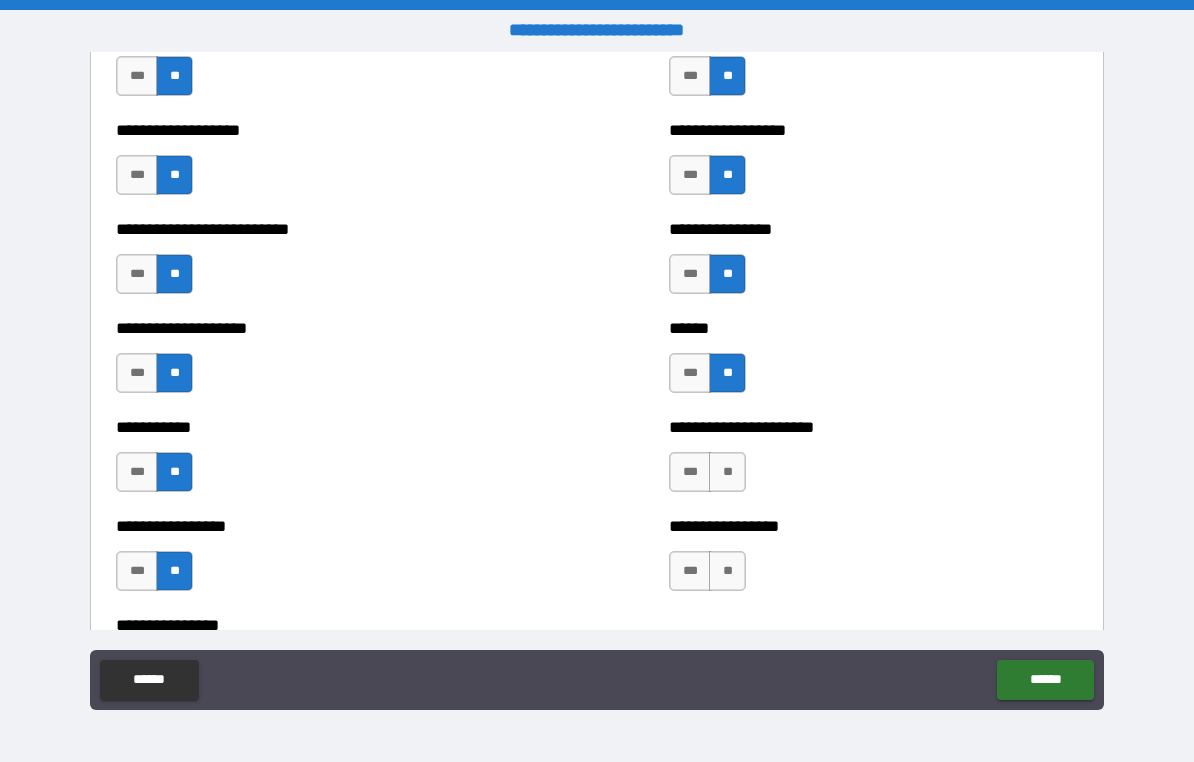 click on "**********" at bounding box center (873, 526) 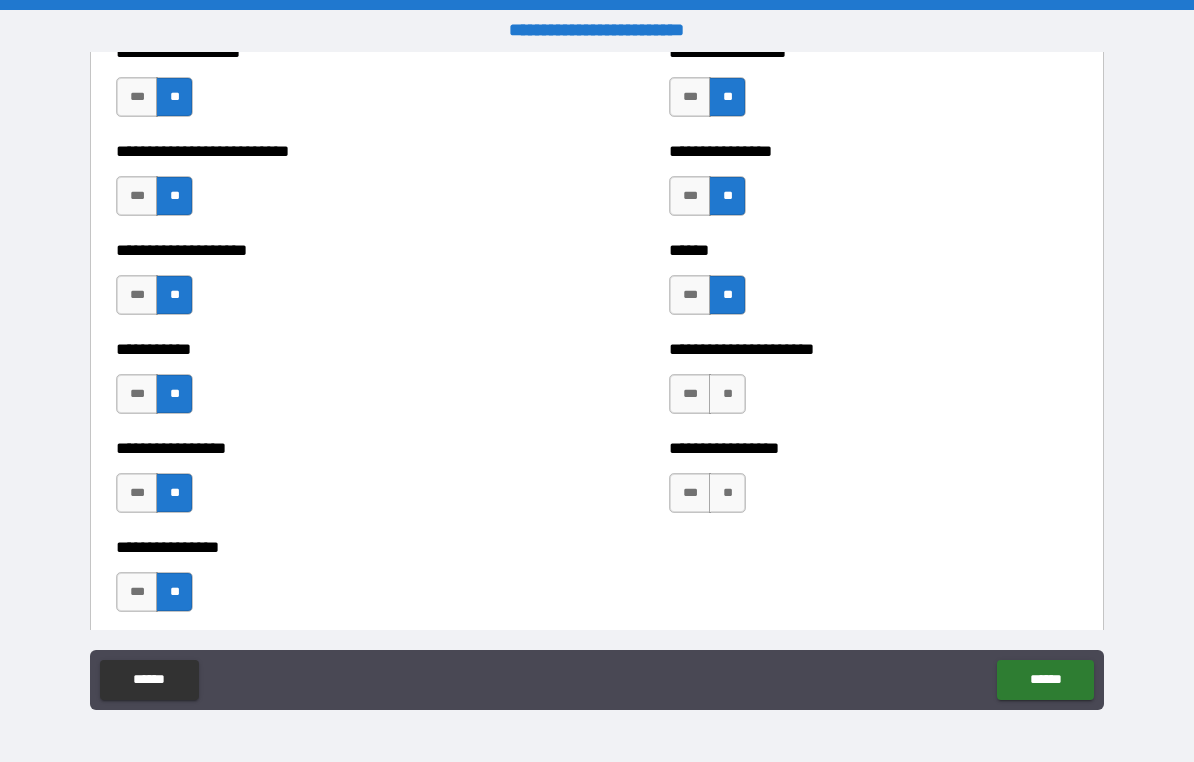 scroll, scrollTop: 5698, scrollLeft: 0, axis: vertical 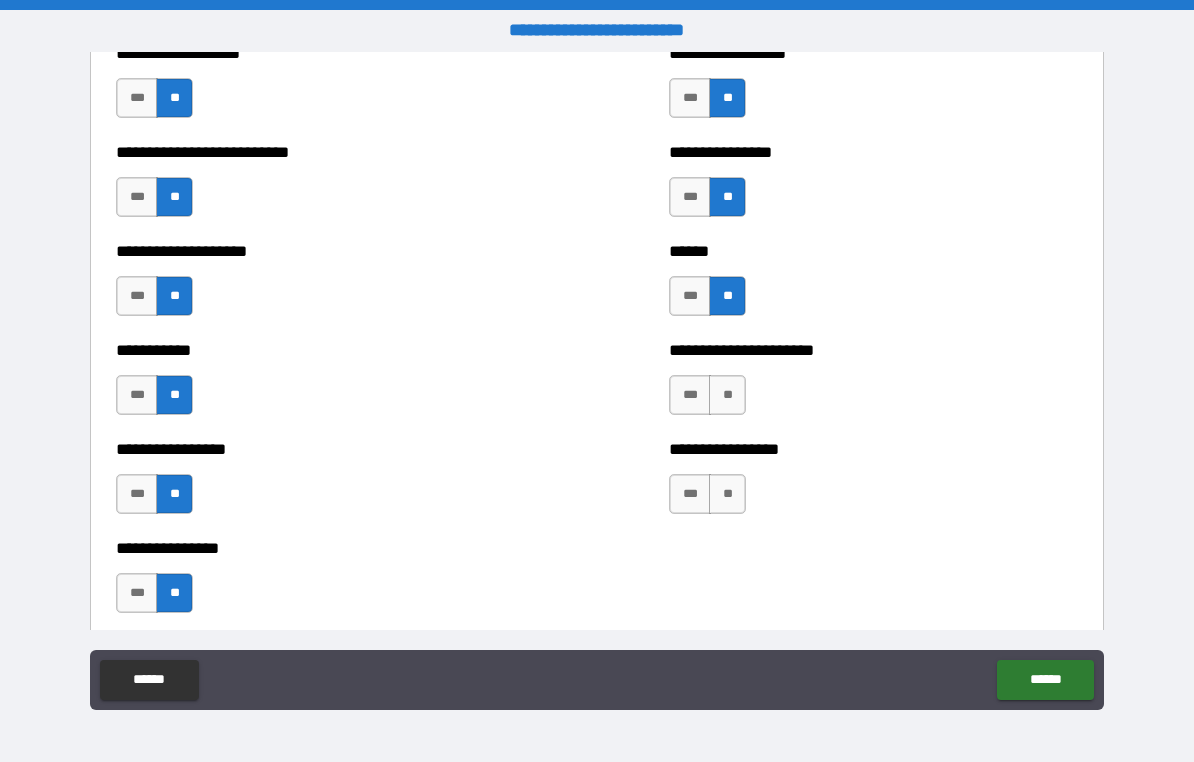 click on "**" at bounding box center [727, 395] 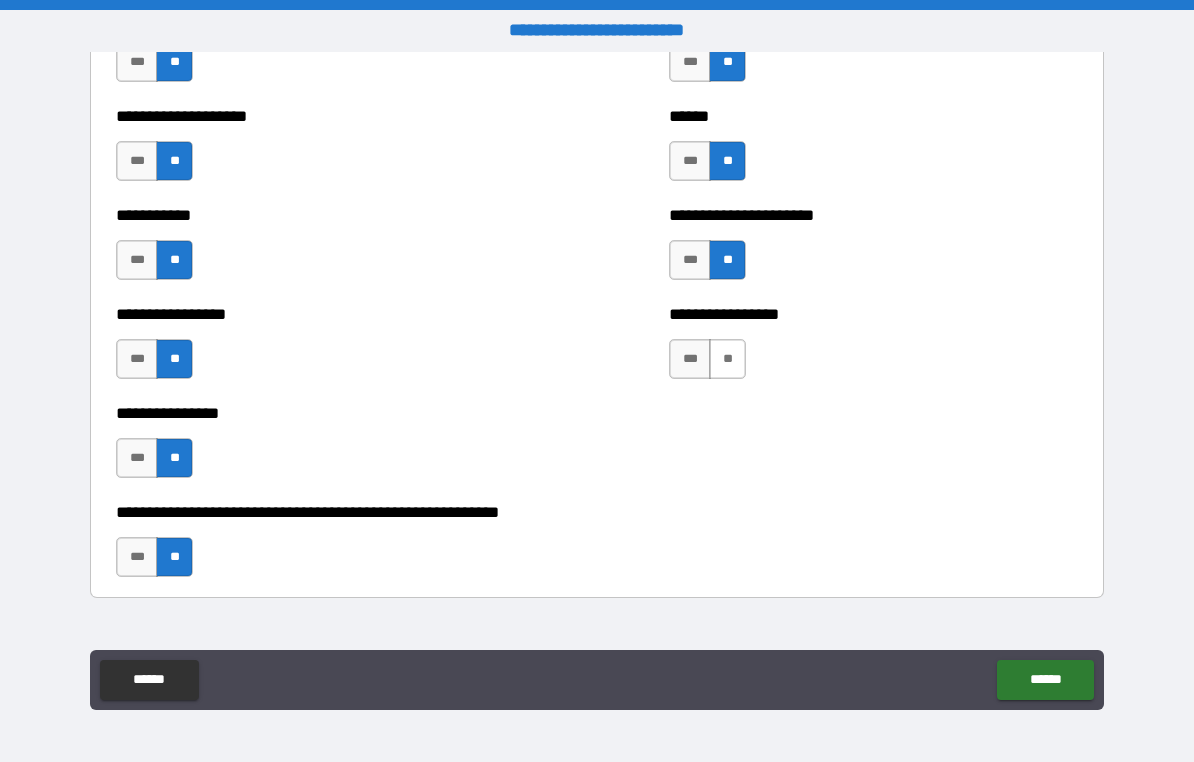 click on "**" at bounding box center [727, 359] 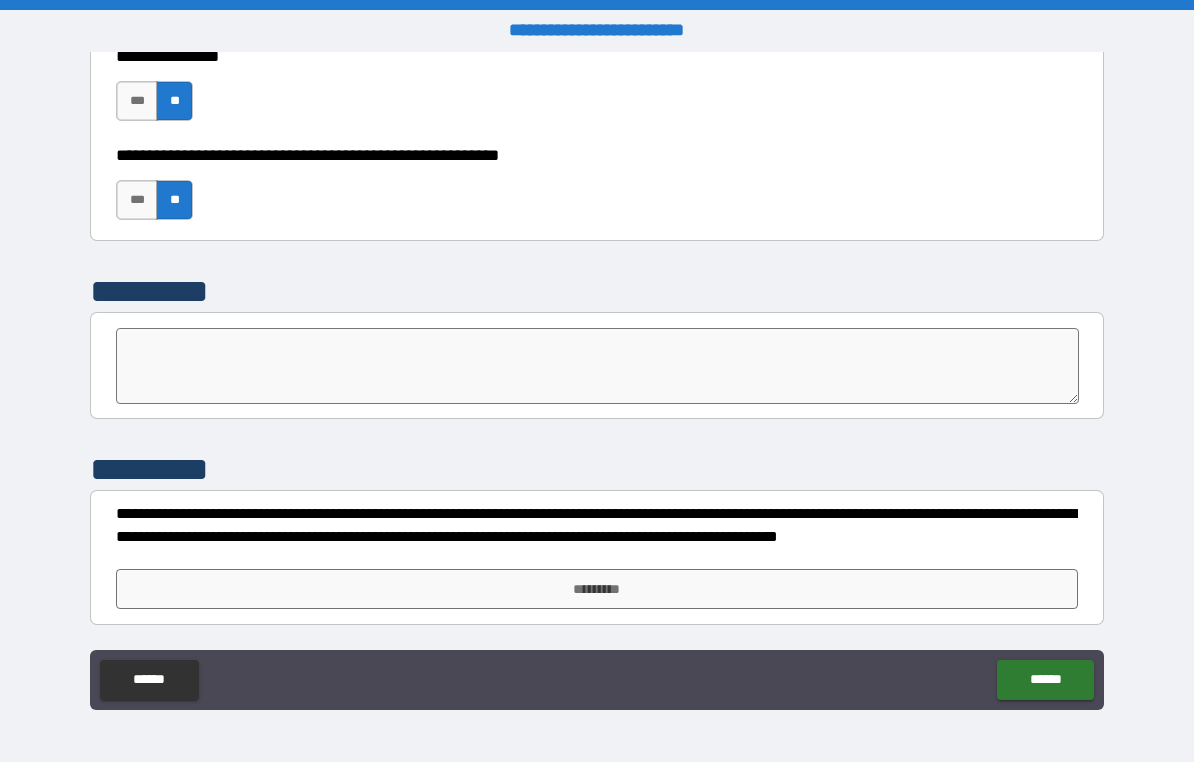 scroll, scrollTop: 6190, scrollLeft: 0, axis: vertical 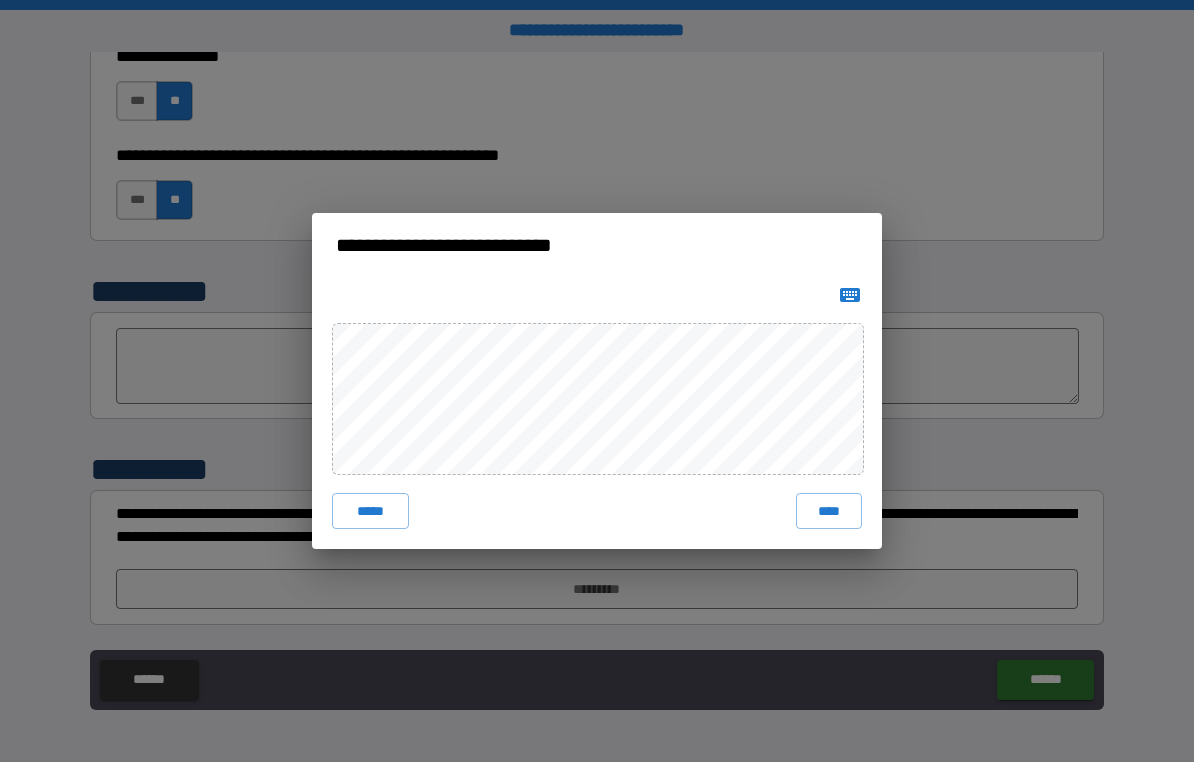 click 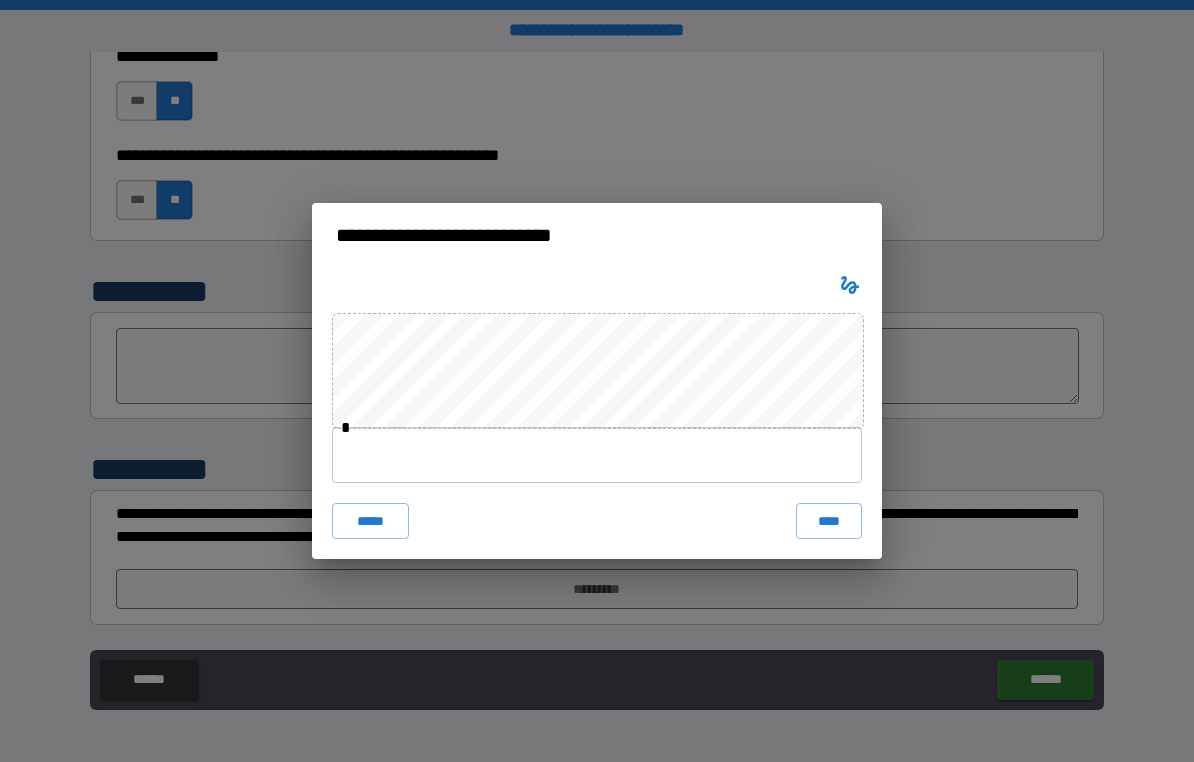 type 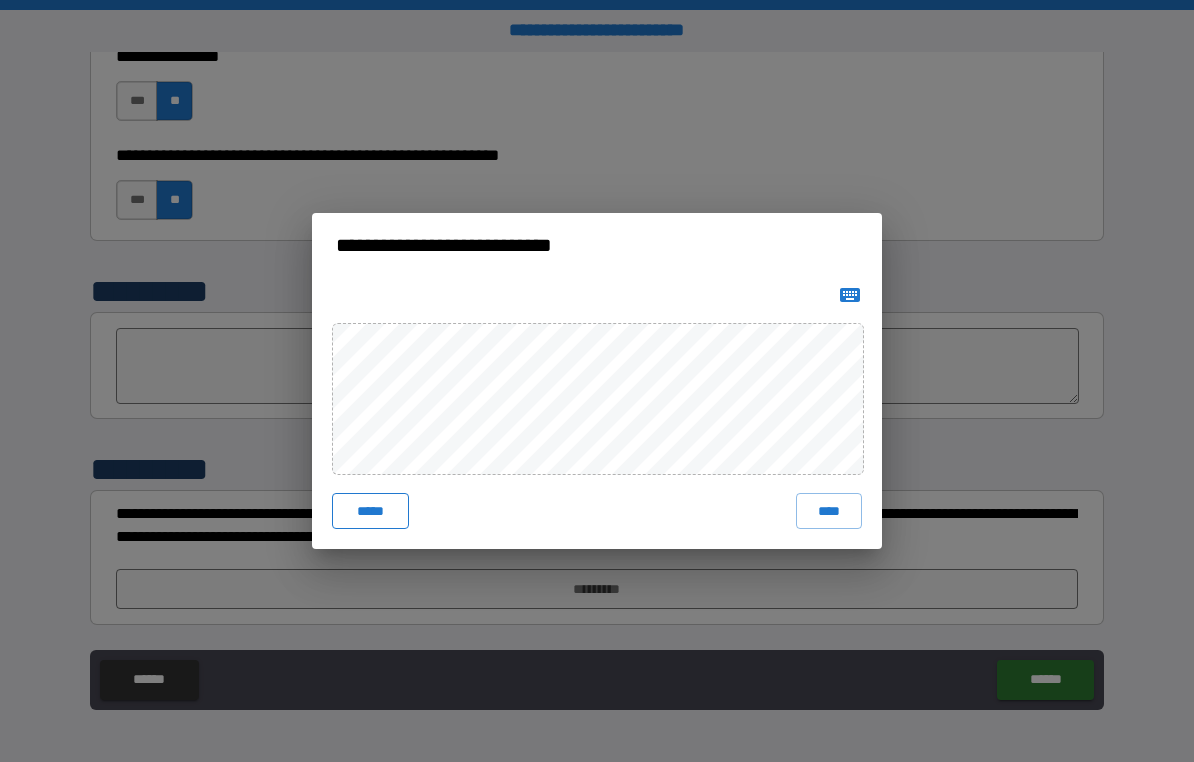 click on "*****" at bounding box center (370, 511) 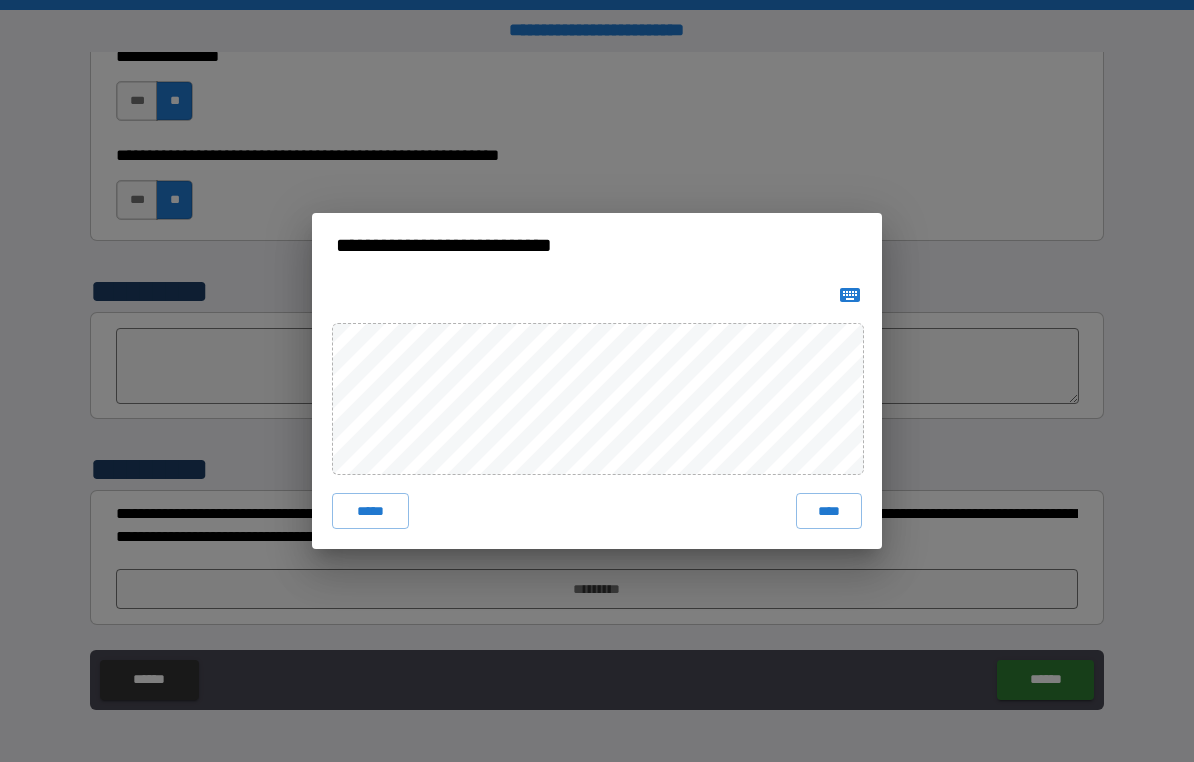 click 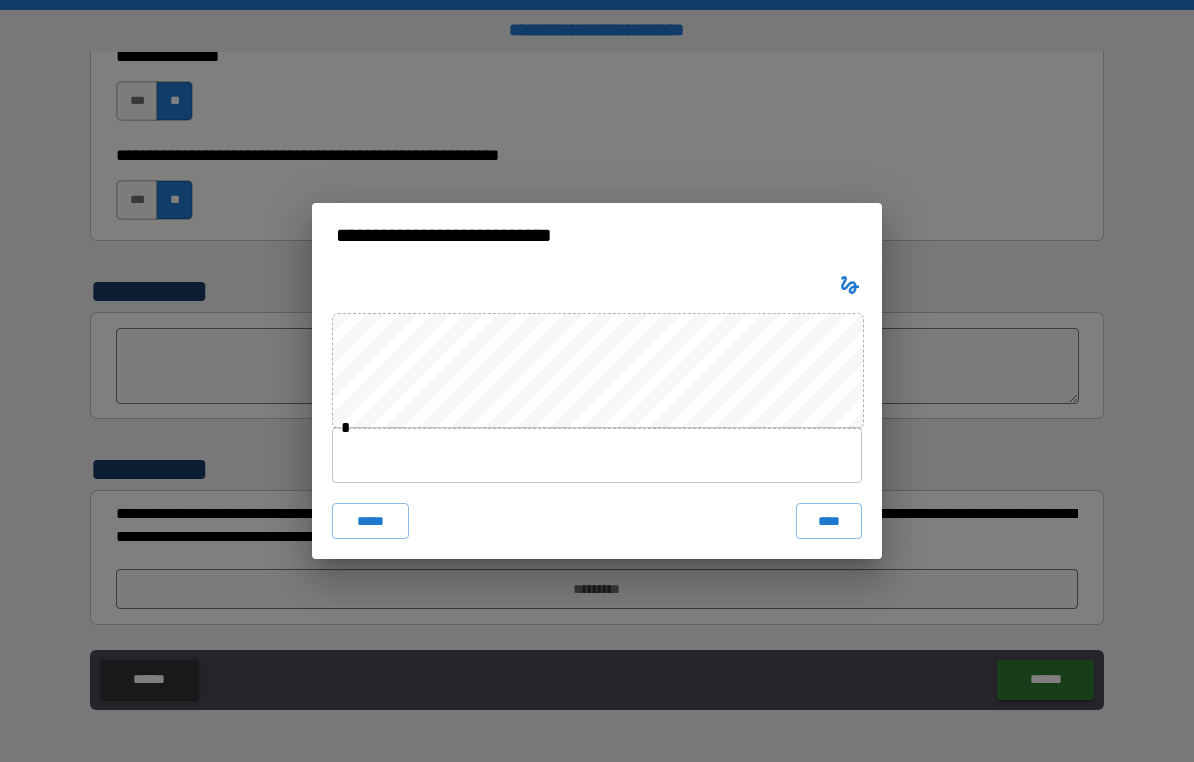 click at bounding box center (597, 455) 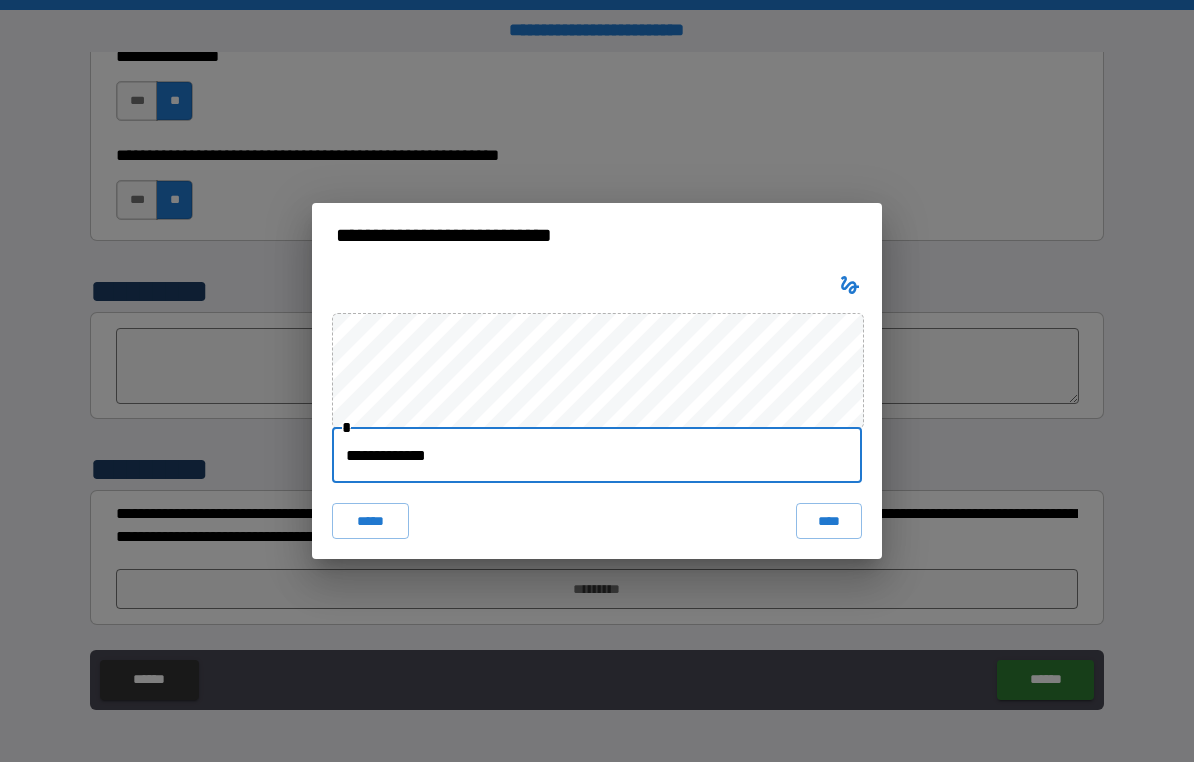 type on "**********" 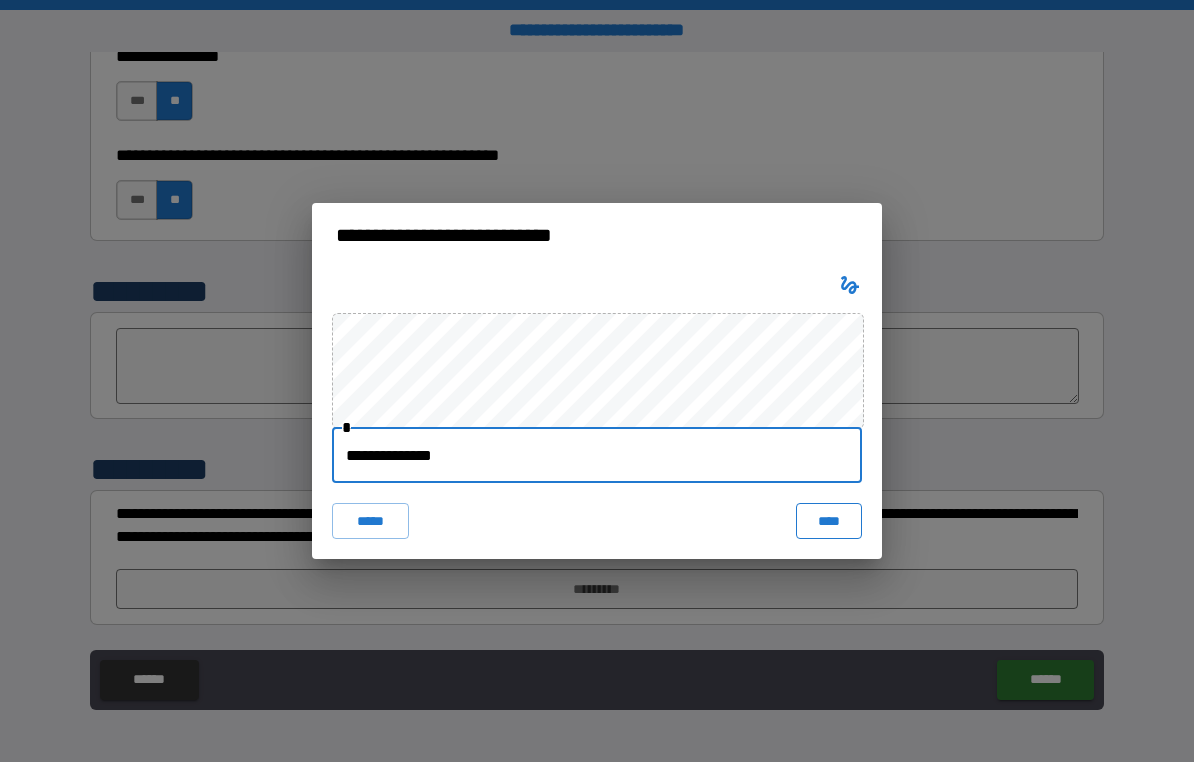 click on "****" at bounding box center (829, 521) 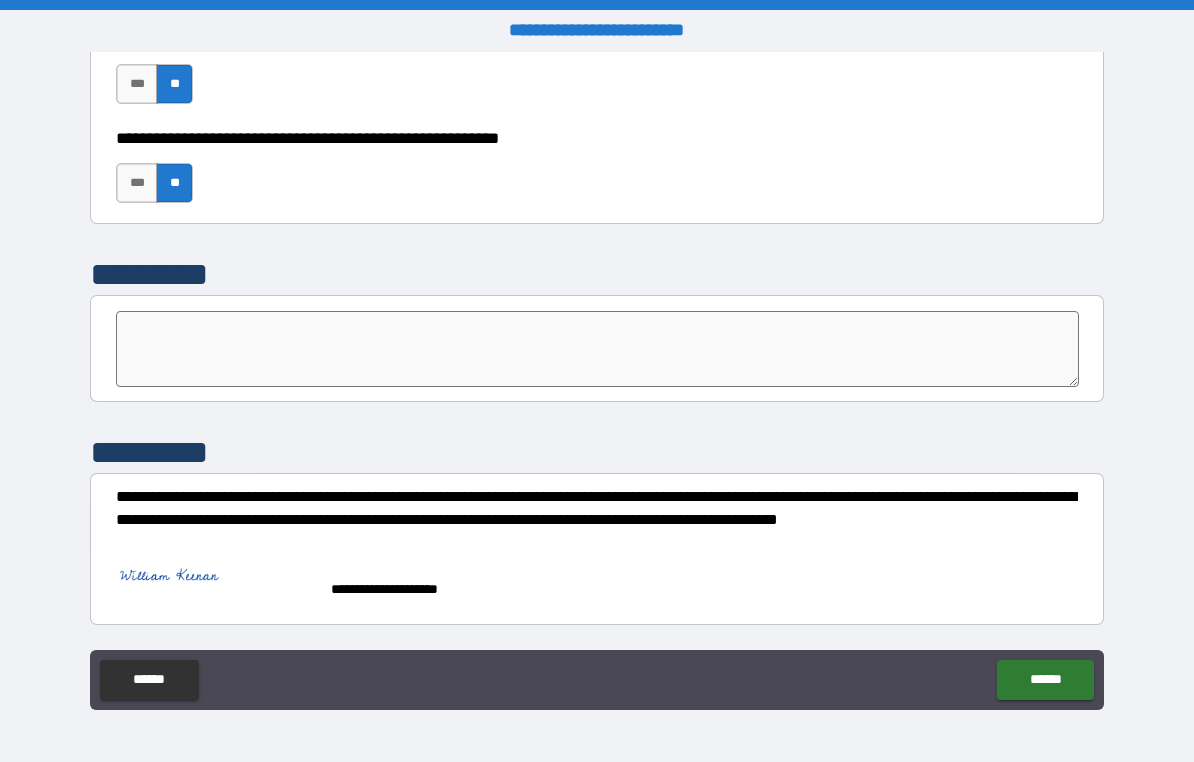 scroll, scrollTop: 6207, scrollLeft: 0, axis: vertical 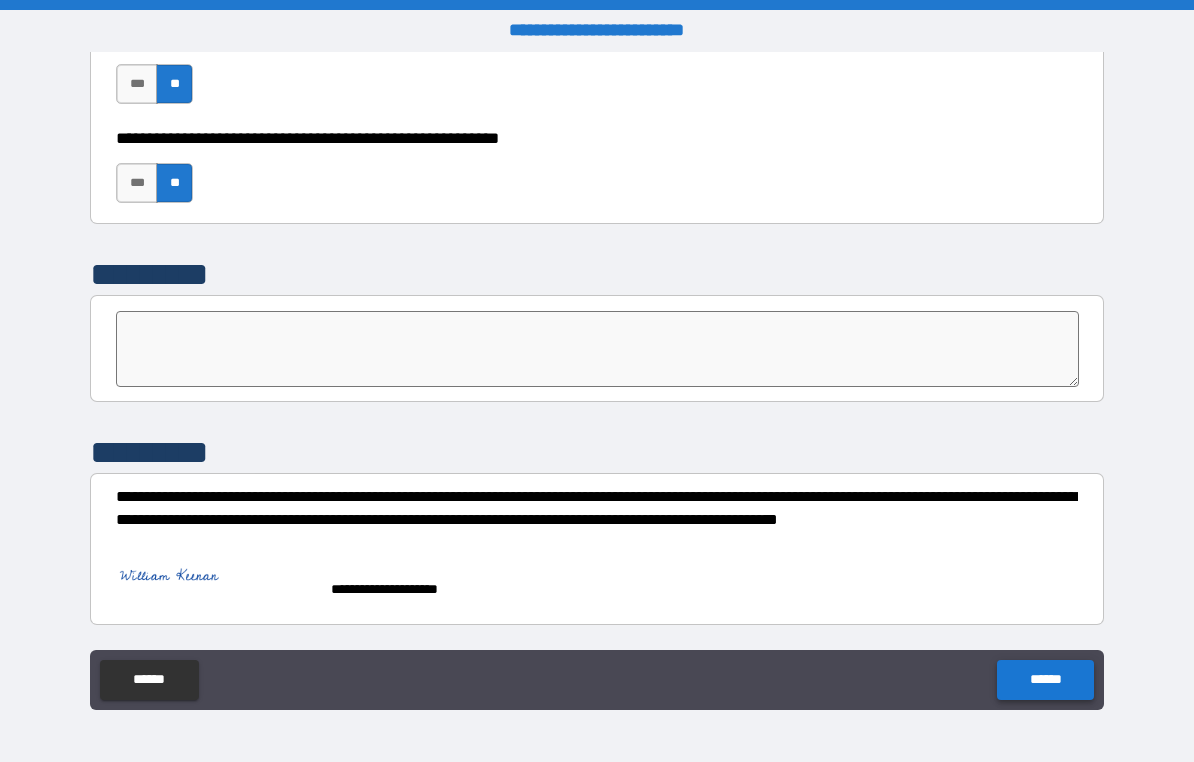 click on "******" at bounding box center (1045, 680) 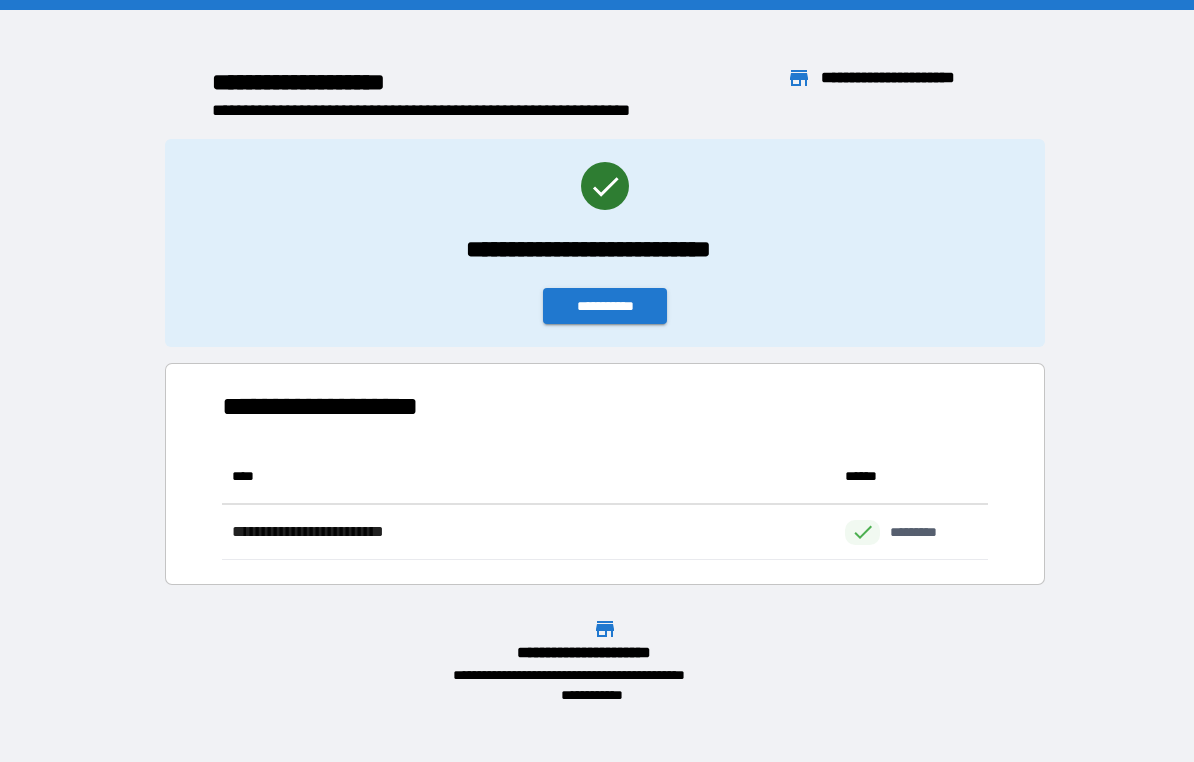 scroll, scrollTop: 1, scrollLeft: 1, axis: both 